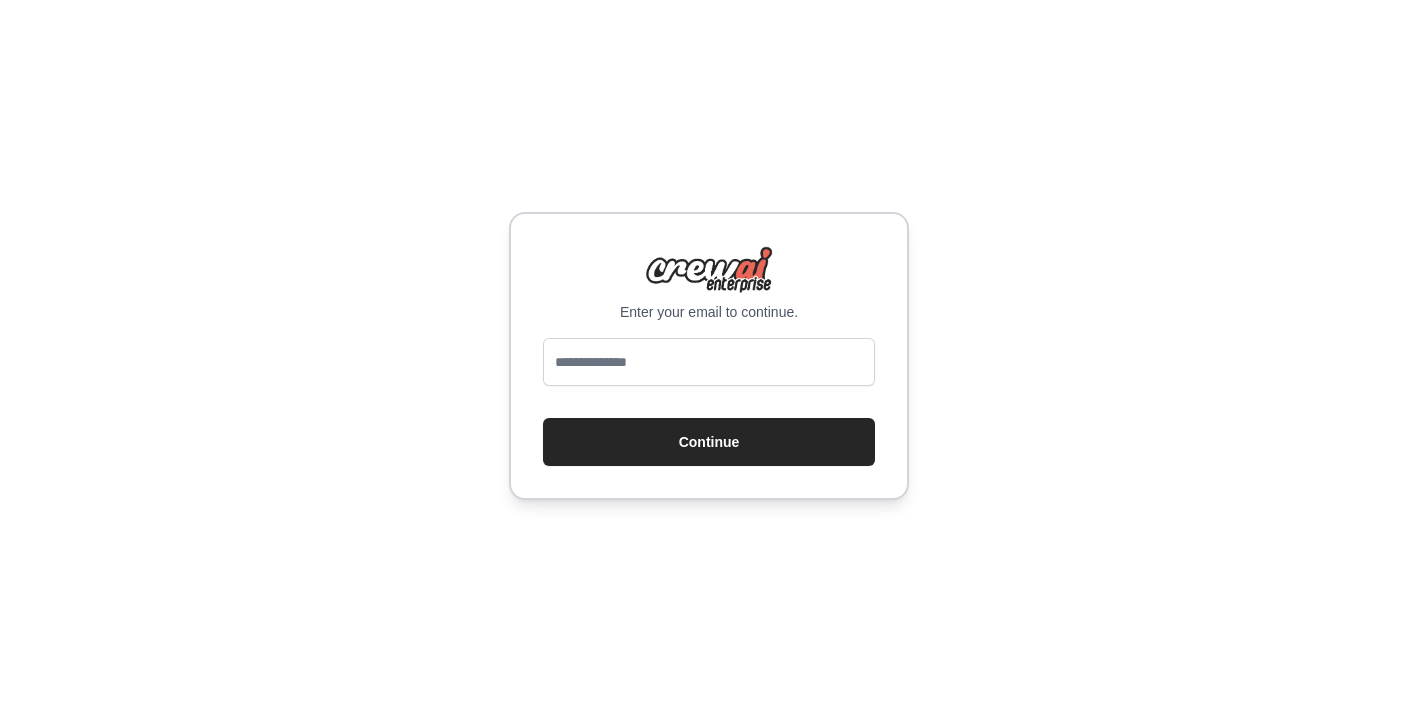 scroll, scrollTop: 0, scrollLeft: 0, axis: both 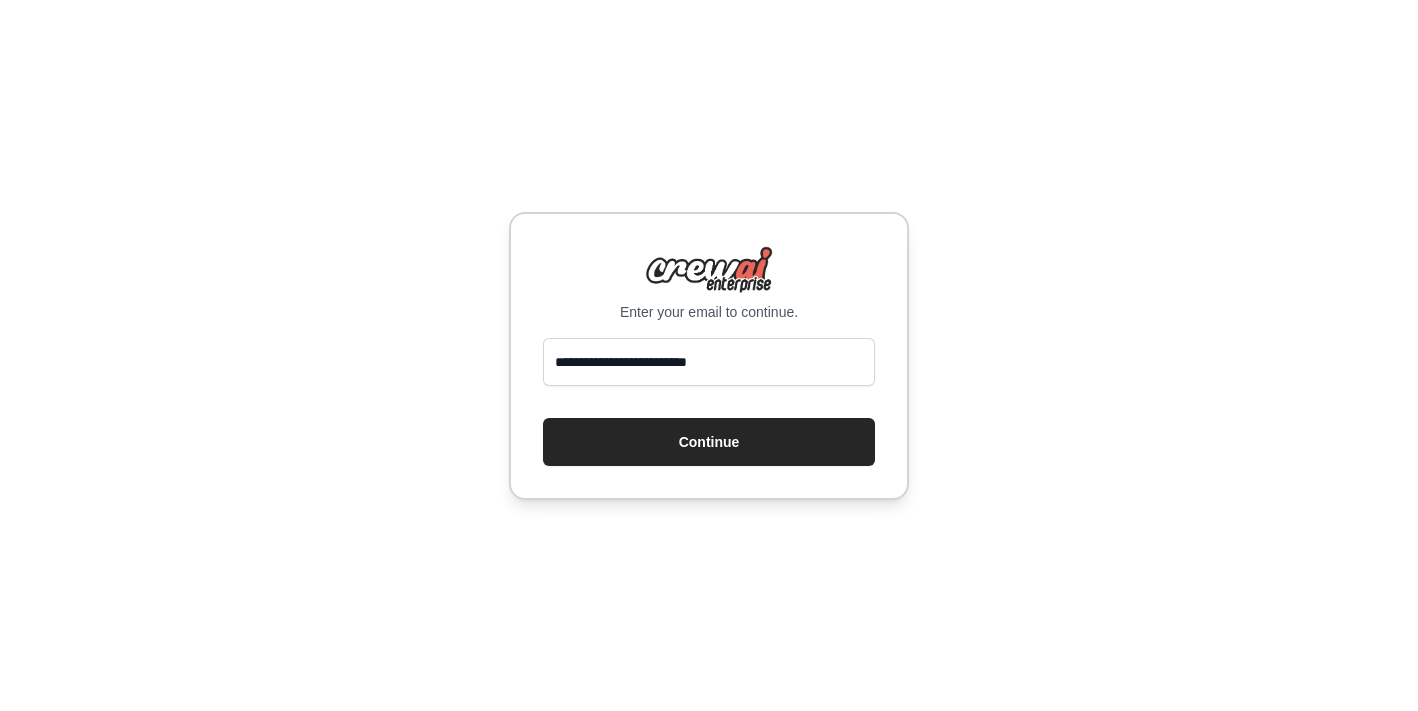 type on "**********" 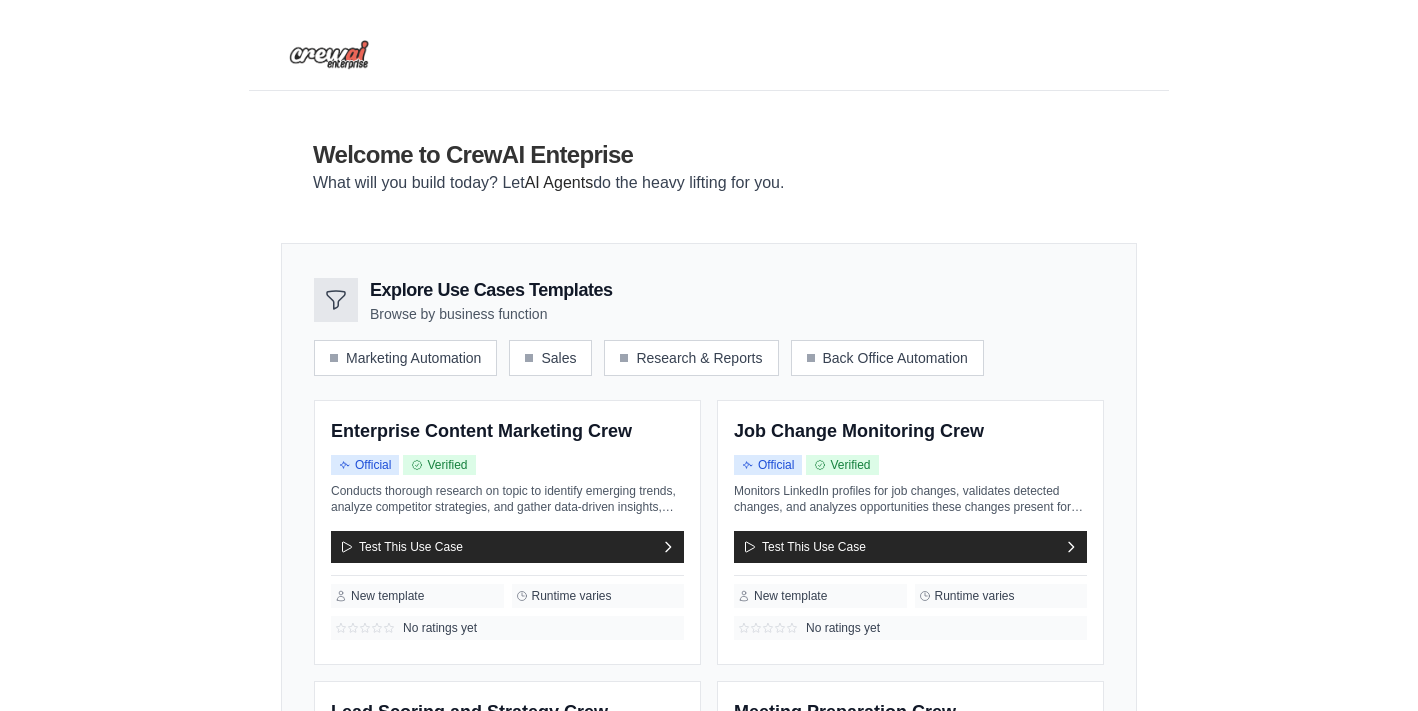 scroll, scrollTop: 0, scrollLeft: 0, axis: both 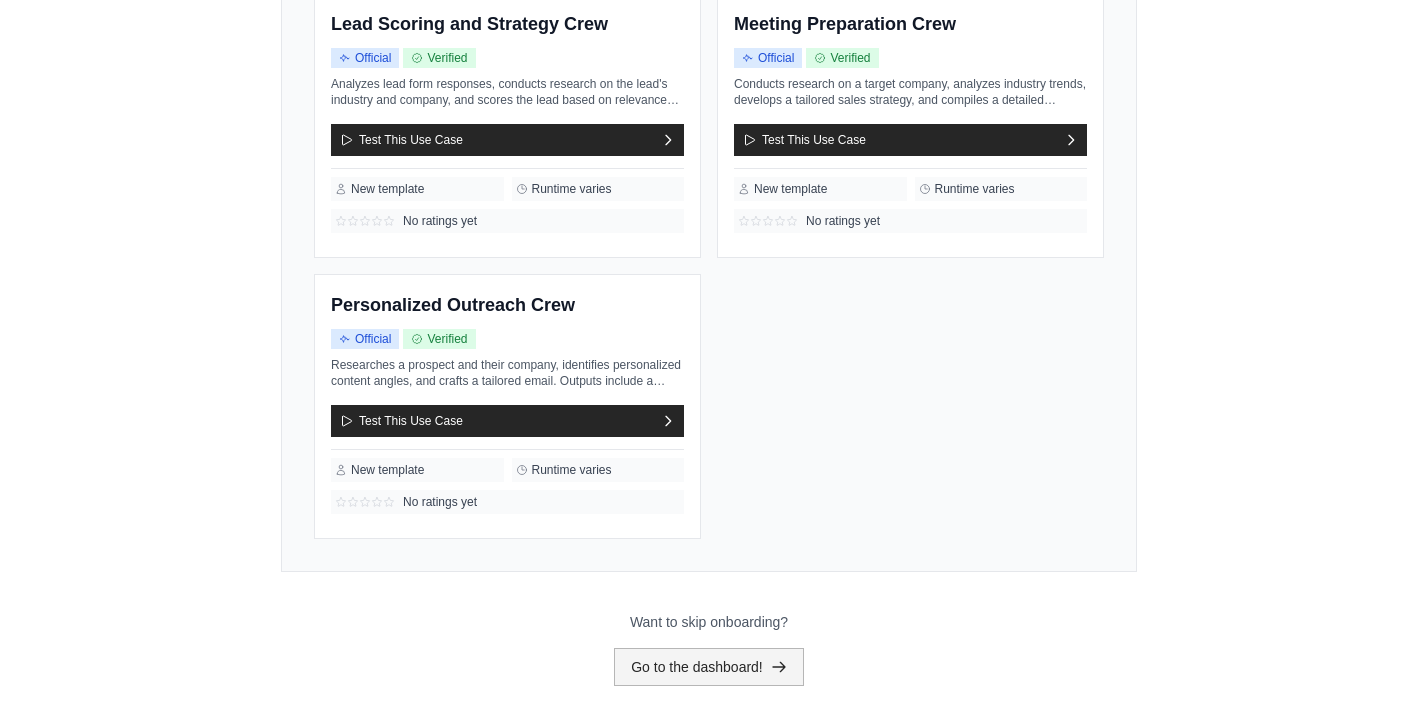 click on "Go to the dashboard!" at bounding box center (709, 667) 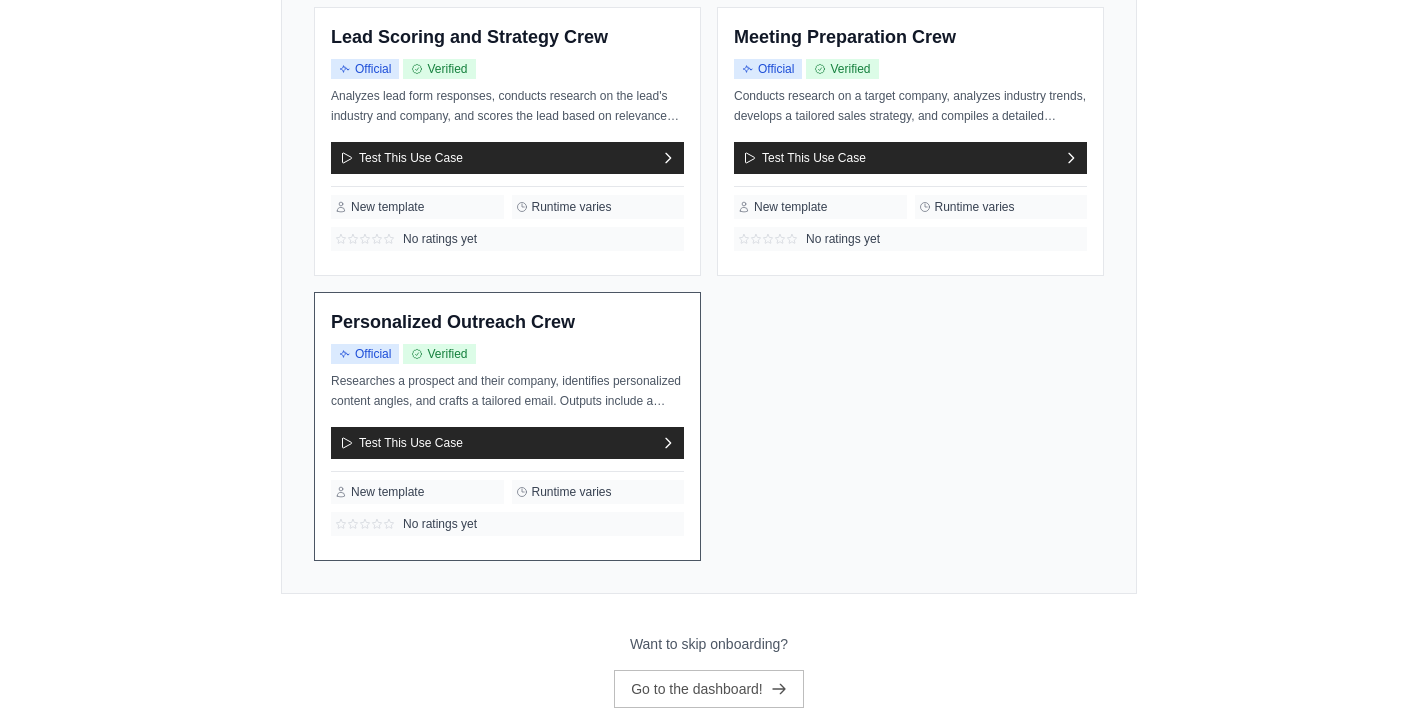 scroll, scrollTop: 0, scrollLeft: 0, axis: both 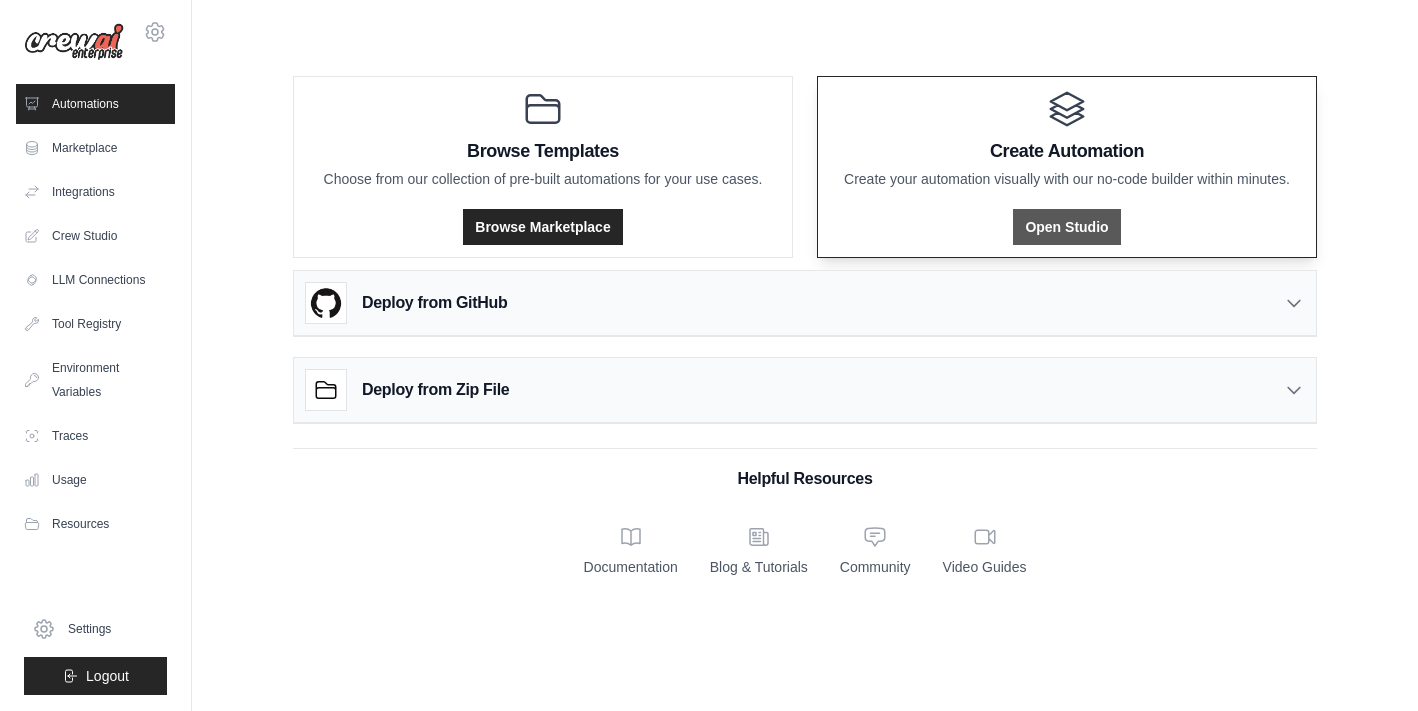 click on "Open Studio" at bounding box center (1066, 227) 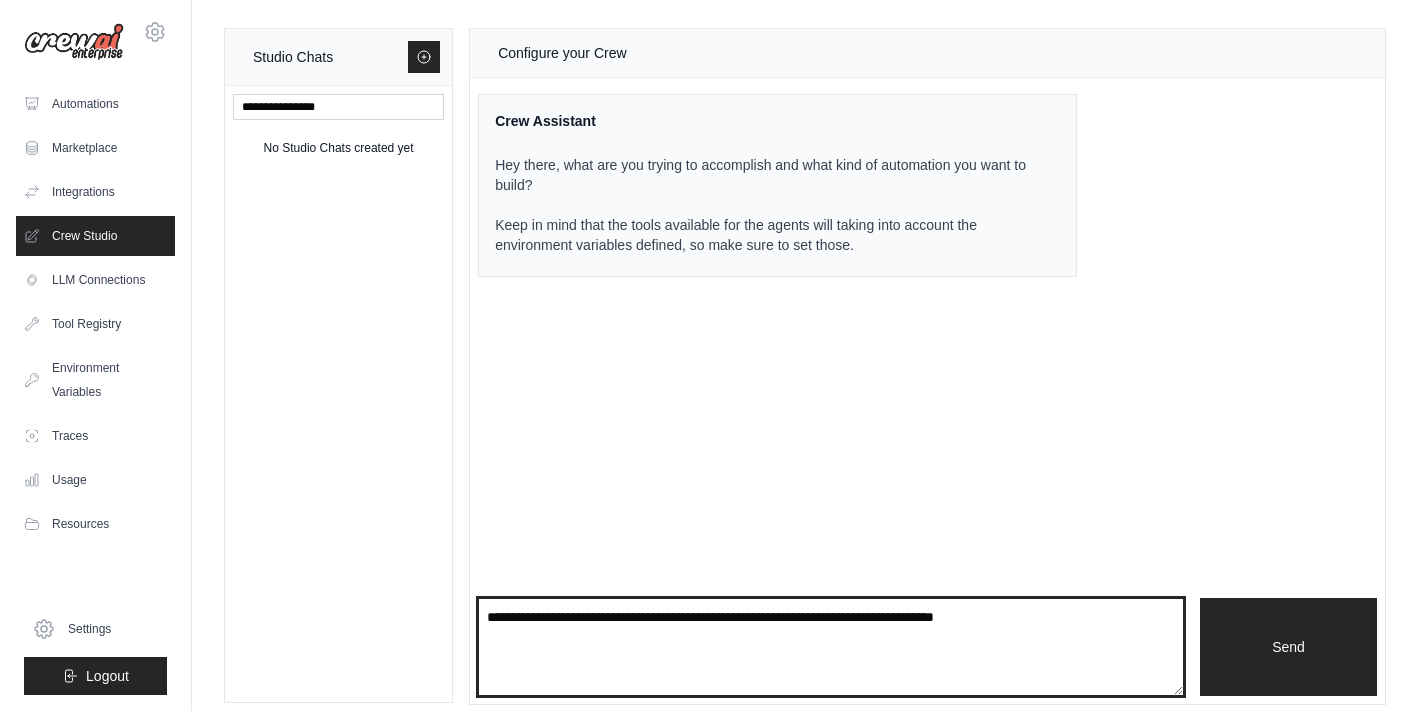 drag, startPoint x: 1062, startPoint y: 618, endPoint x: 311, endPoint y: 615, distance: 751.006 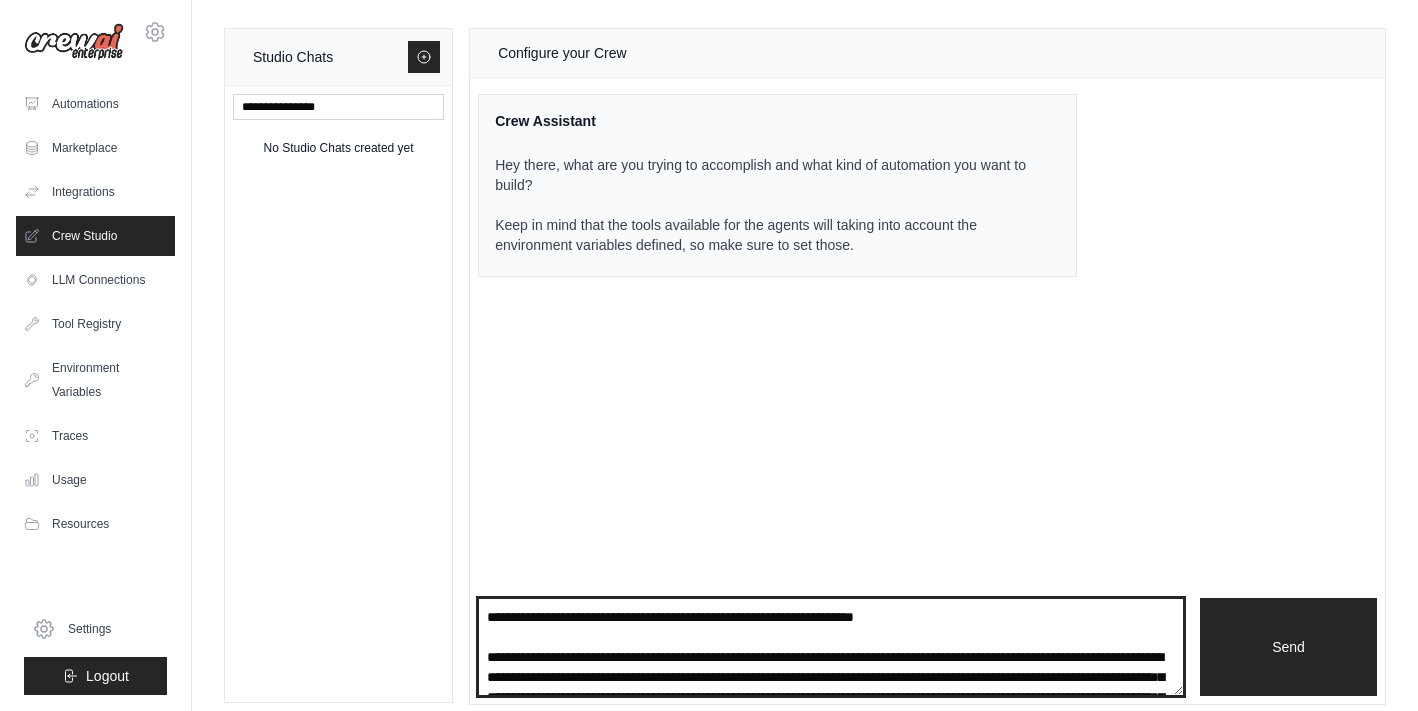 scroll, scrollTop: 1260, scrollLeft: 0, axis: vertical 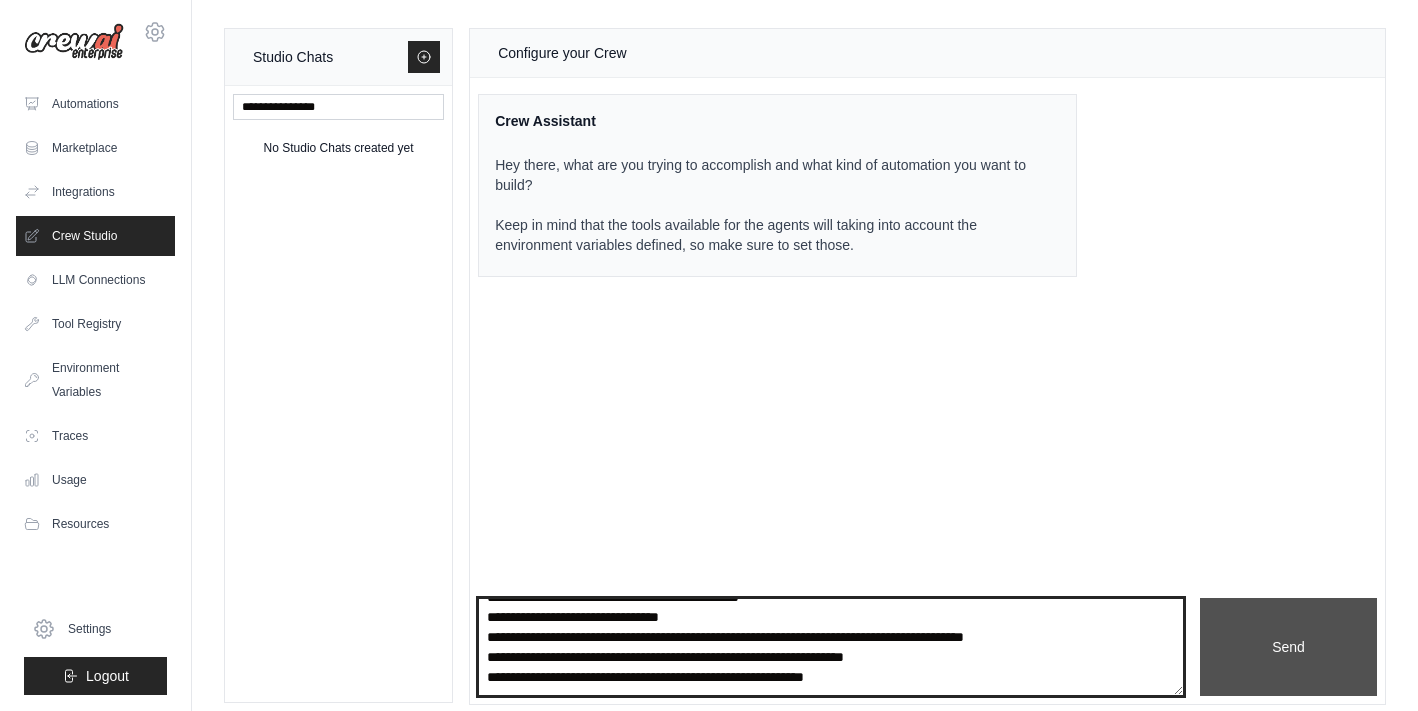 type on "**********" 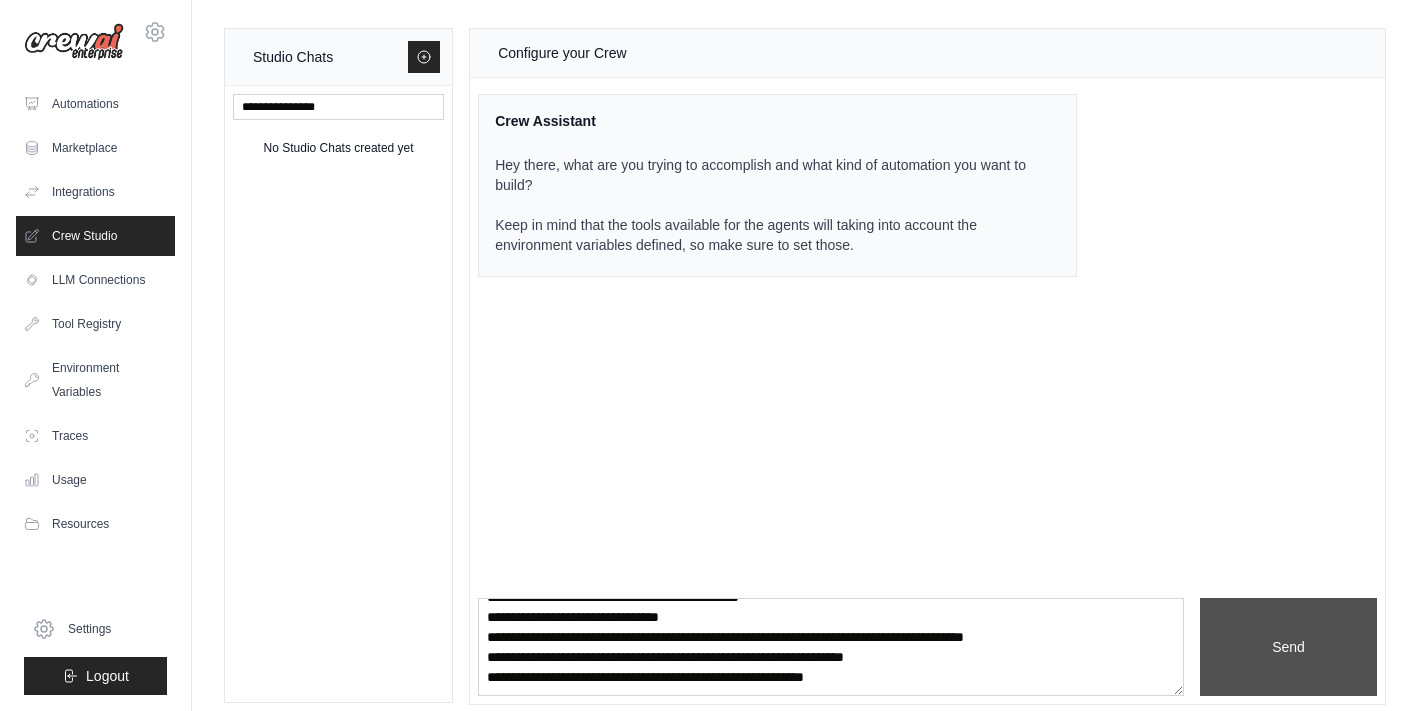 click on "Send" at bounding box center [1288, 647] 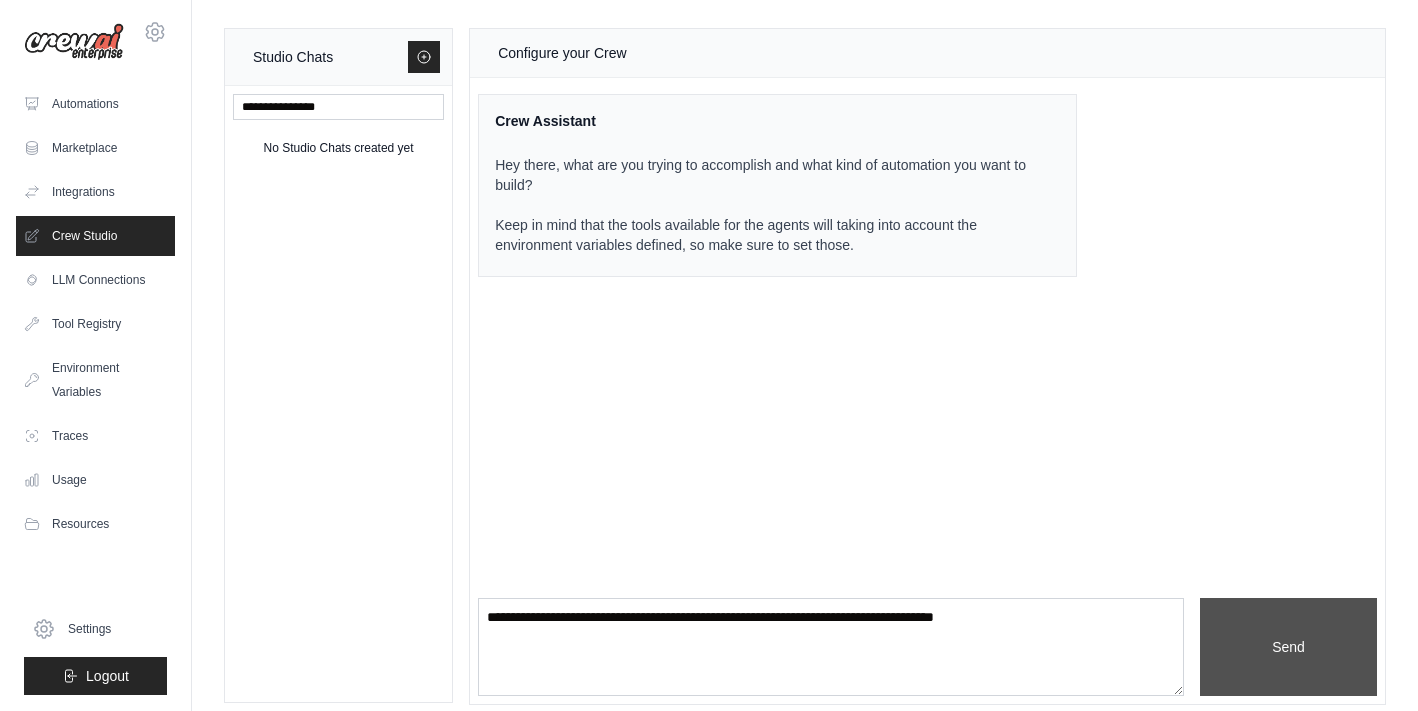 scroll, scrollTop: 0, scrollLeft: 0, axis: both 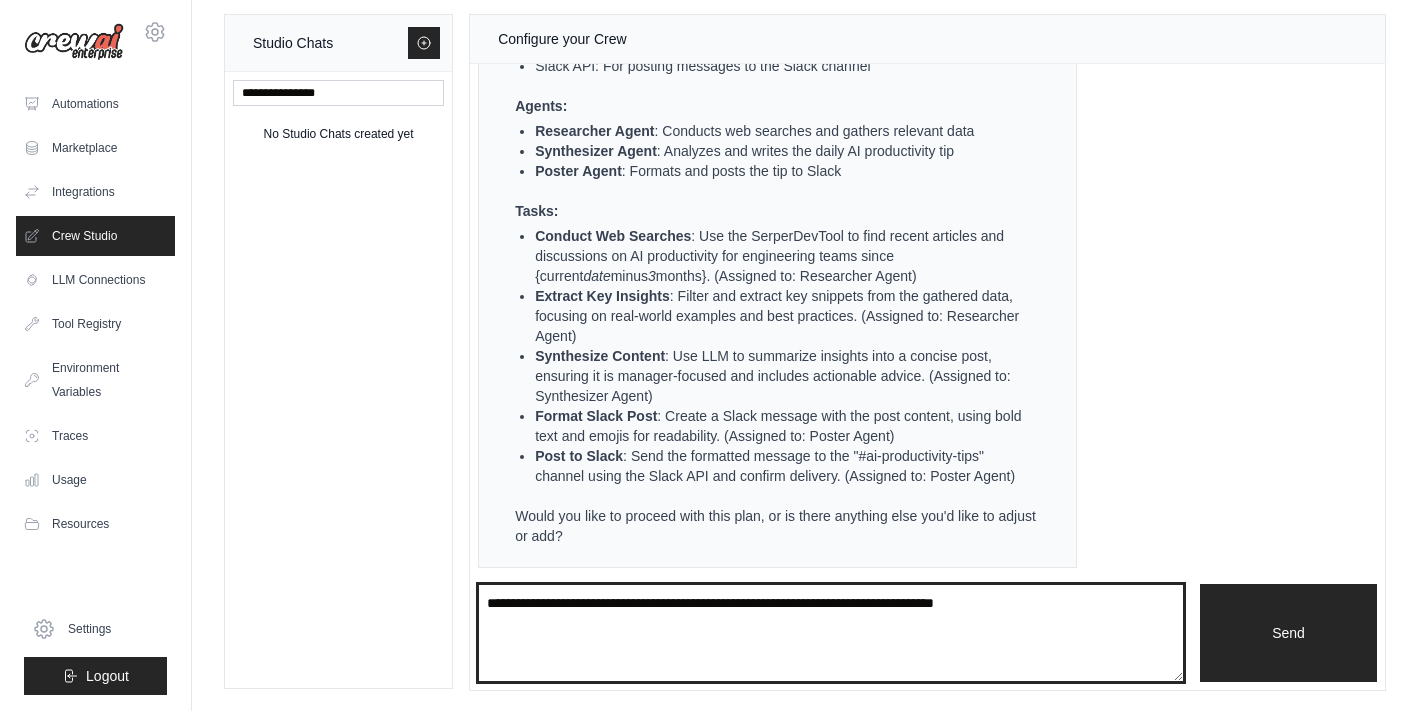 click at bounding box center (831, 633) 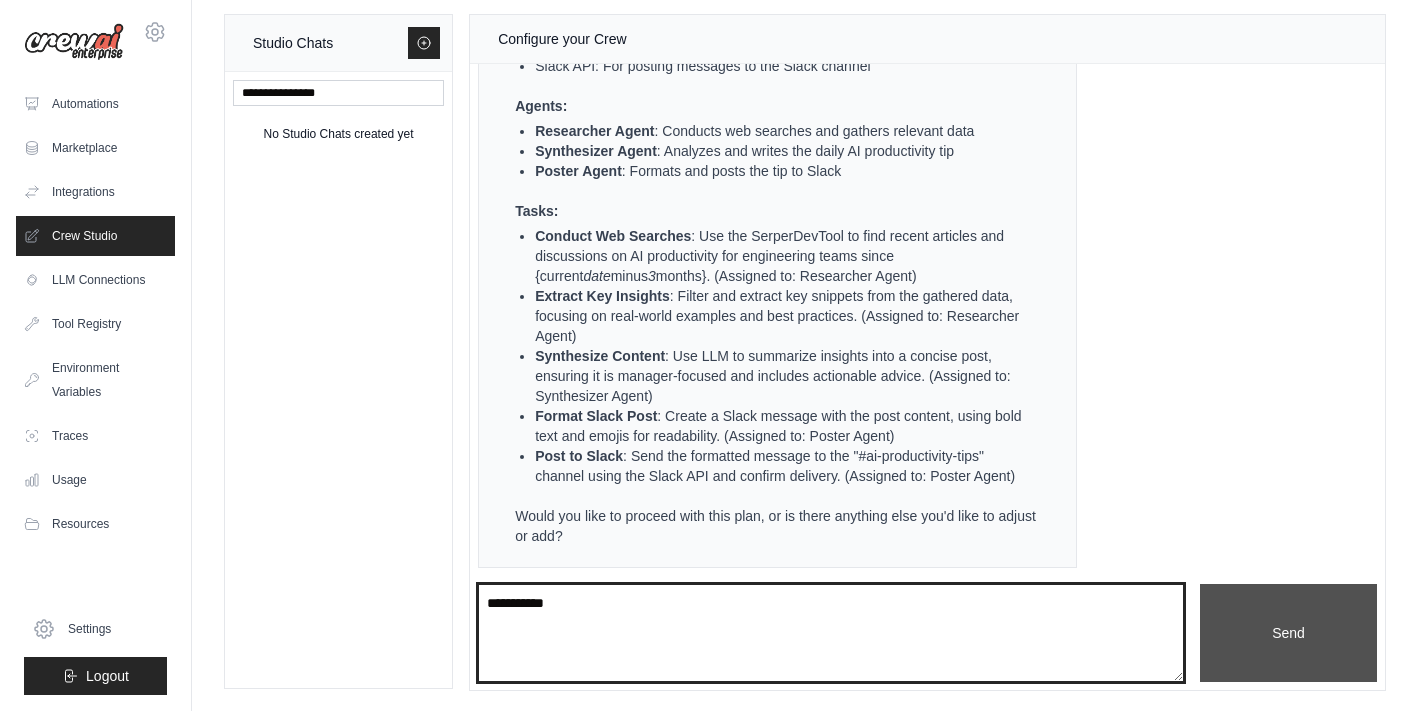 type on "**********" 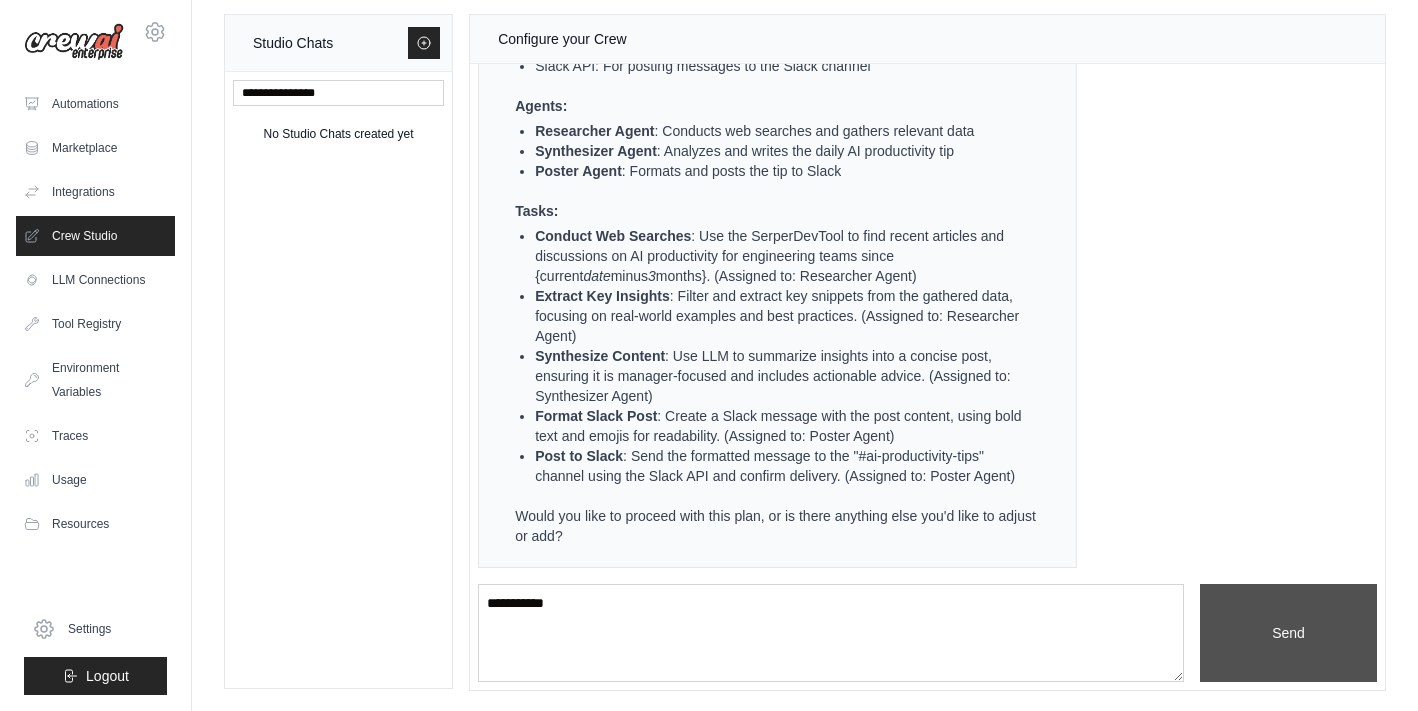click on "Send" at bounding box center [1288, 633] 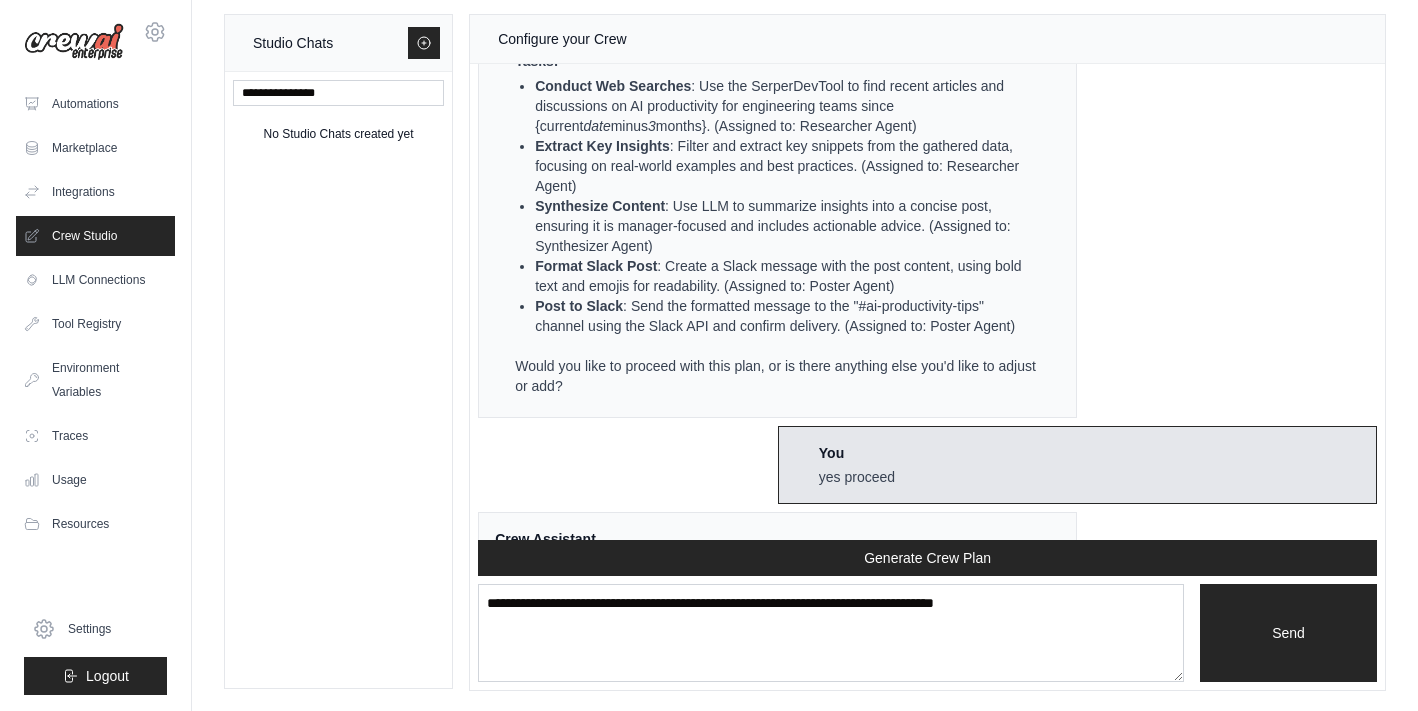 scroll, scrollTop: 3293, scrollLeft: 0, axis: vertical 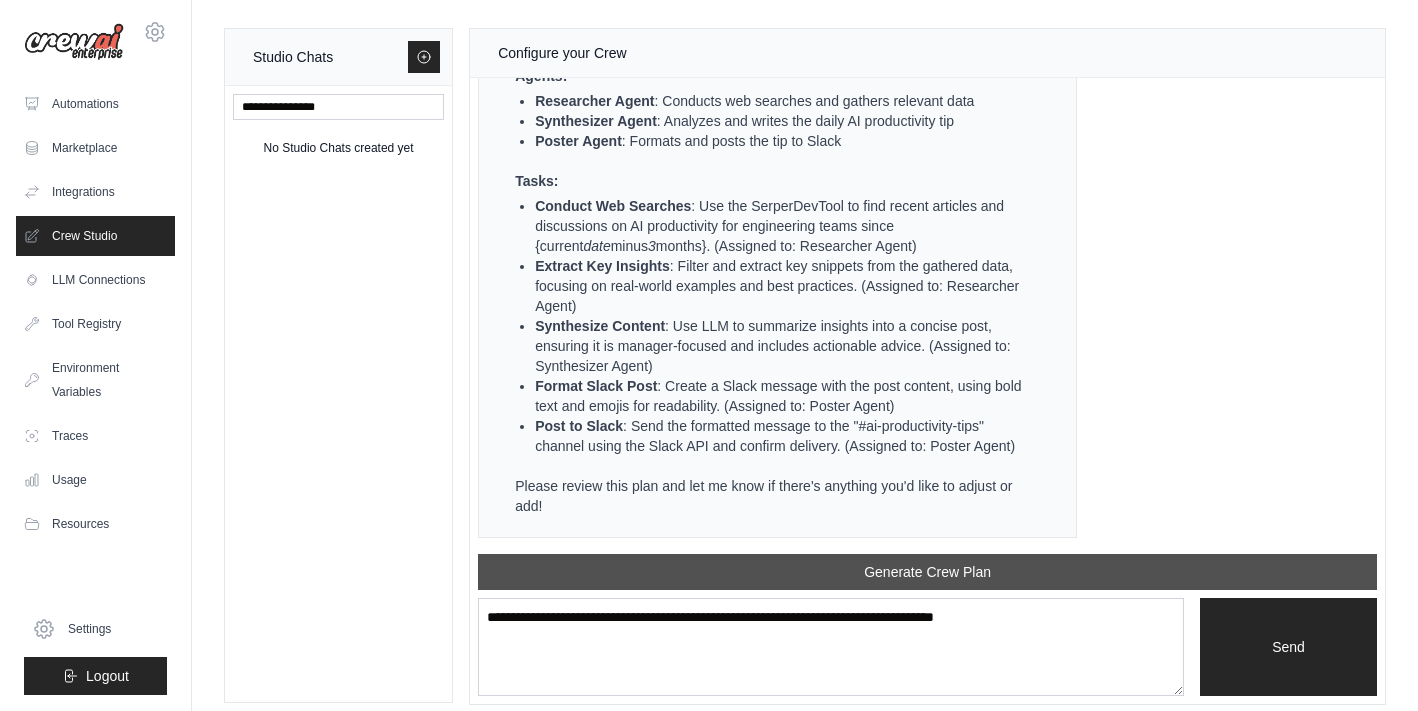 click on "Generate Crew Plan" at bounding box center [927, 572] 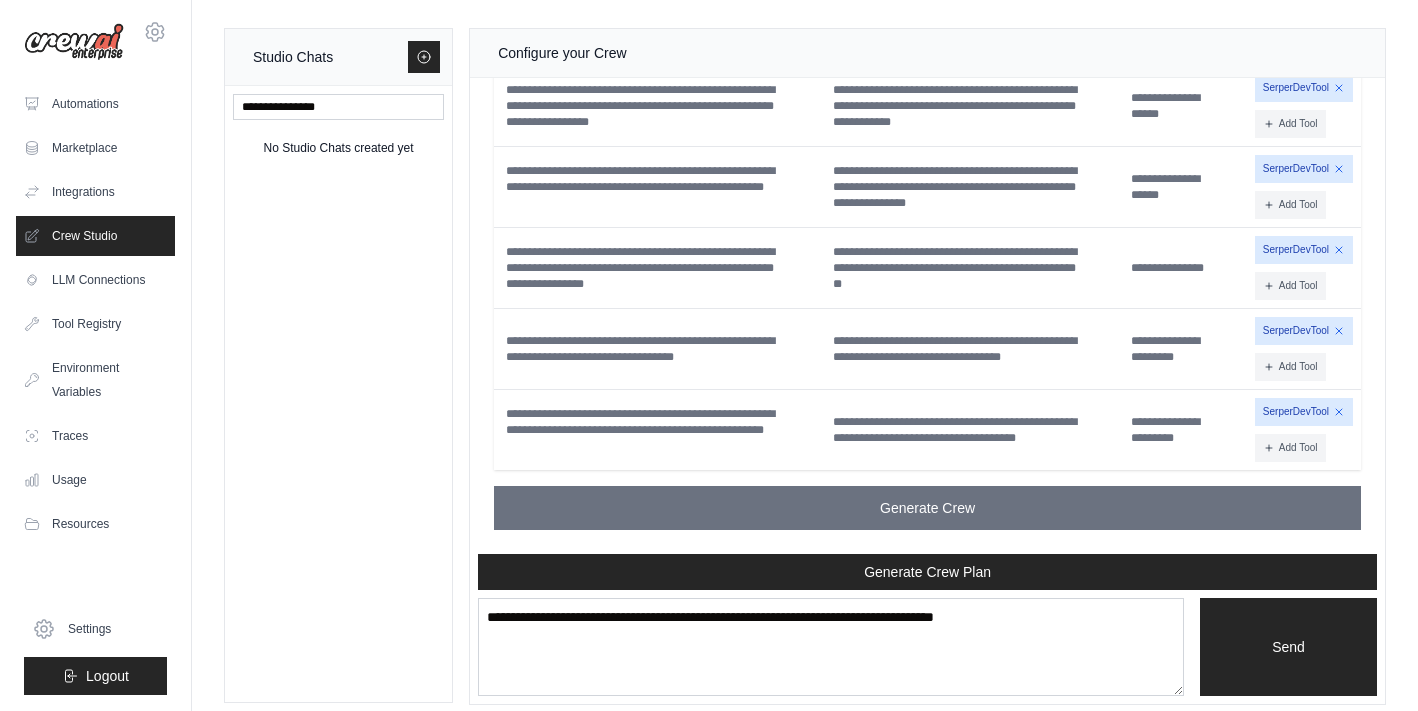 scroll, scrollTop: 4349, scrollLeft: 0, axis: vertical 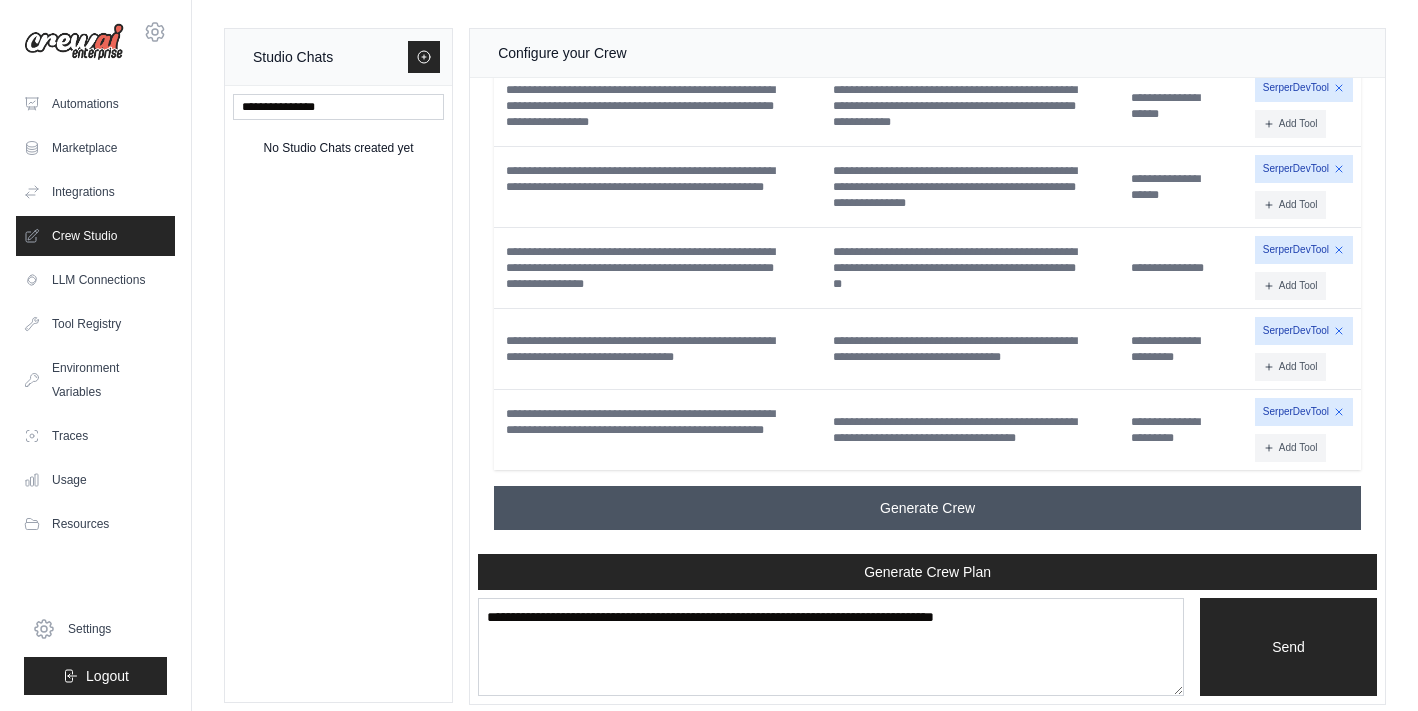 click on "Generate Crew" at bounding box center [927, 508] 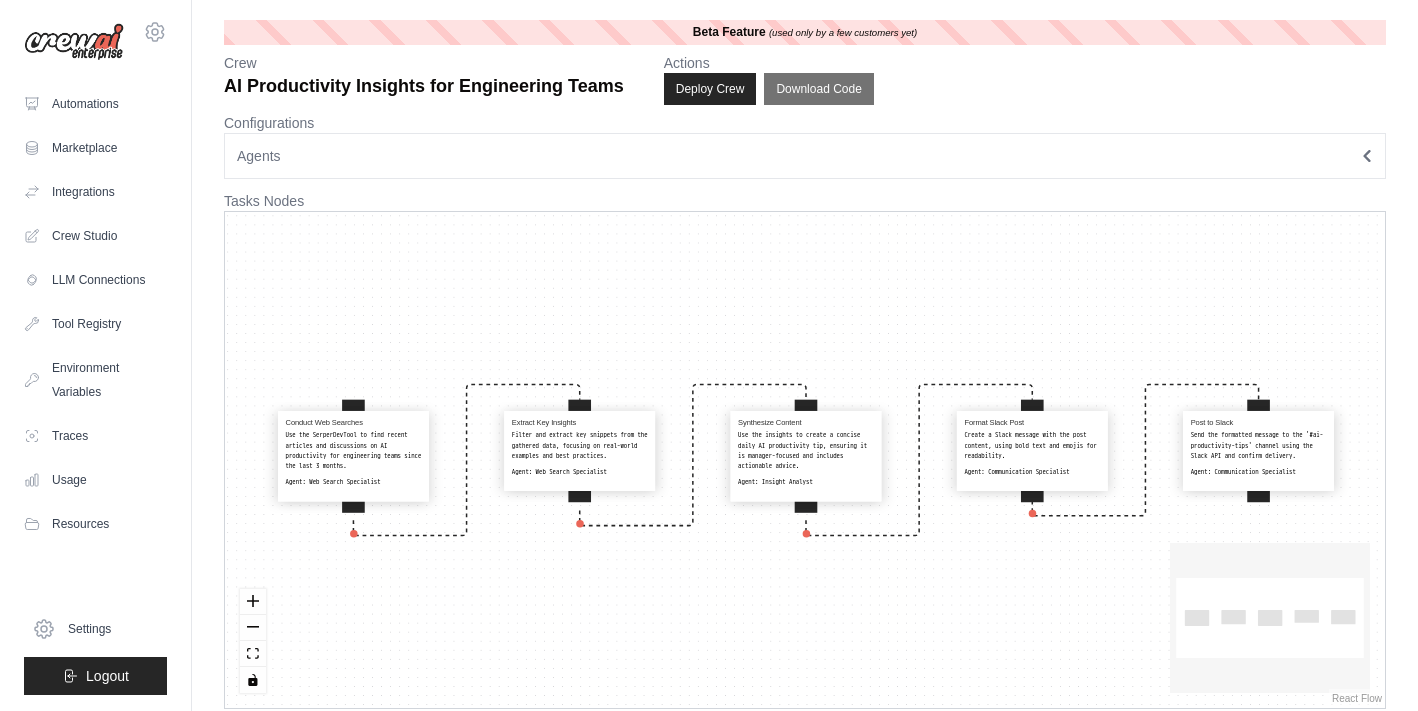 scroll, scrollTop: 0, scrollLeft: 0, axis: both 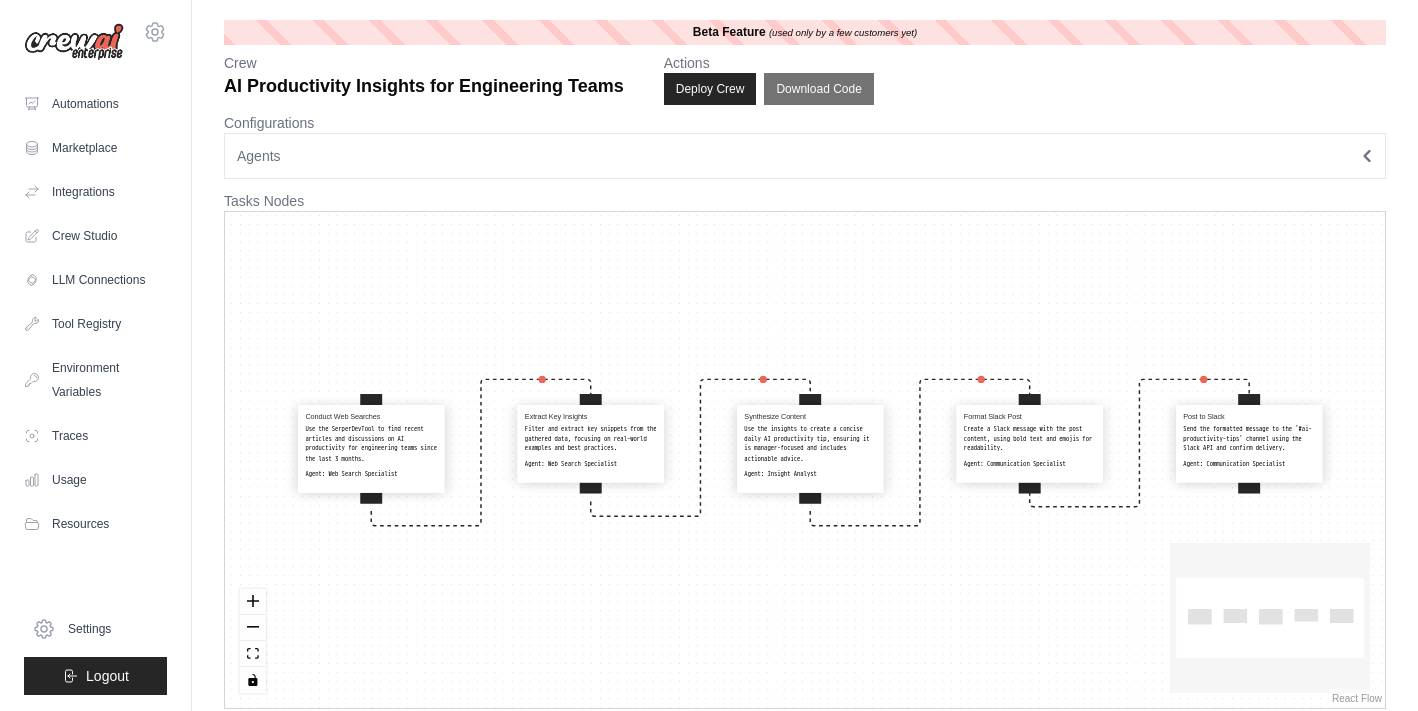 click on "Use the SerperDevTool to find recent articles and discussions on AI productivity for engineering teams since the last 3 months." at bounding box center (371, 444) 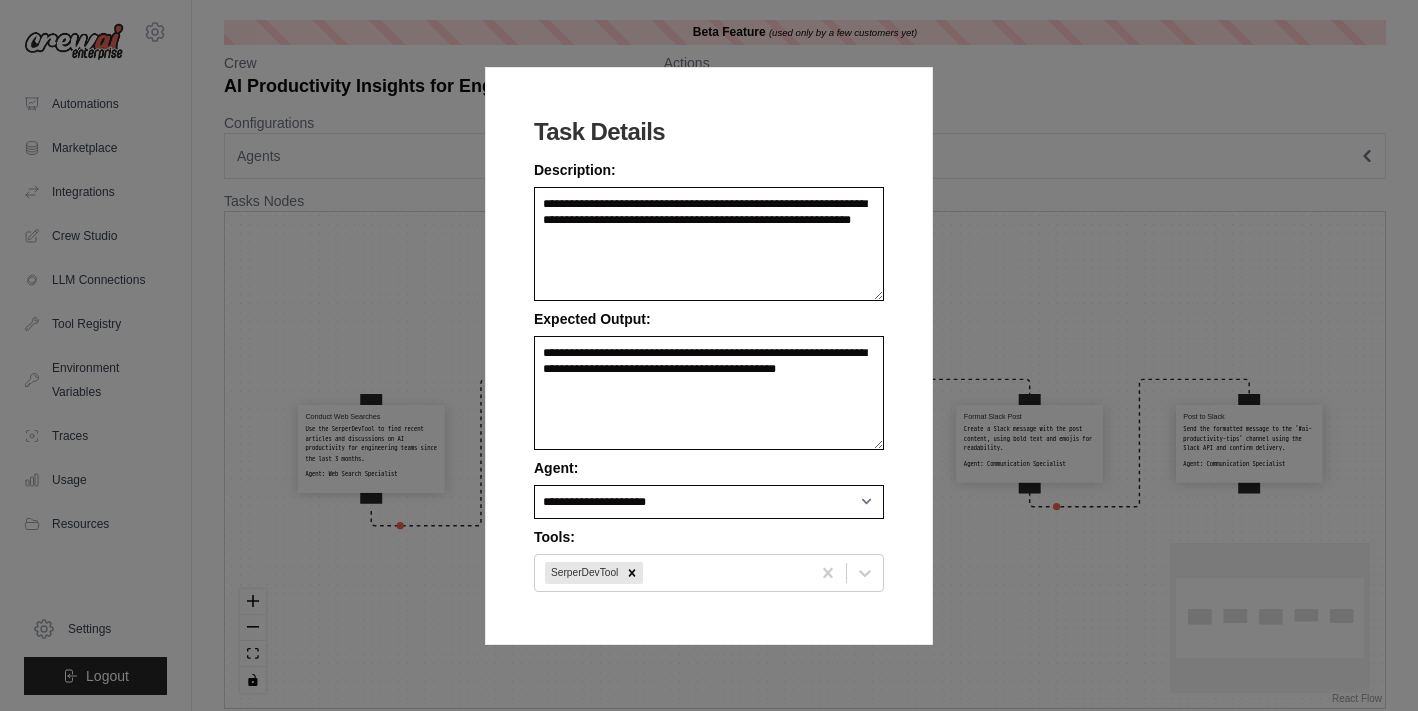 click on "**********" at bounding box center [709, 355] 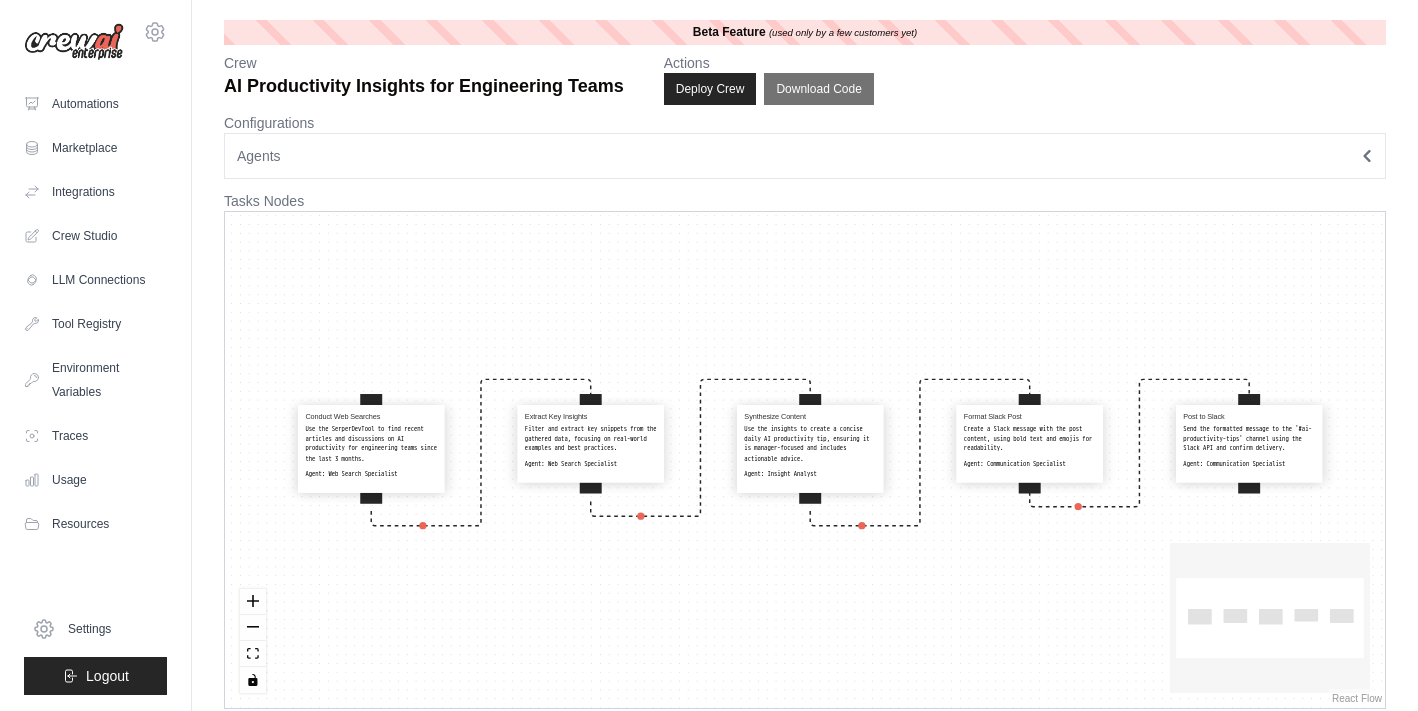 click on "React Flow mini map" 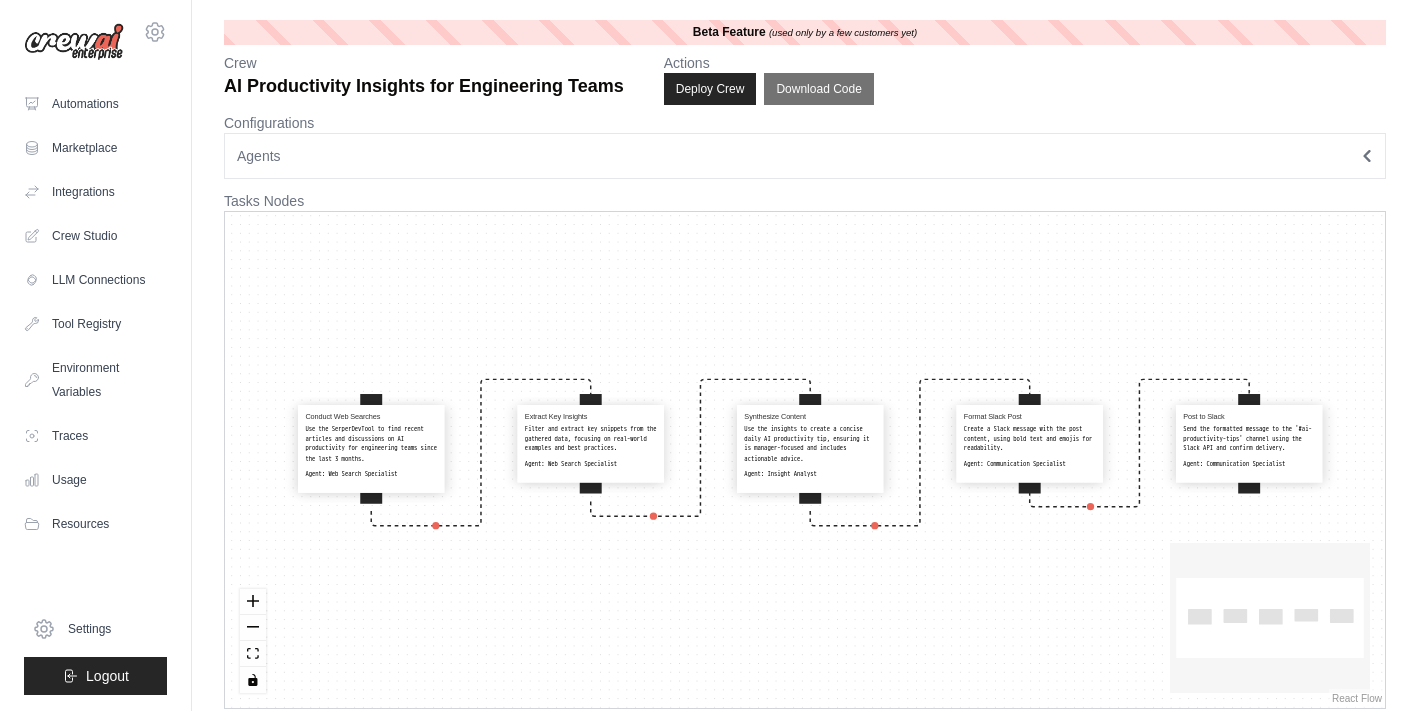 click on "Agents" at bounding box center (805, 156) 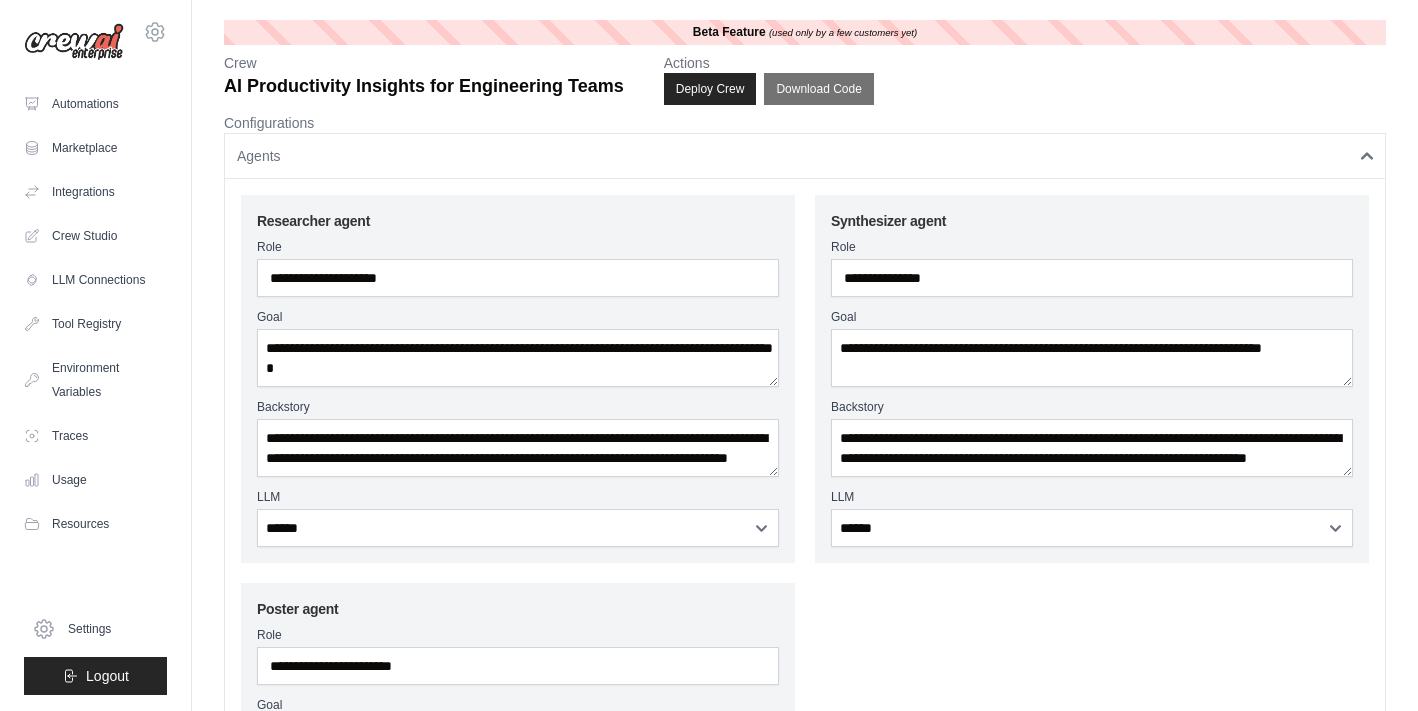 scroll, scrollTop: 20, scrollLeft: 0, axis: vertical 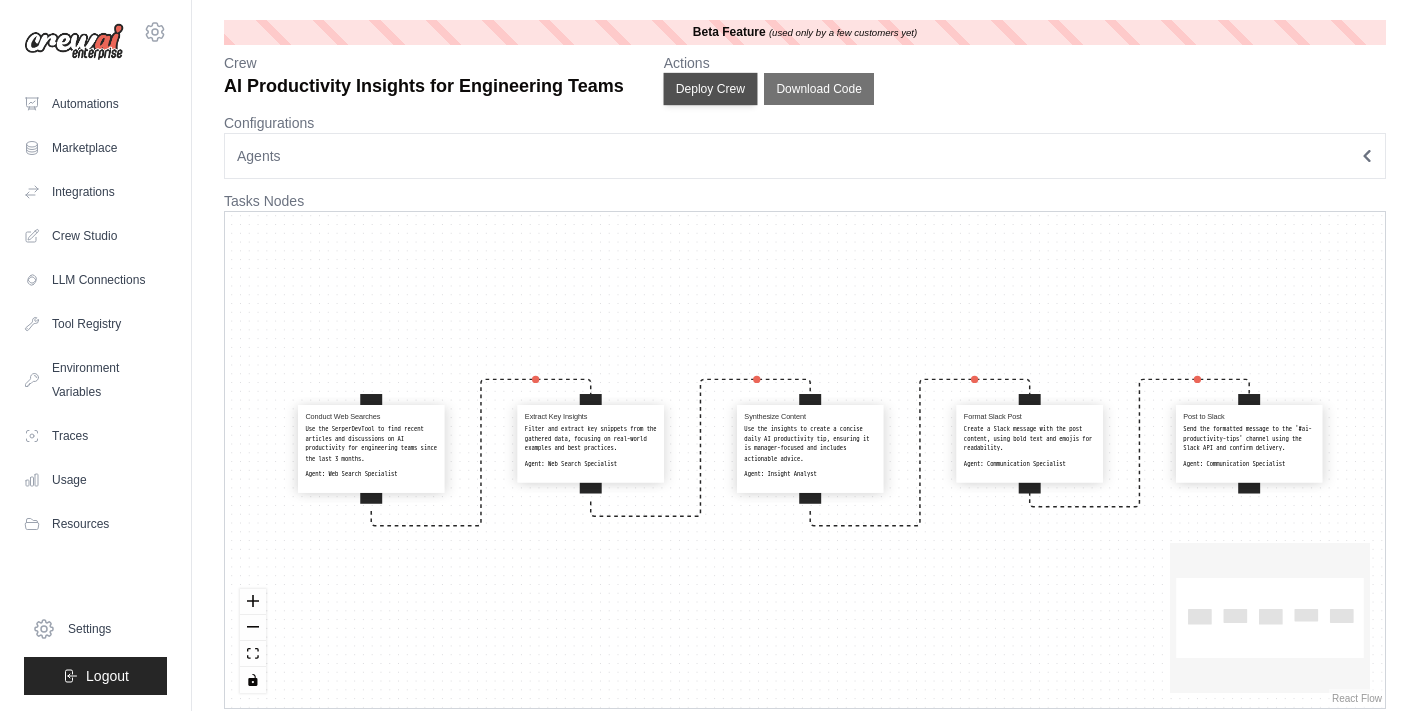 click on "Deploy Crew" at bounding box center [710, 89] 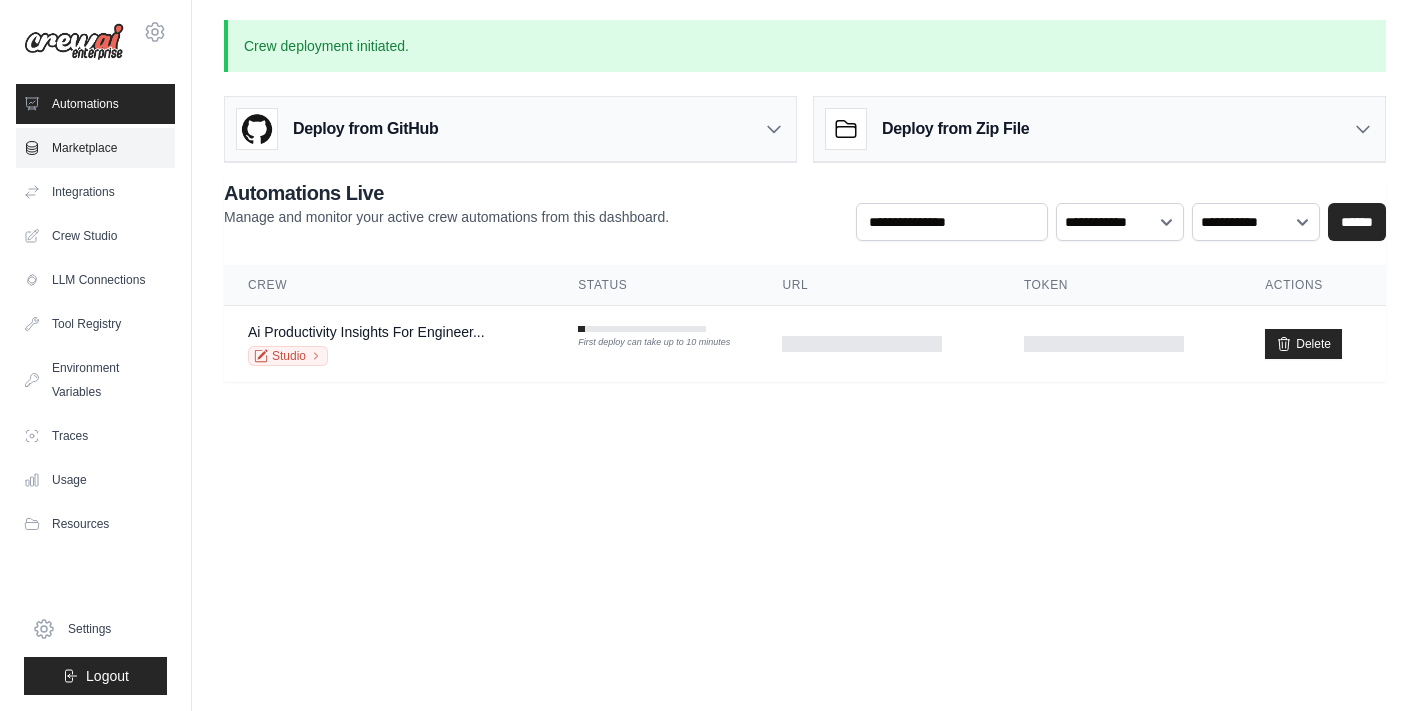 click on "Marketplace" at bounding box center [95, 148] 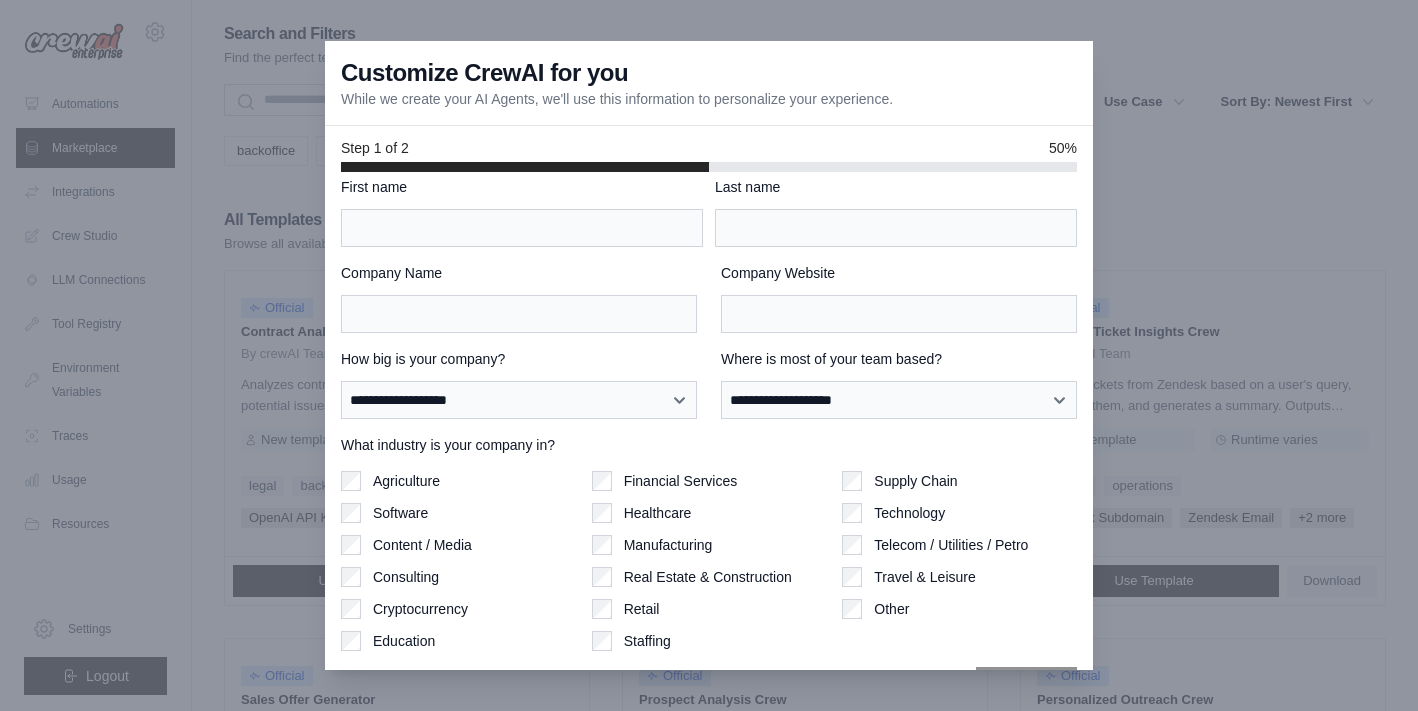 scroll, scrollTop: 23, scrollLeft: 0, axis: vertical 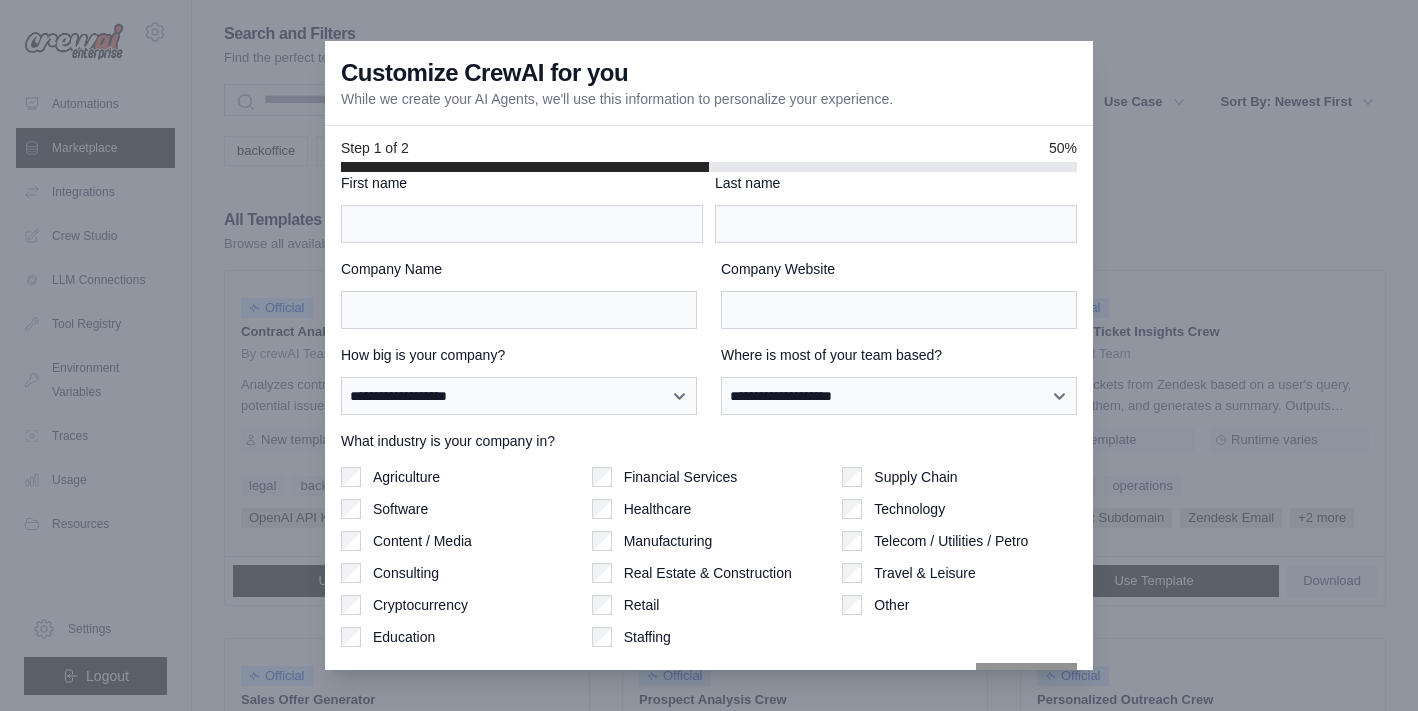 click at bounding box center (709, 355) 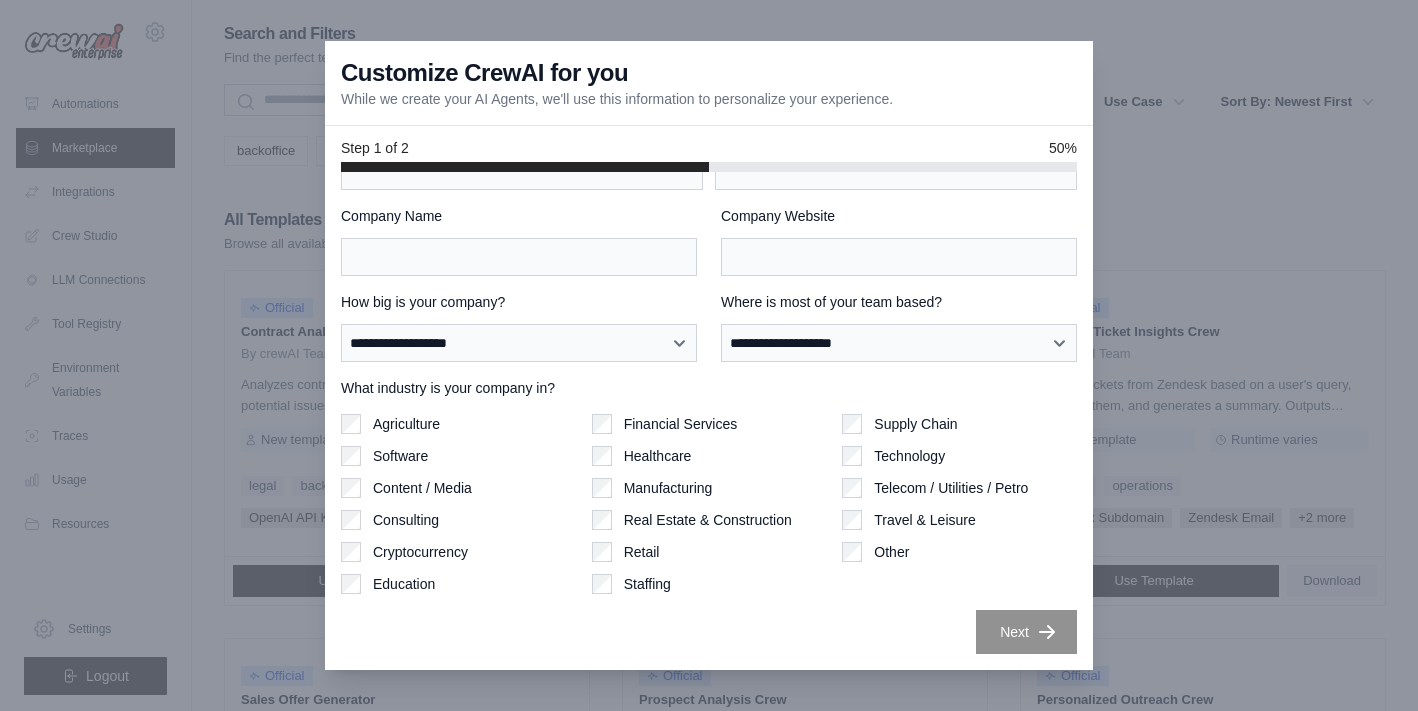 scroll, scrollTop: 0, scrollLeft: 0, axis: both 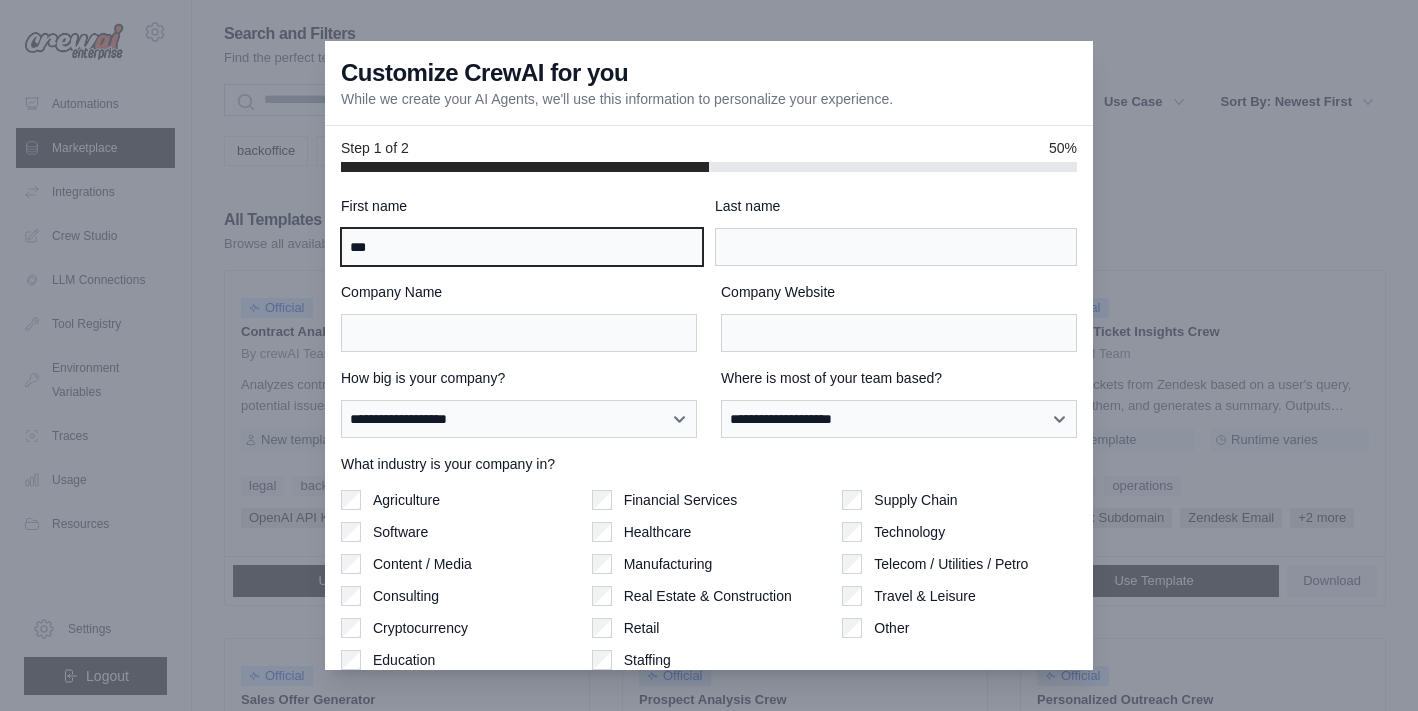 type on "***" 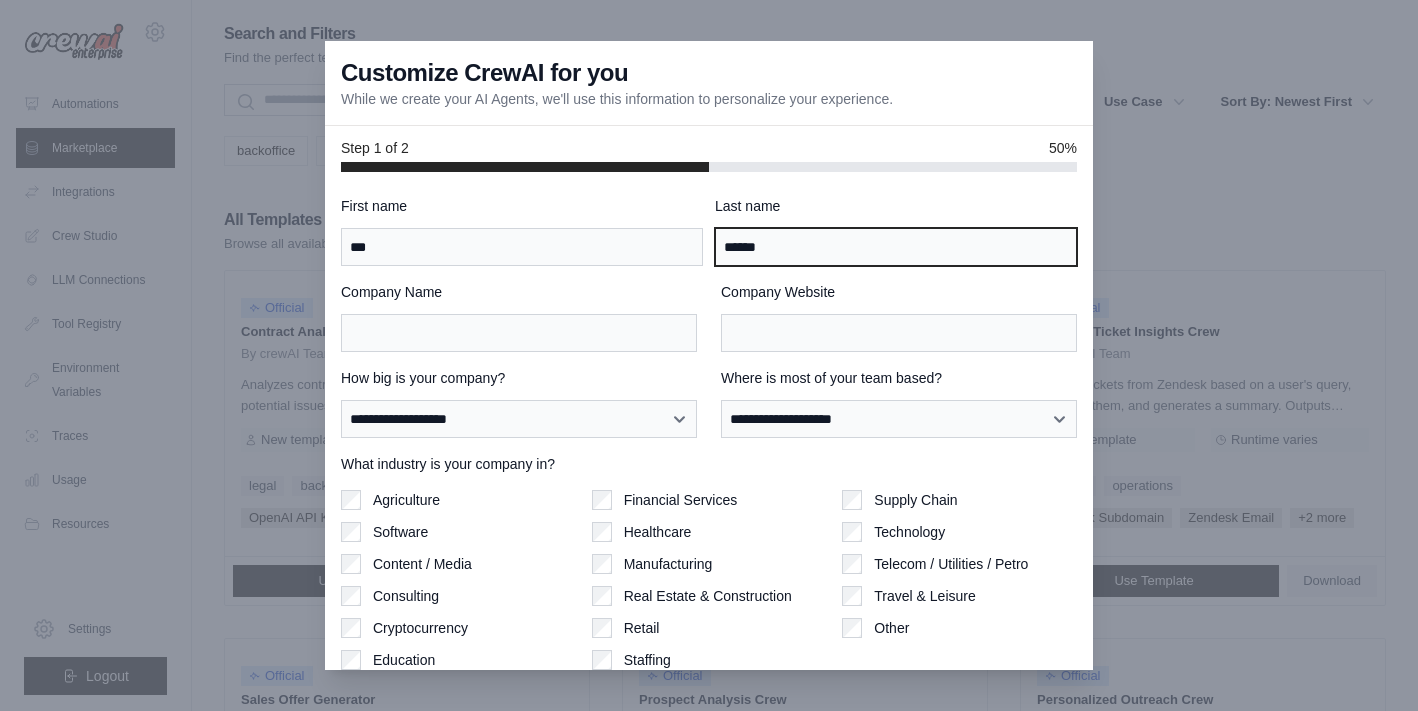 type on "******" 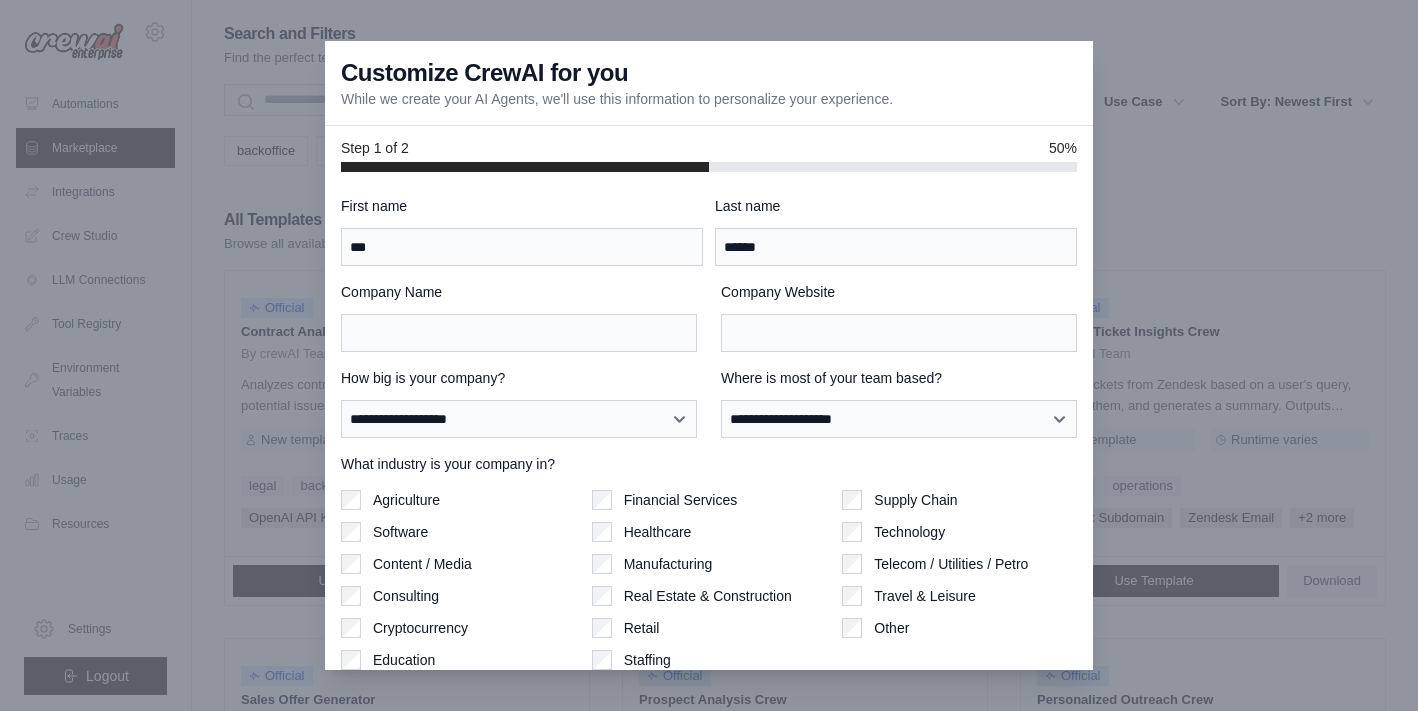 click on "How big is your company?" at bounding box center (519, 378) 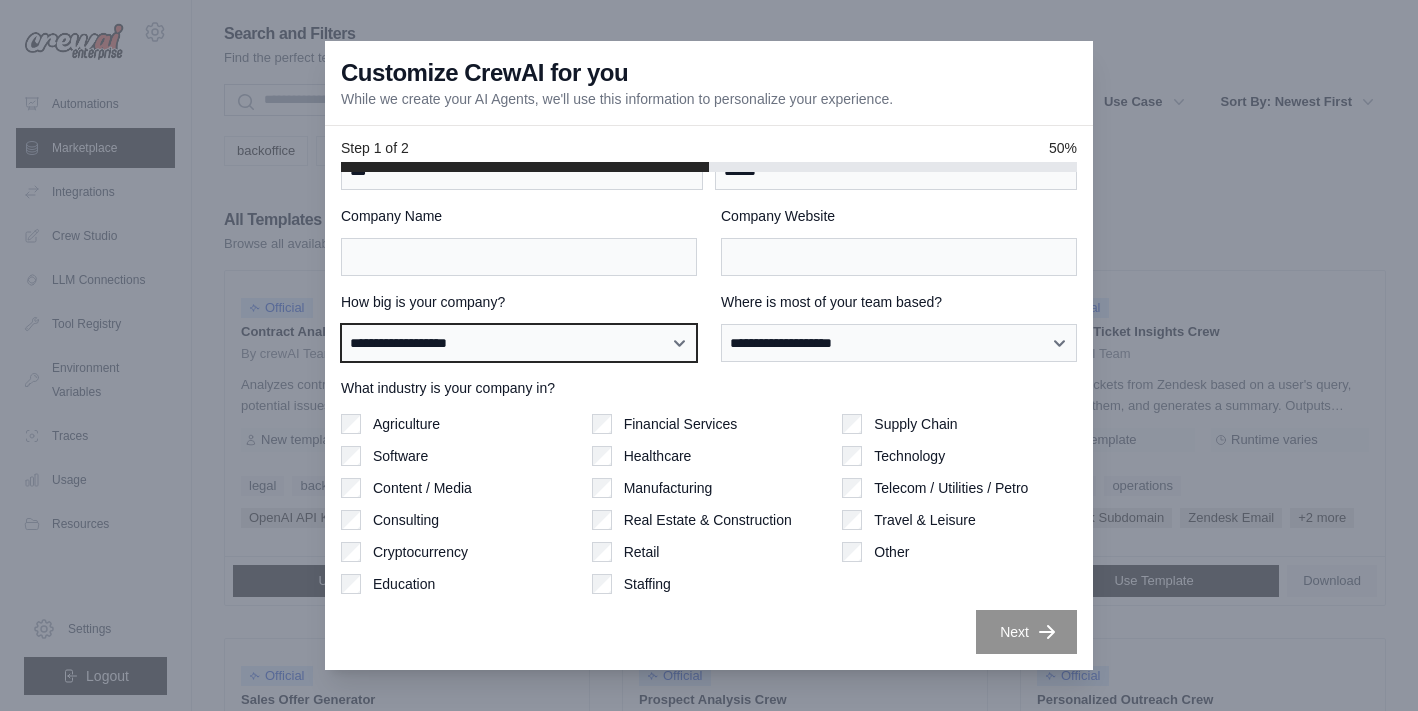 scroll, scrollTop: 76, scrollLeft: 0, axis: vertical 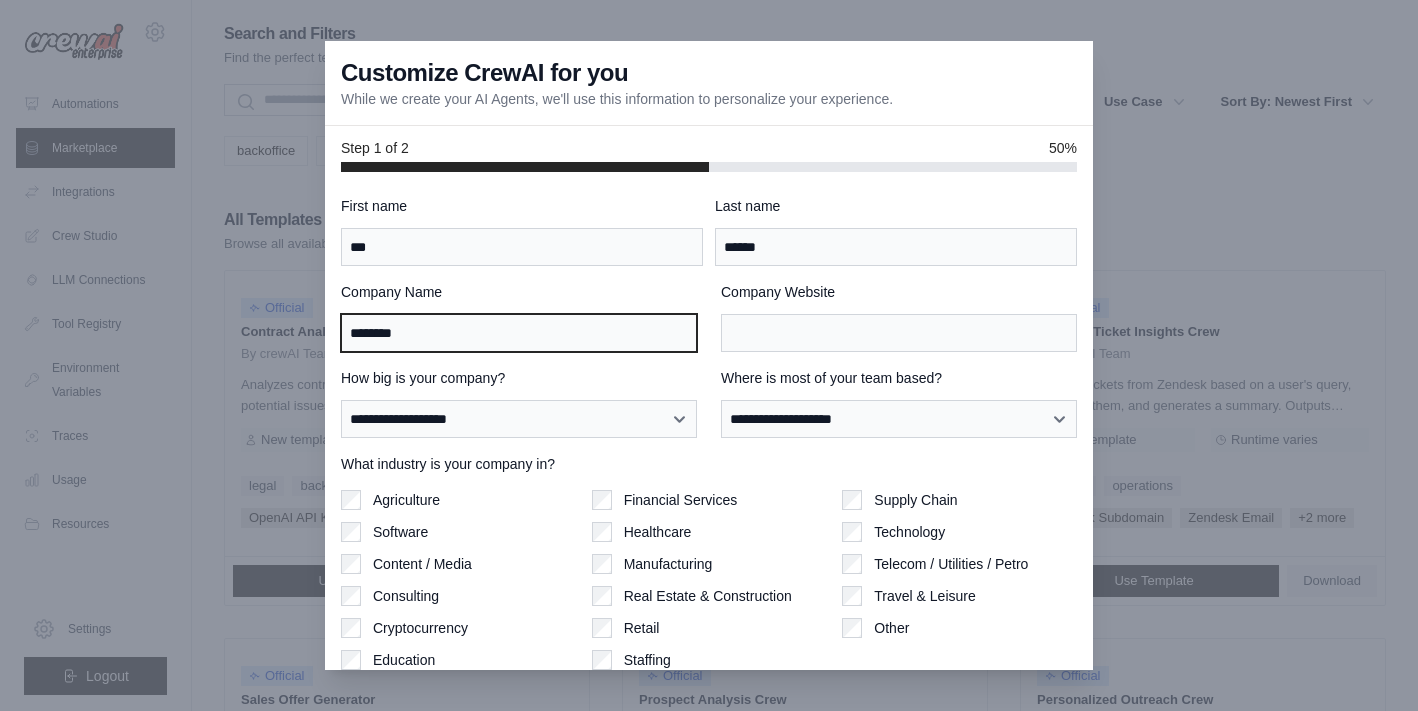 type on "********" 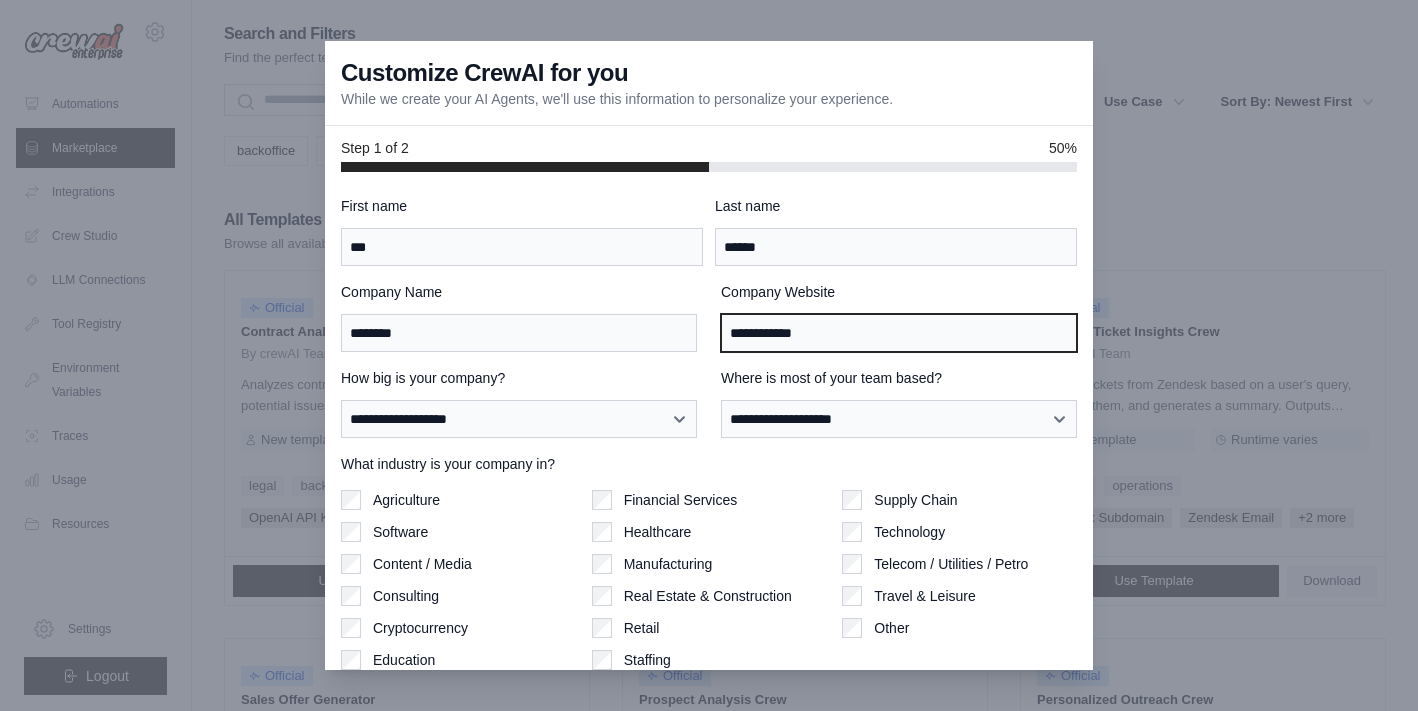 type on "**********" 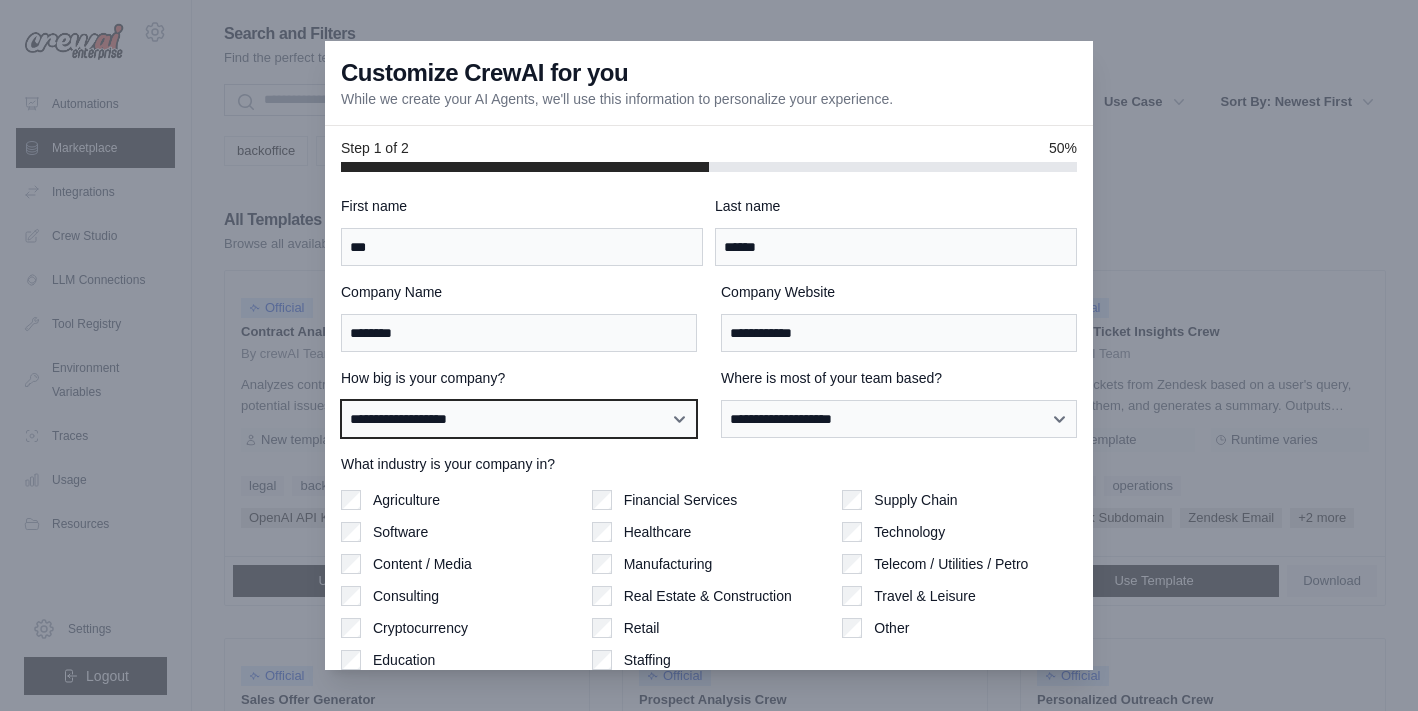 select on "**********" 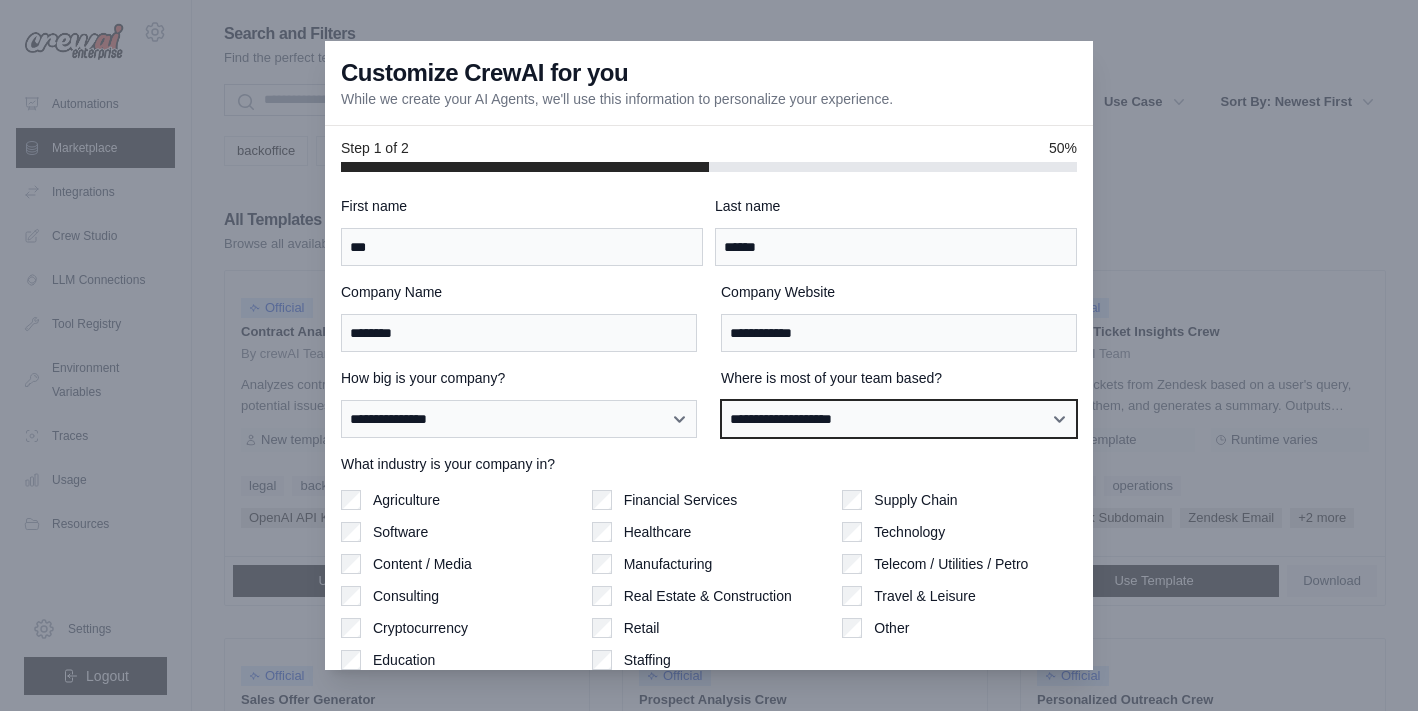 select on "******" 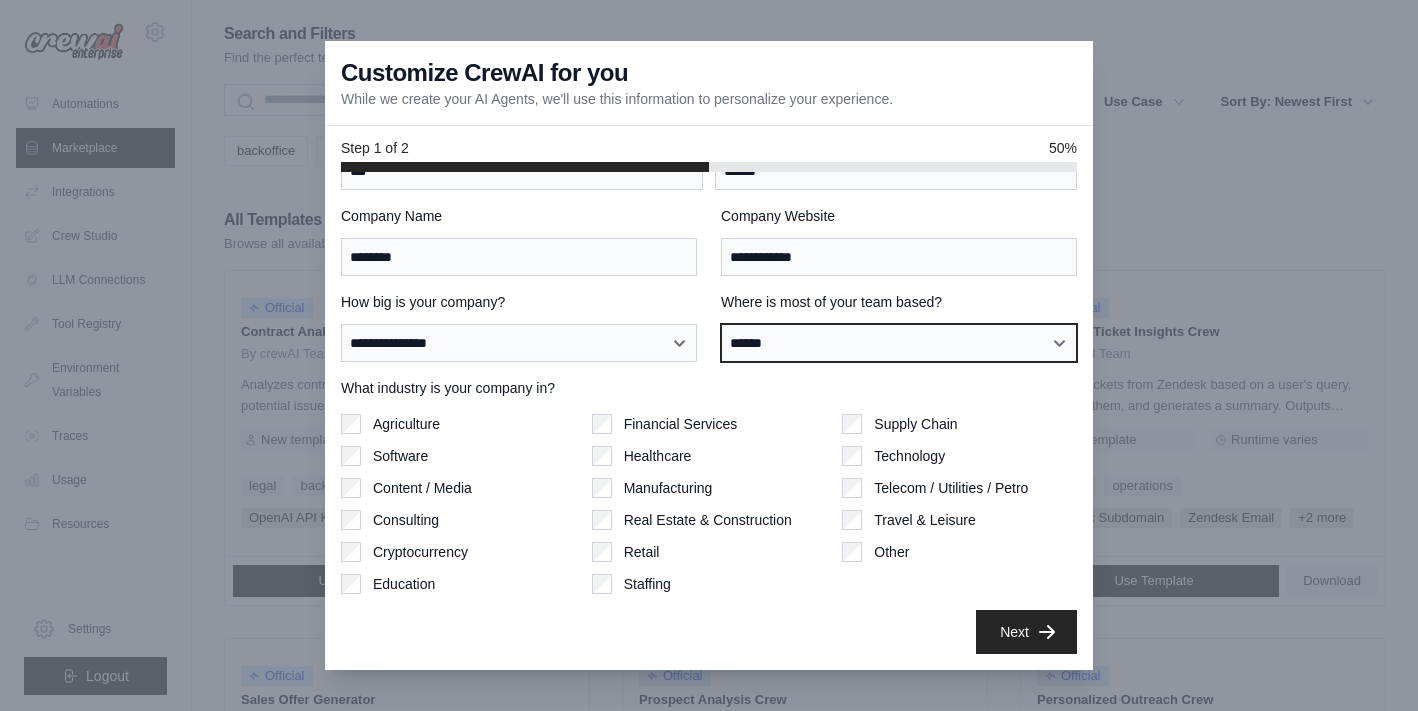 scroll, scrollTop: 76, scrollLeft: 0, axis: vertical 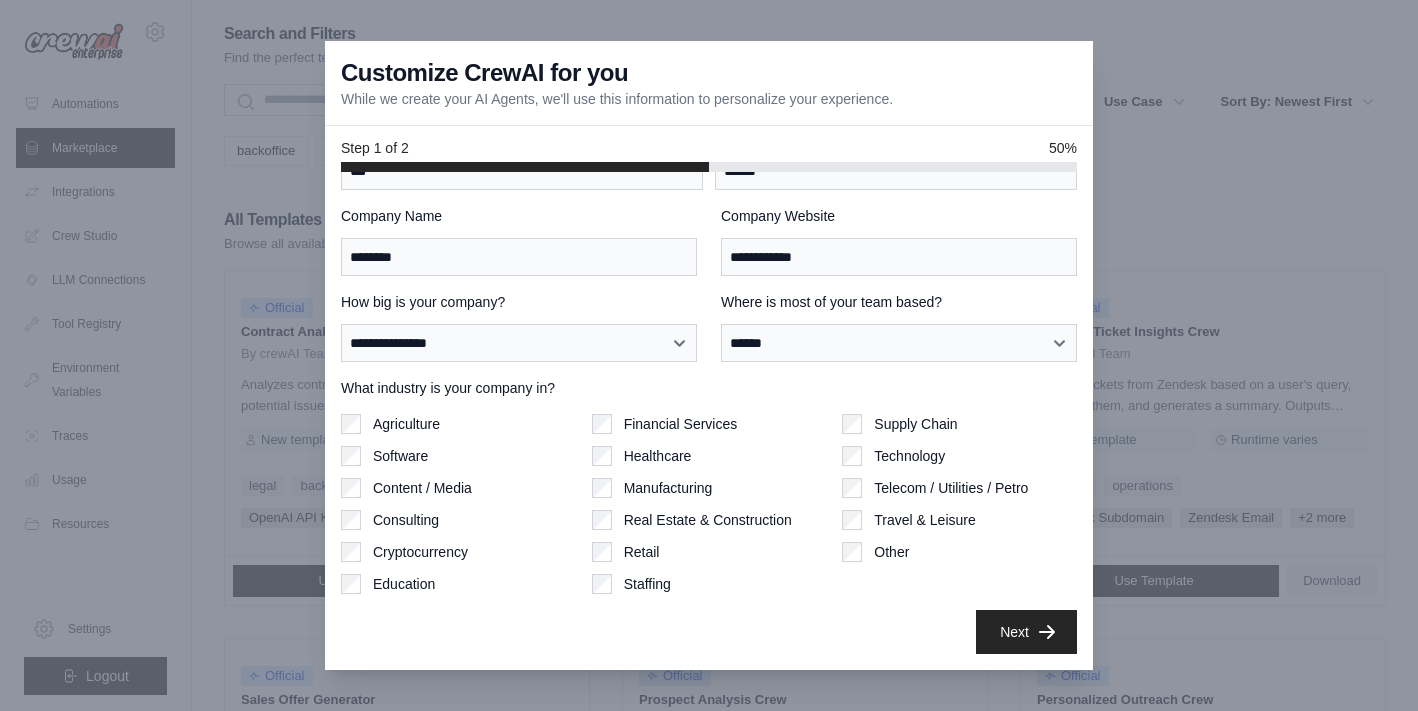 click on "Next" at bounding box center [1026, 632] 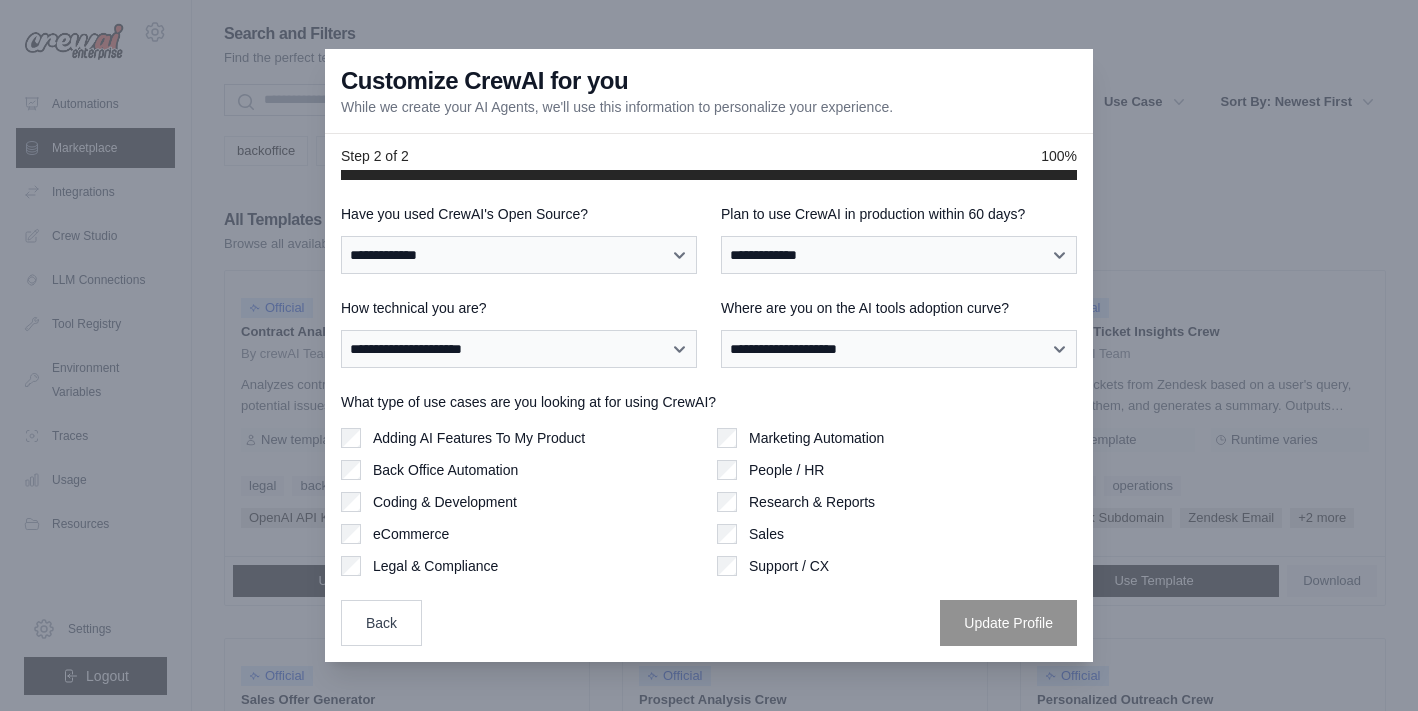scroll, scrollTop: 0, scrollLeft: 0, axis: both 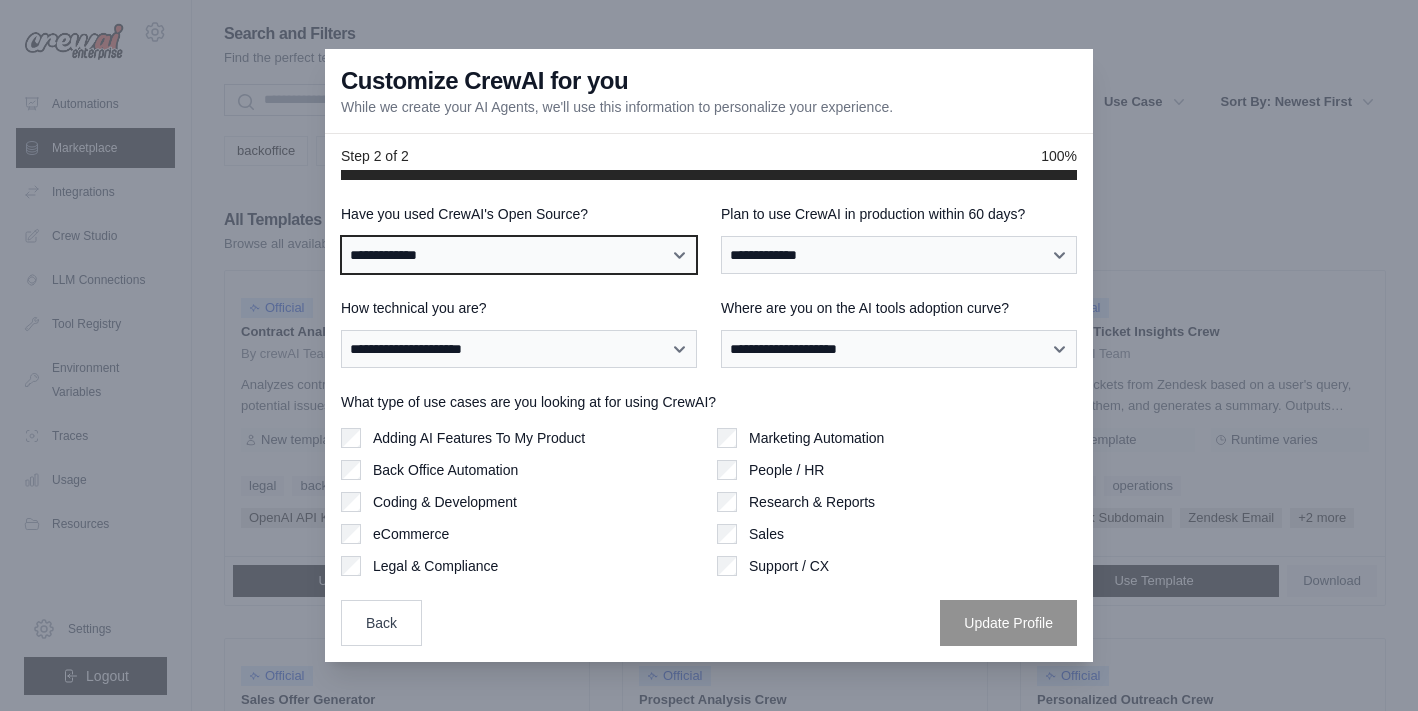 select on "**" 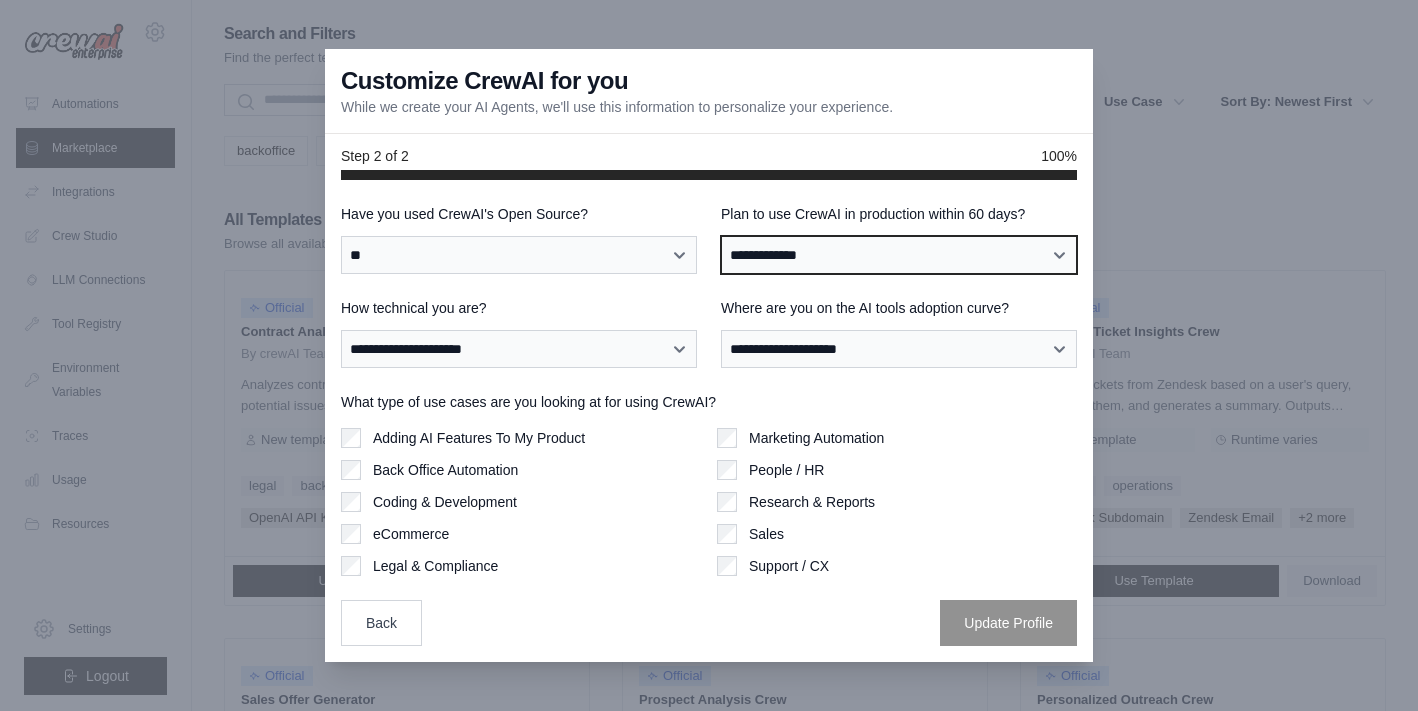 select on "*****" 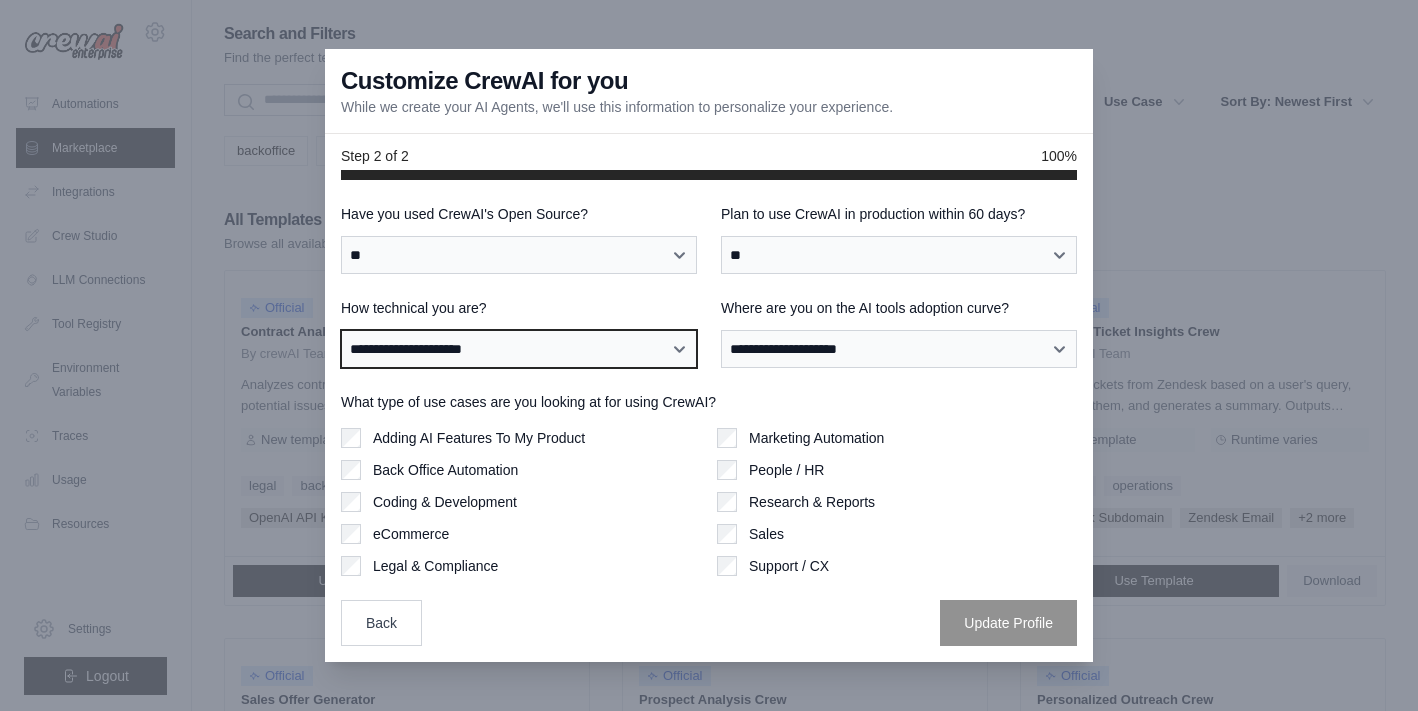 select on "**********" 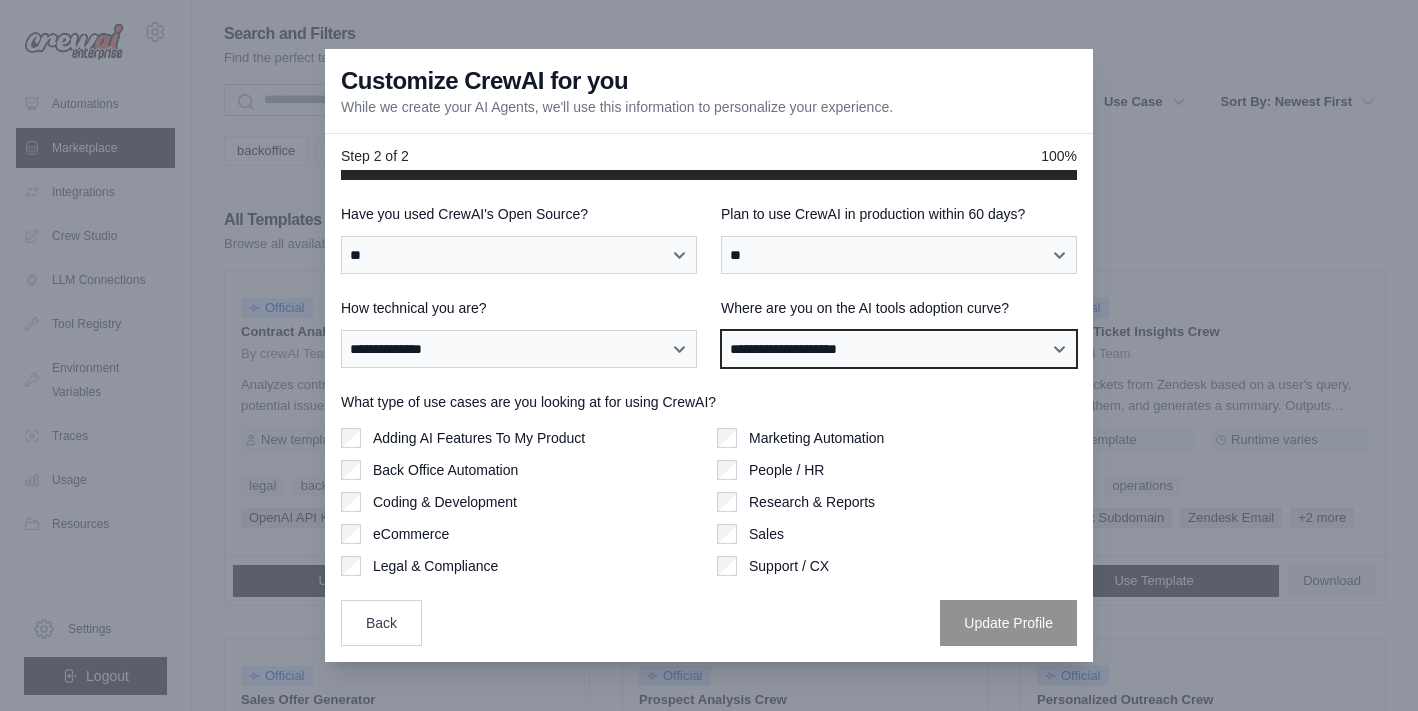 select on "**********" 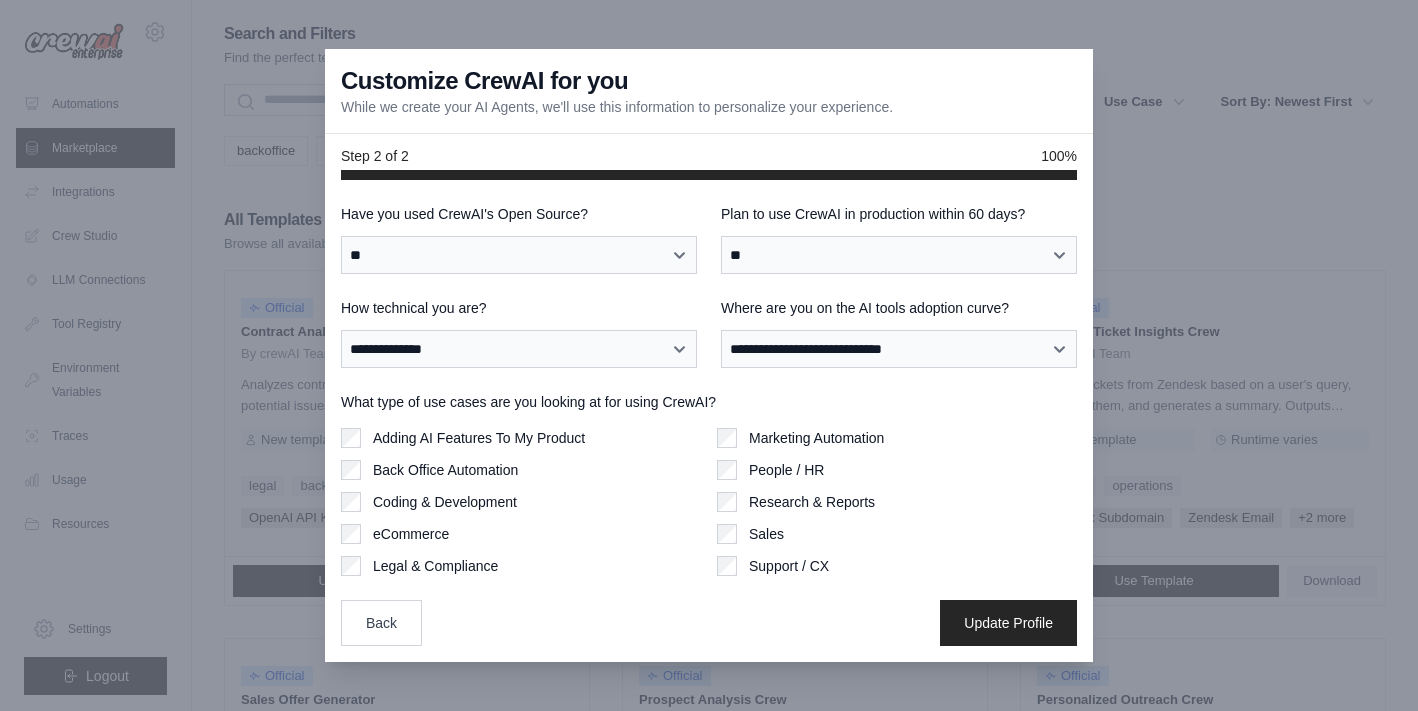 click on "Update Profile" at bounding box center (1008, 623) 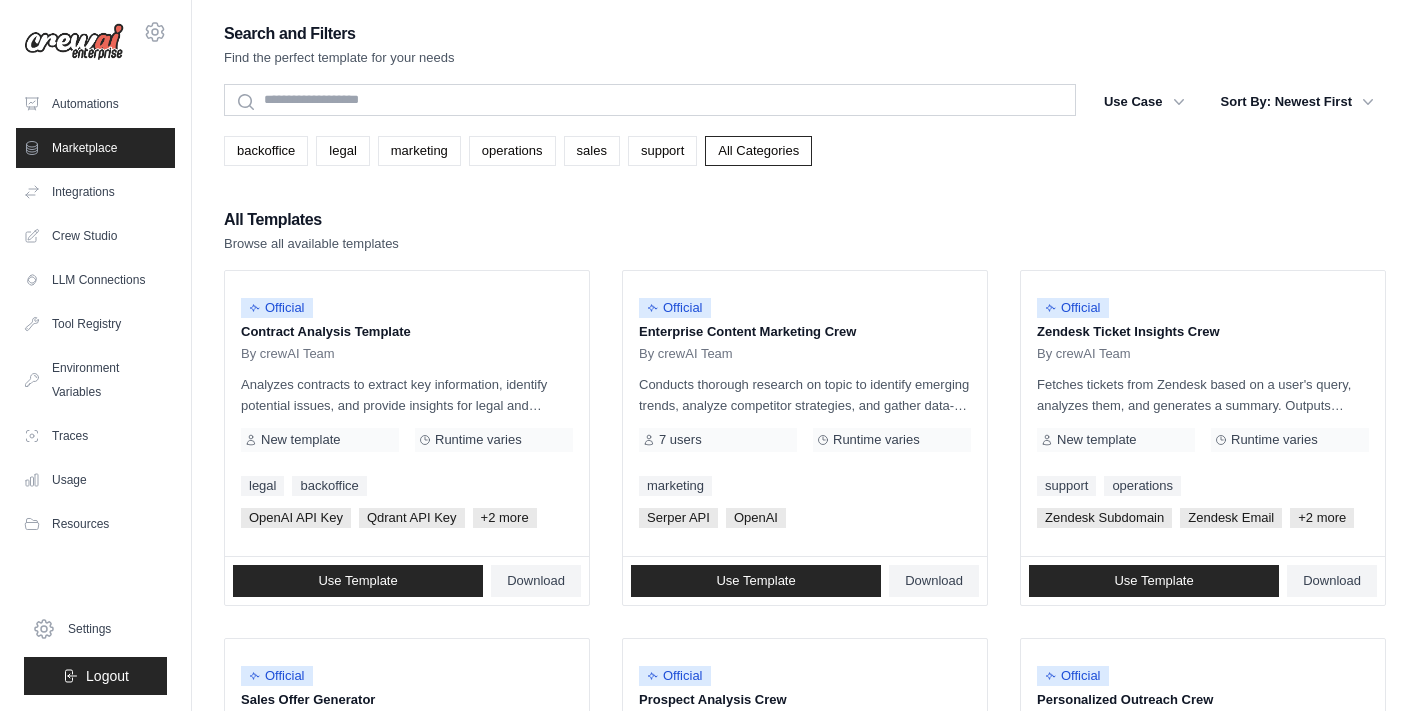 scroll, scrollTop: 0, scrollLeft: 0, axis: both 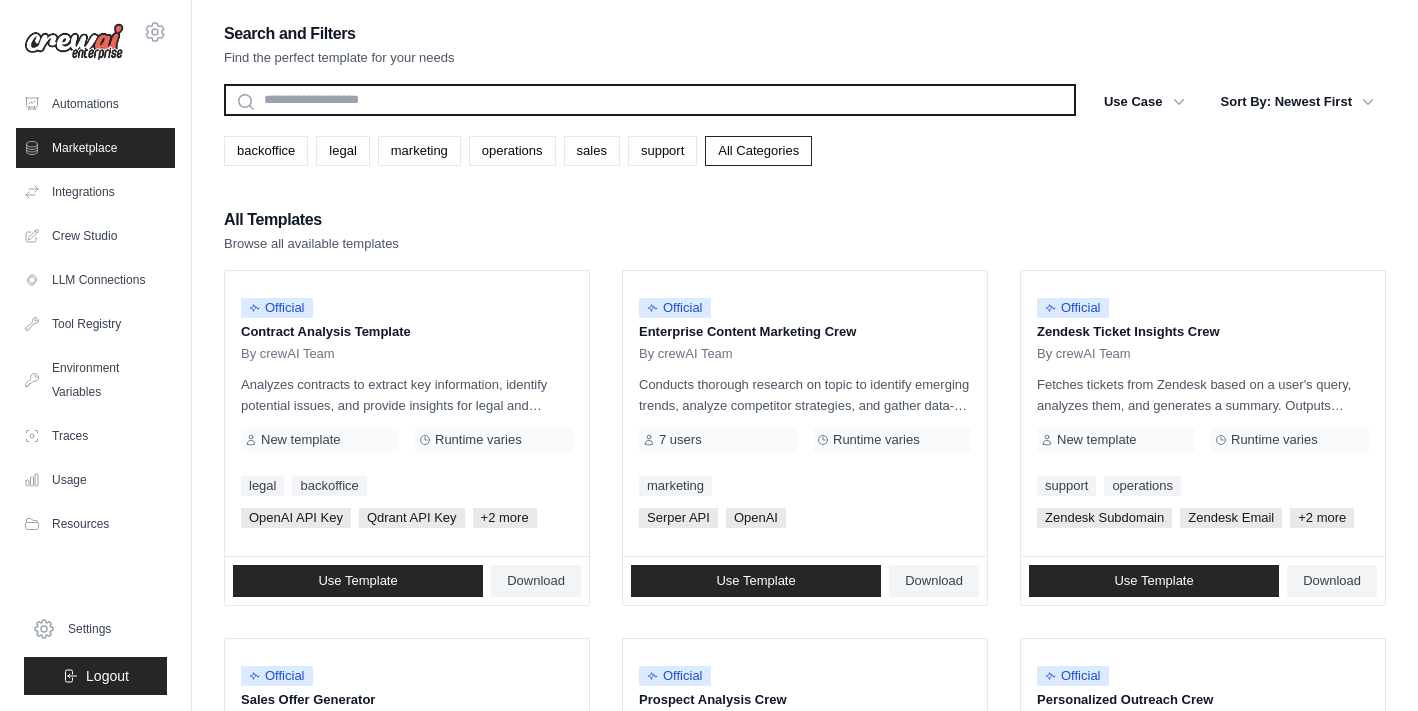 click at bounding box center [650, 100] 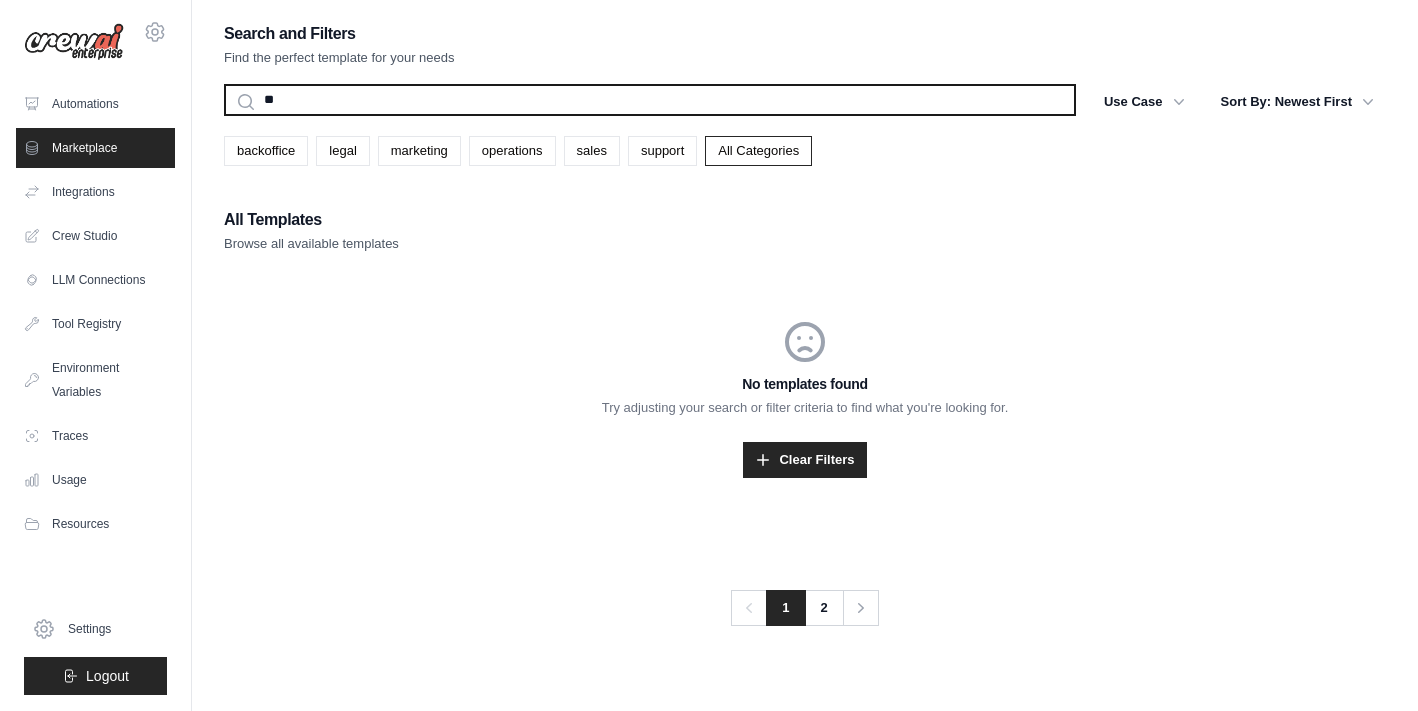 type on "*" 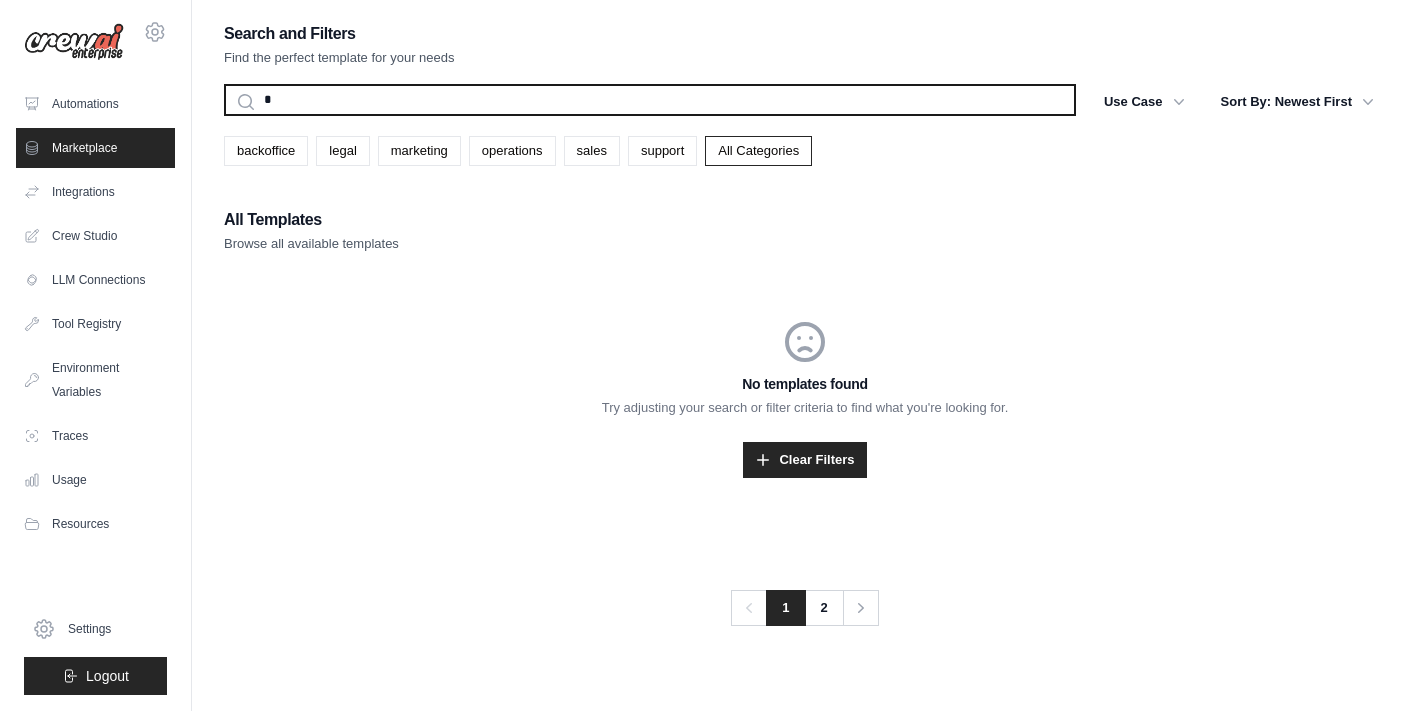type 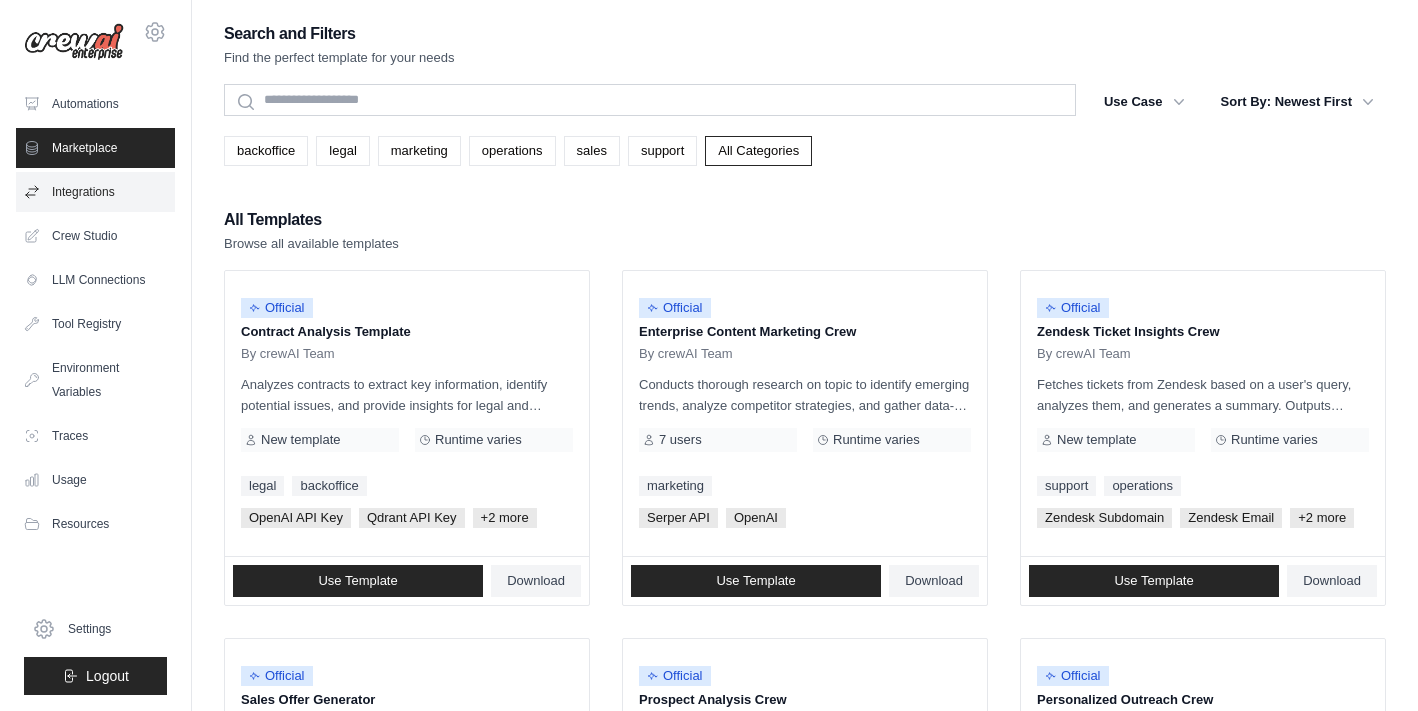 click on "Integrations" at bounding box center [95, 192] 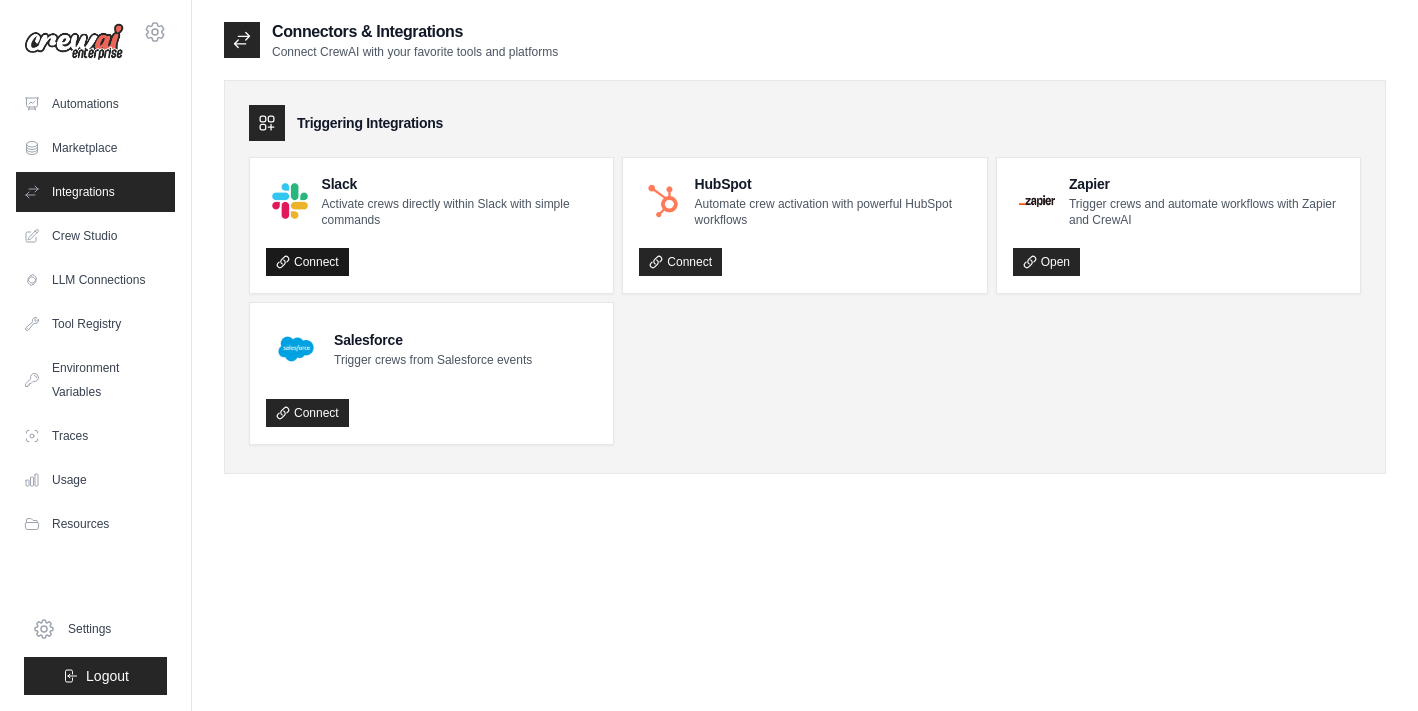 click on "Connect" at bounding box center [307, 262] 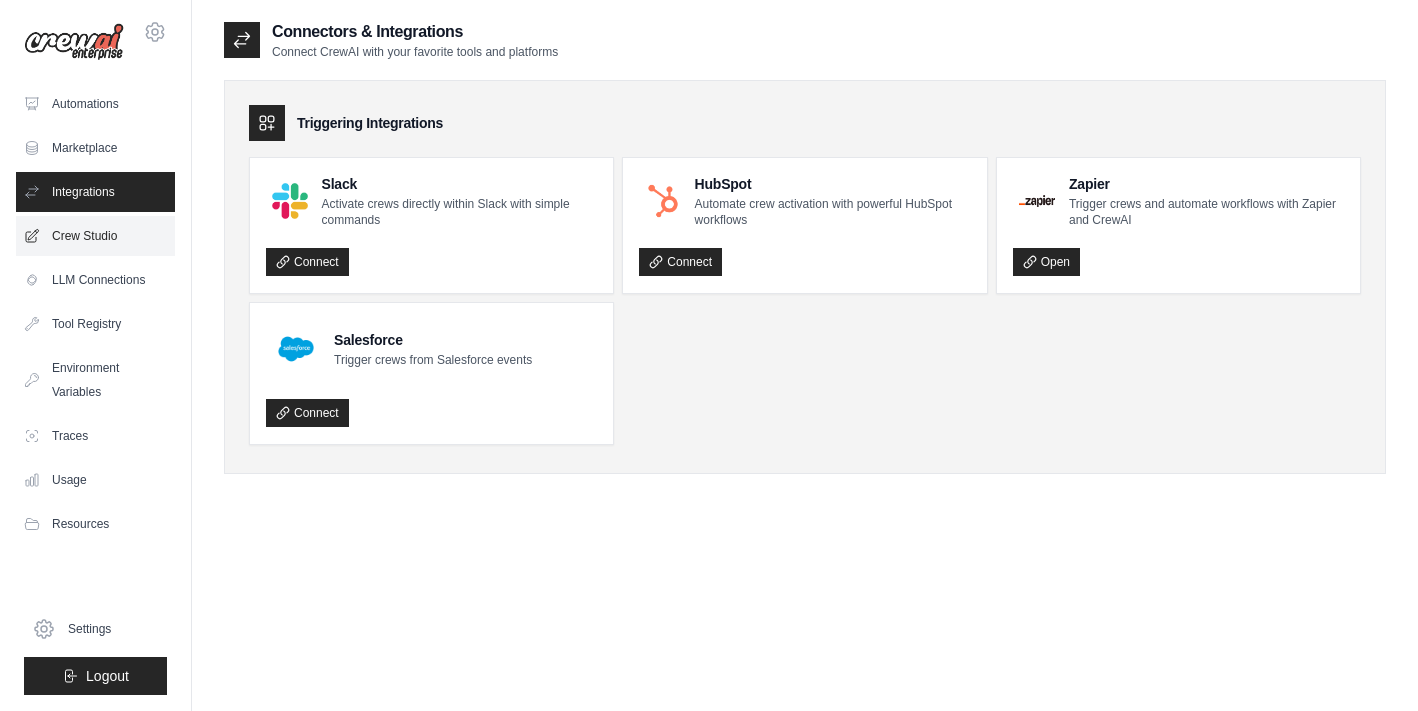 click on "Crew Studio" at bounding box center (95, 236) 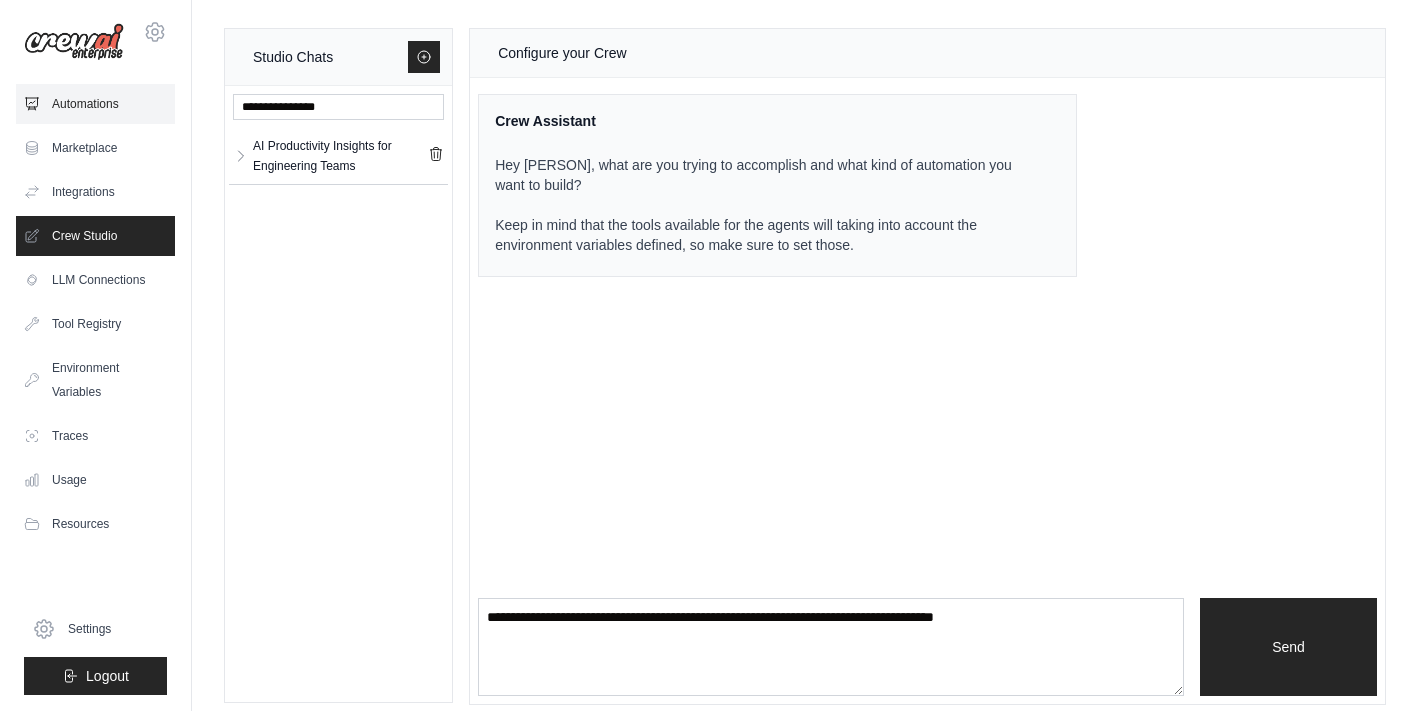 click on "Automations" at bounding box center (95, 104) 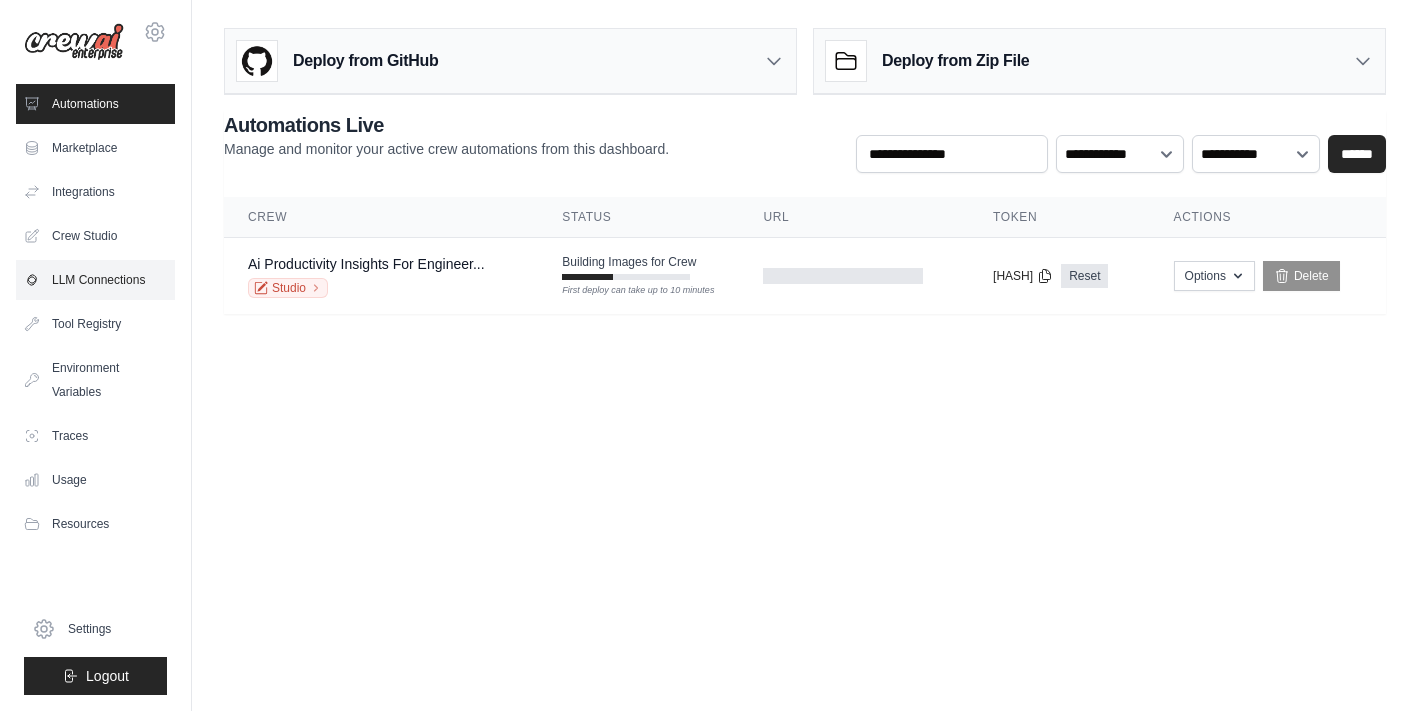 click on "LLM Connections" at bounding box center (95, 280) 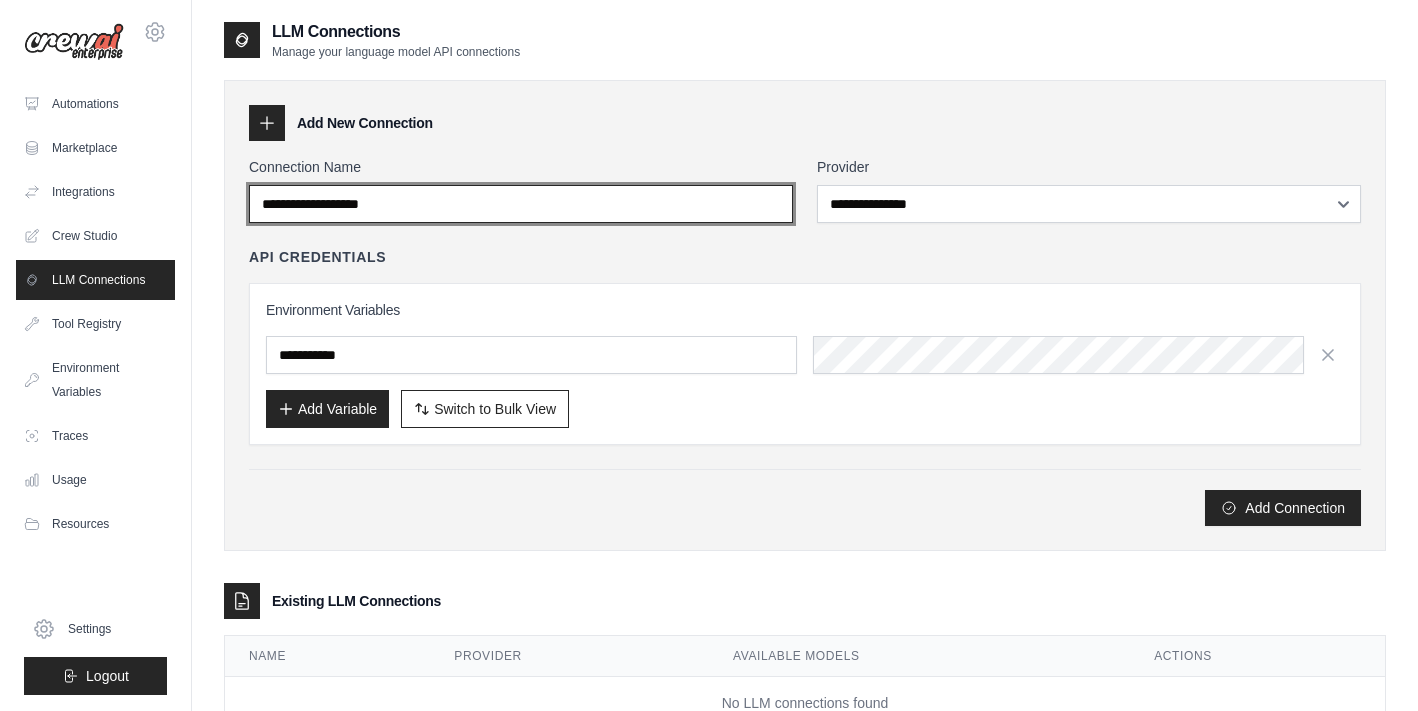 click on "Connection Name" at bounding box center [521, 204] 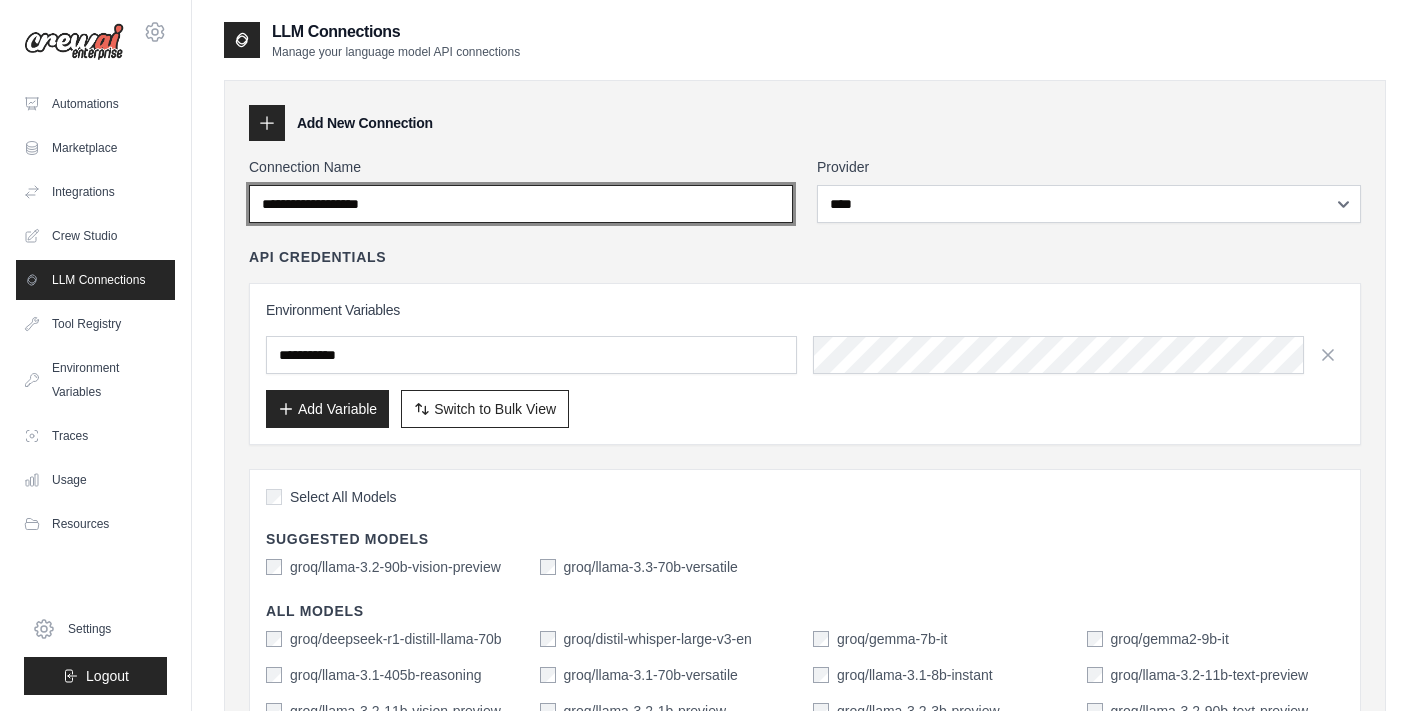 click on "Connection Name" at bounding box center [521, 204] 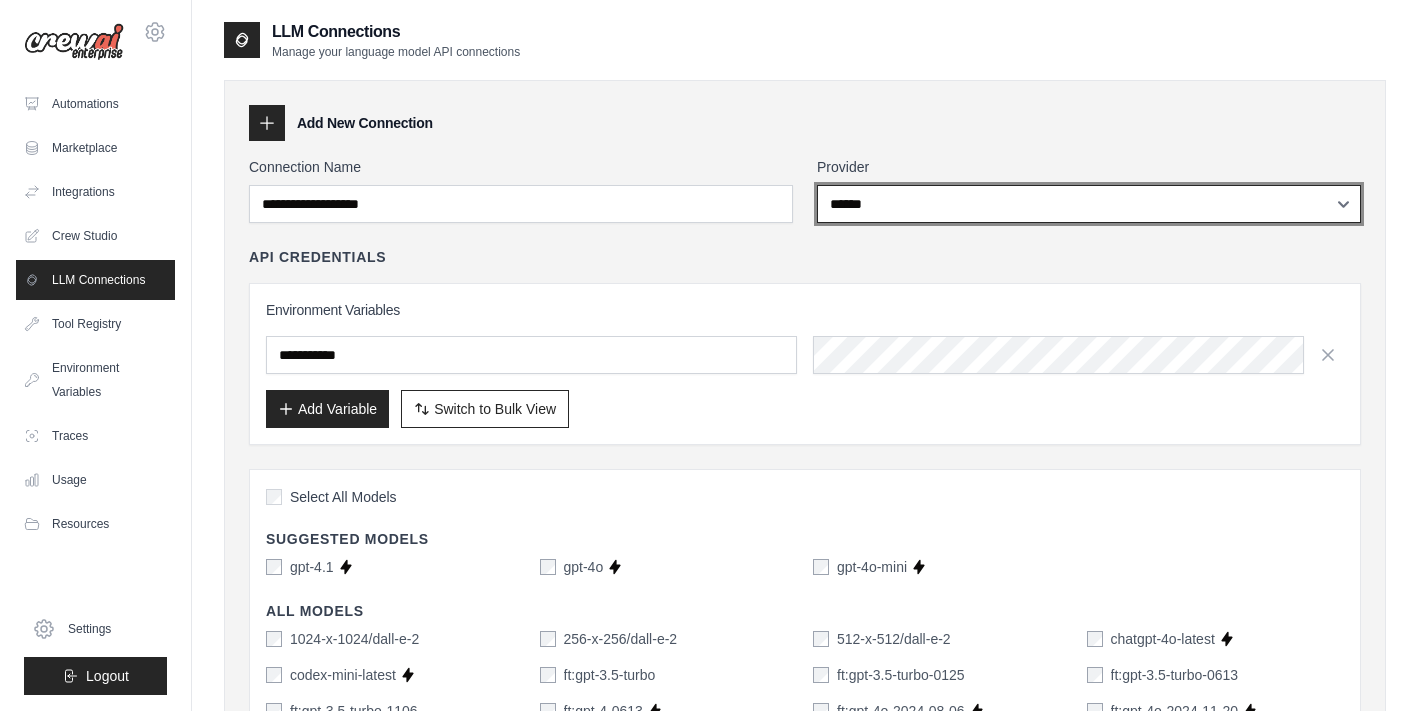 scroll, scrollTop: 0, scrollLeft: 0, axis: both 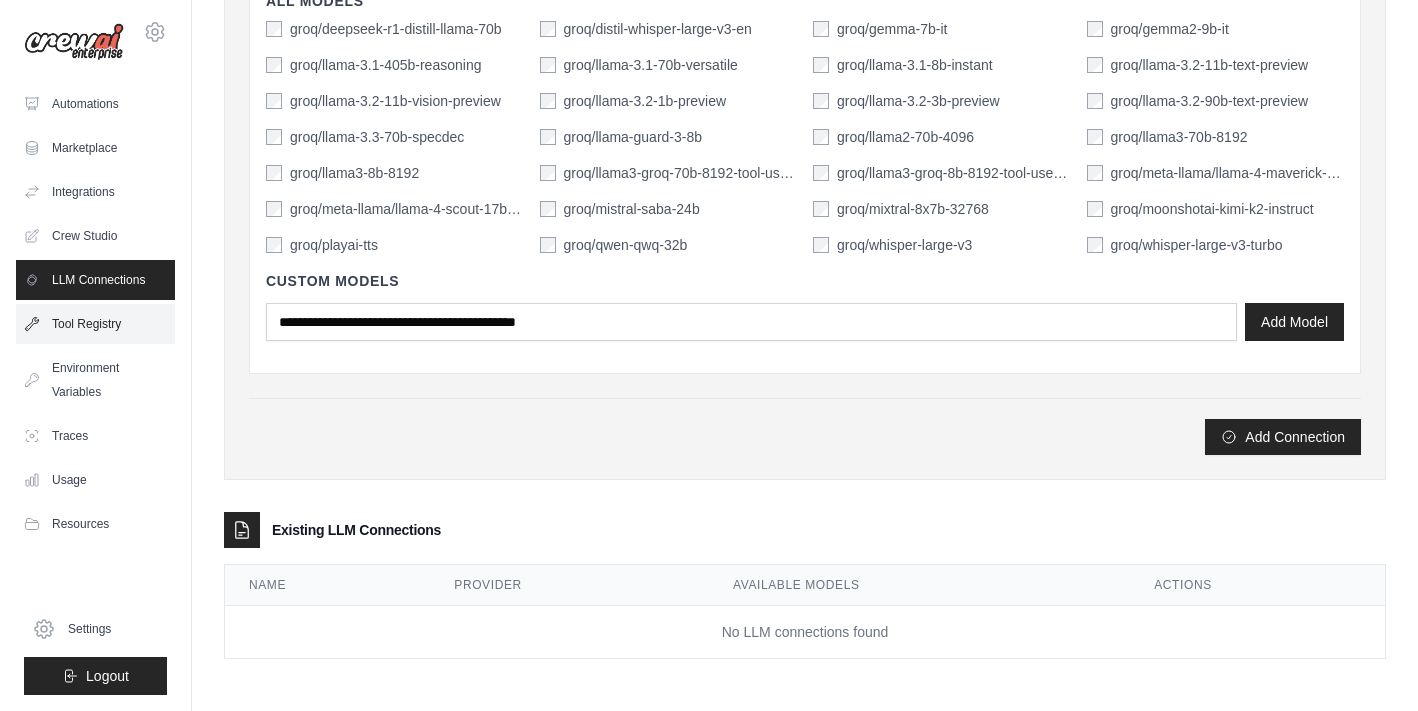 click on "Tool Registry" at bounding box center (95, 324) 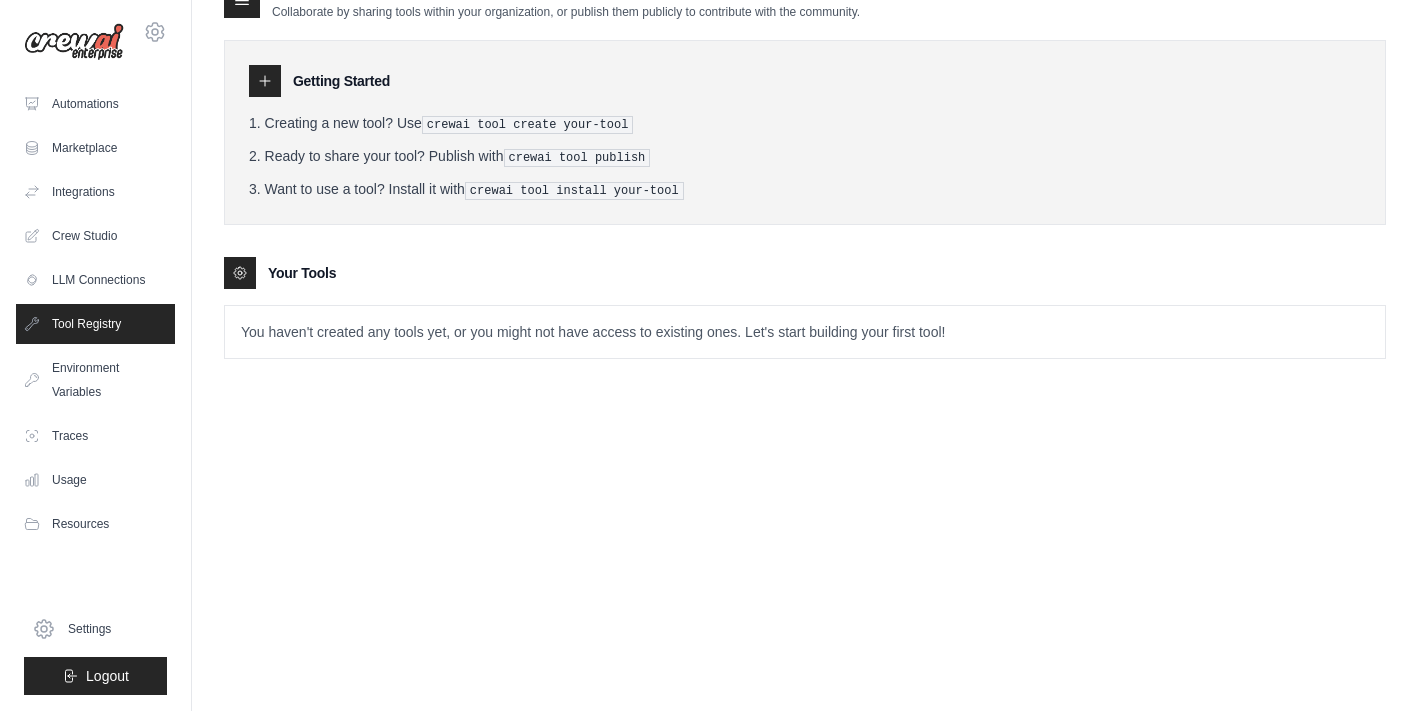 scroll, scrollTop: 0, scrollLeft: 0, axis: both 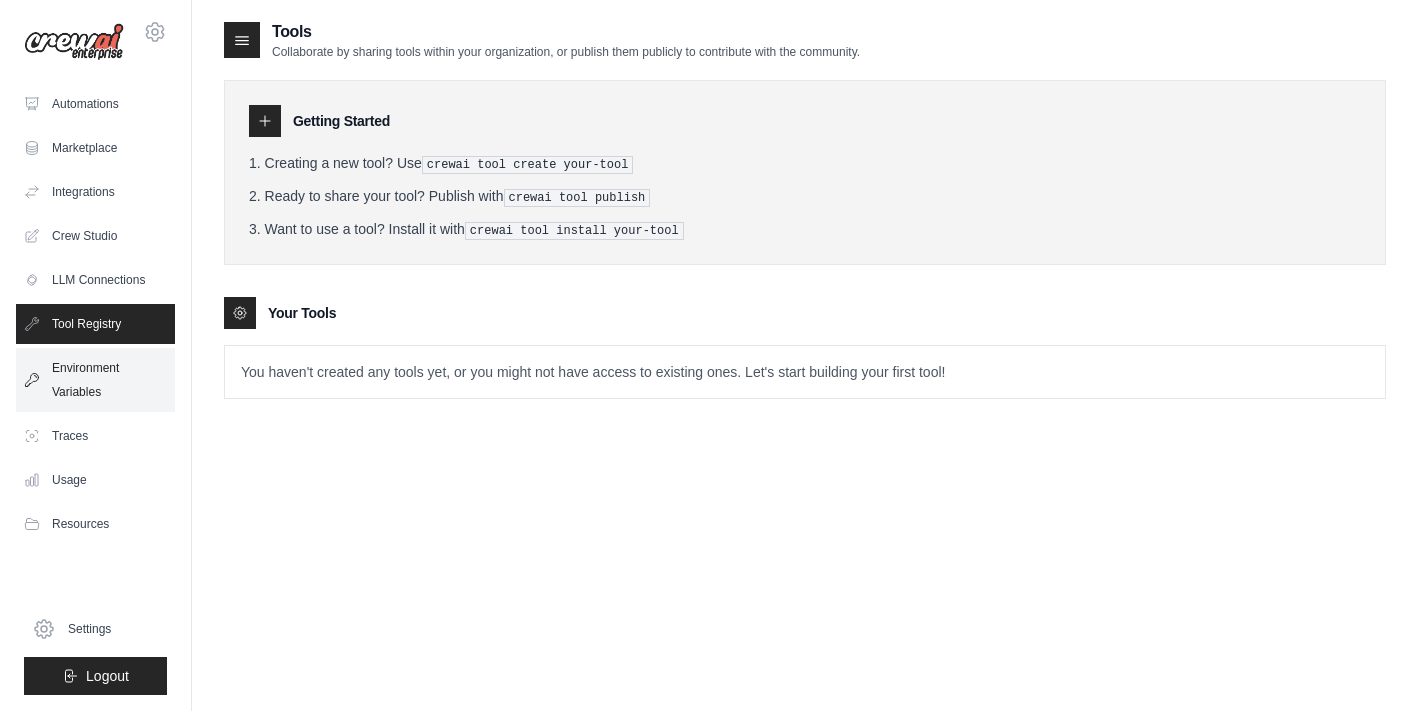 click on "Environment Variables" at bounding box center (95, 380) 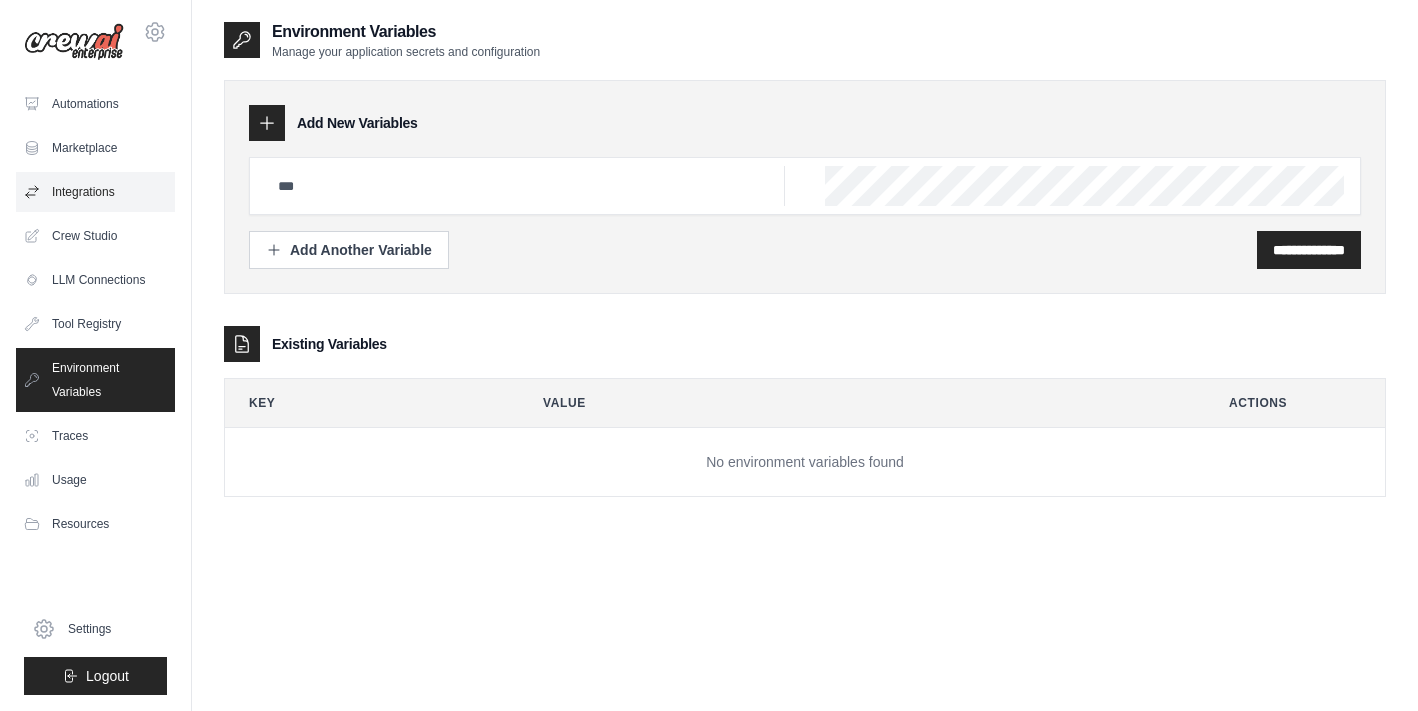 click on "Integrations" at bounding box center [95, 192] 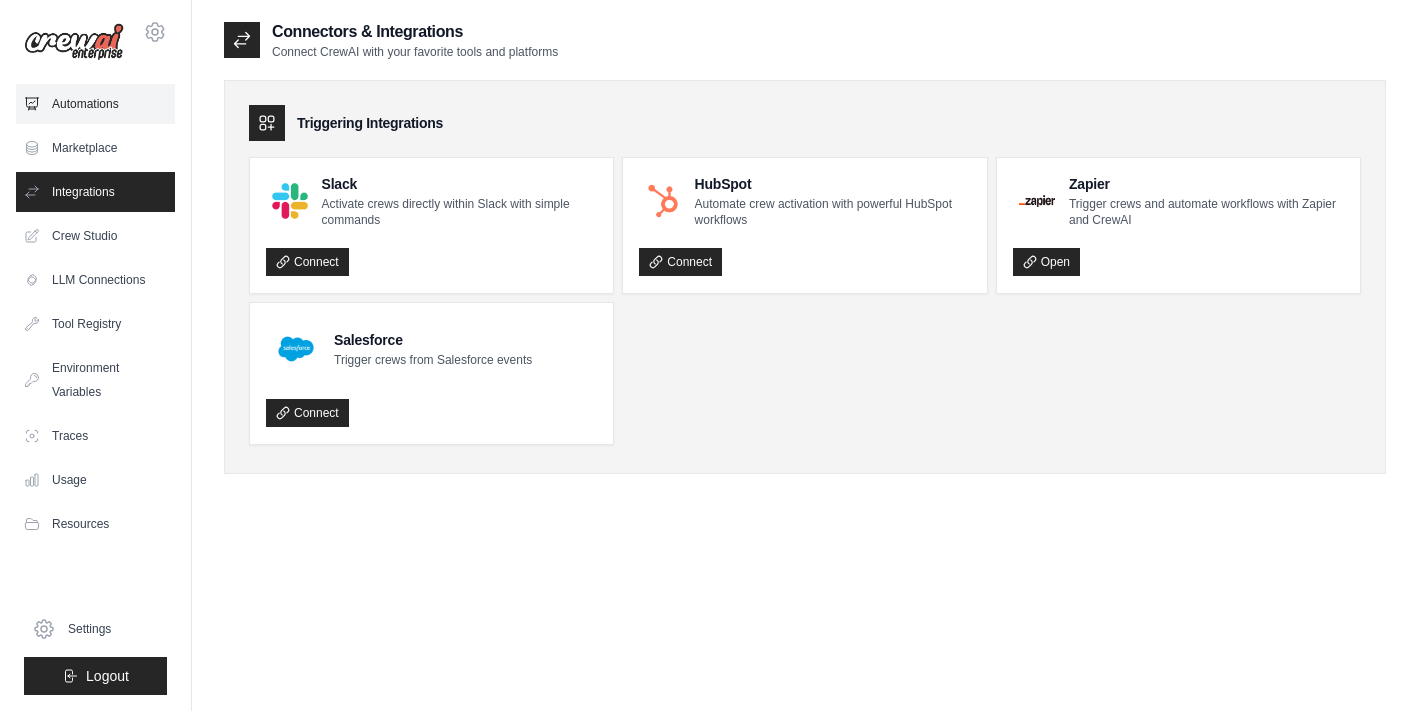 click on "Automations" at bounding box center [95, 104] 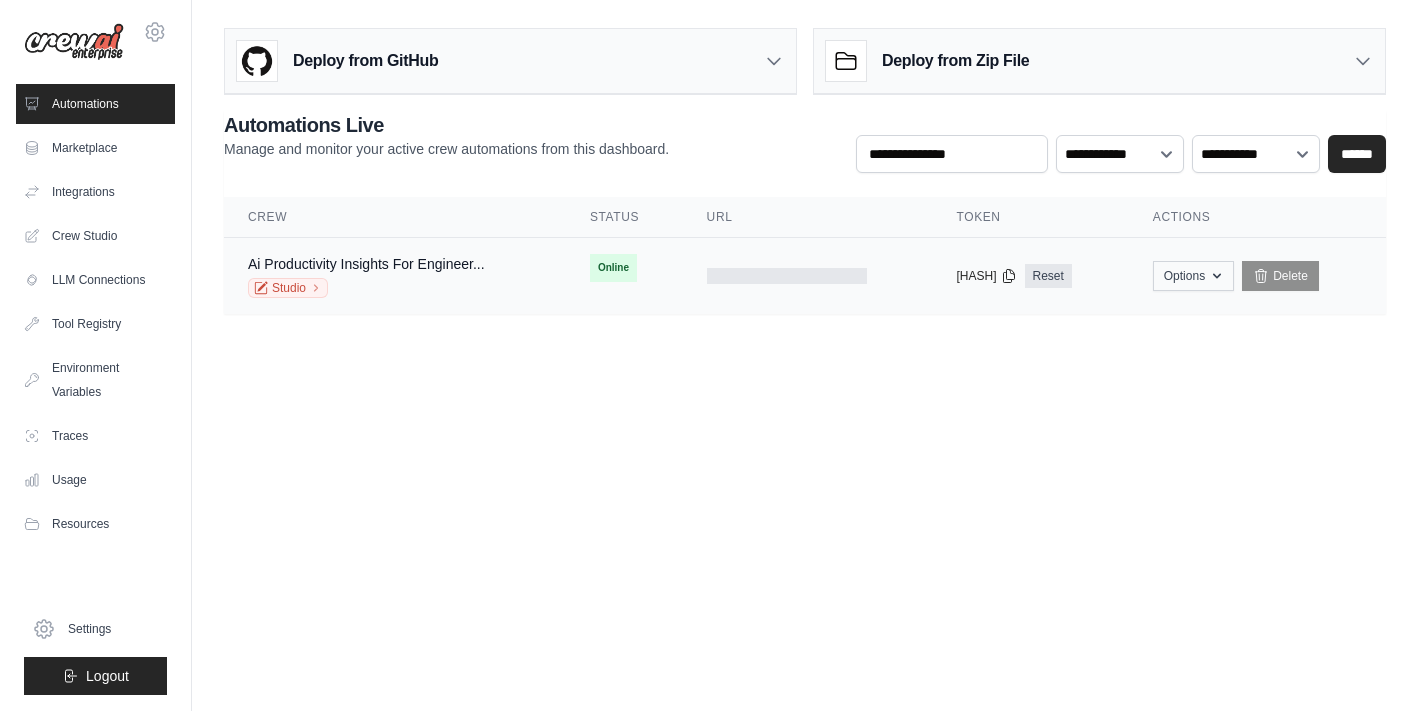 click on "Options" at bounding box center (1193, 276) 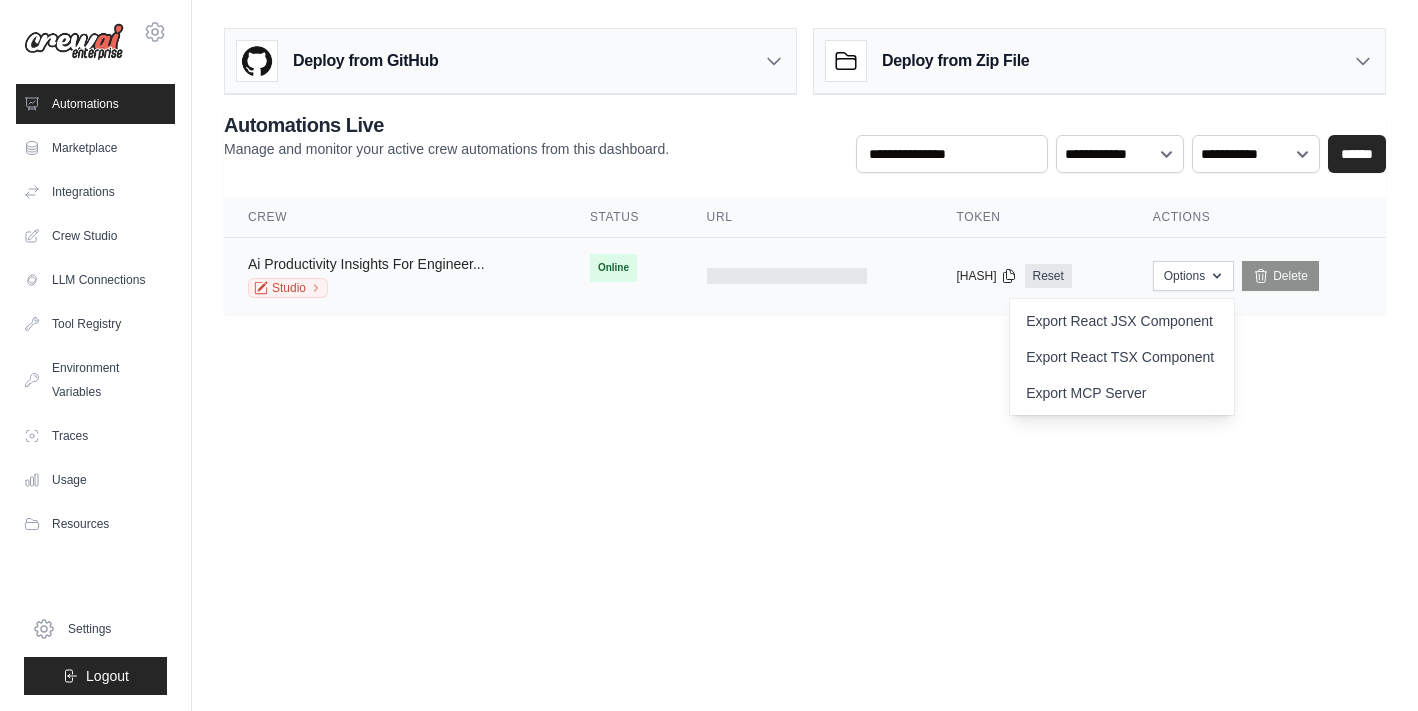 click on "Ai Productivity Insights For Engineer..." at bounding box center (366, 264) 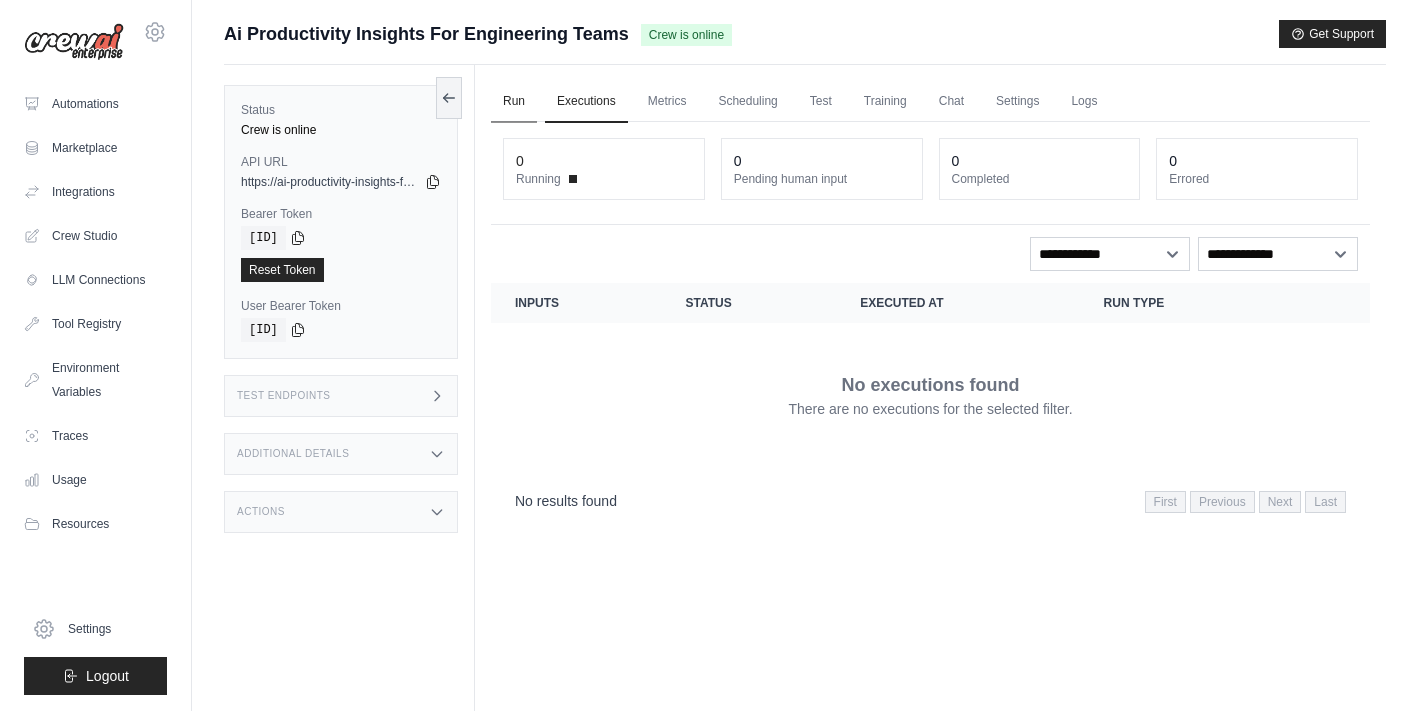 click on "Run" at bounding box center (514, 102) 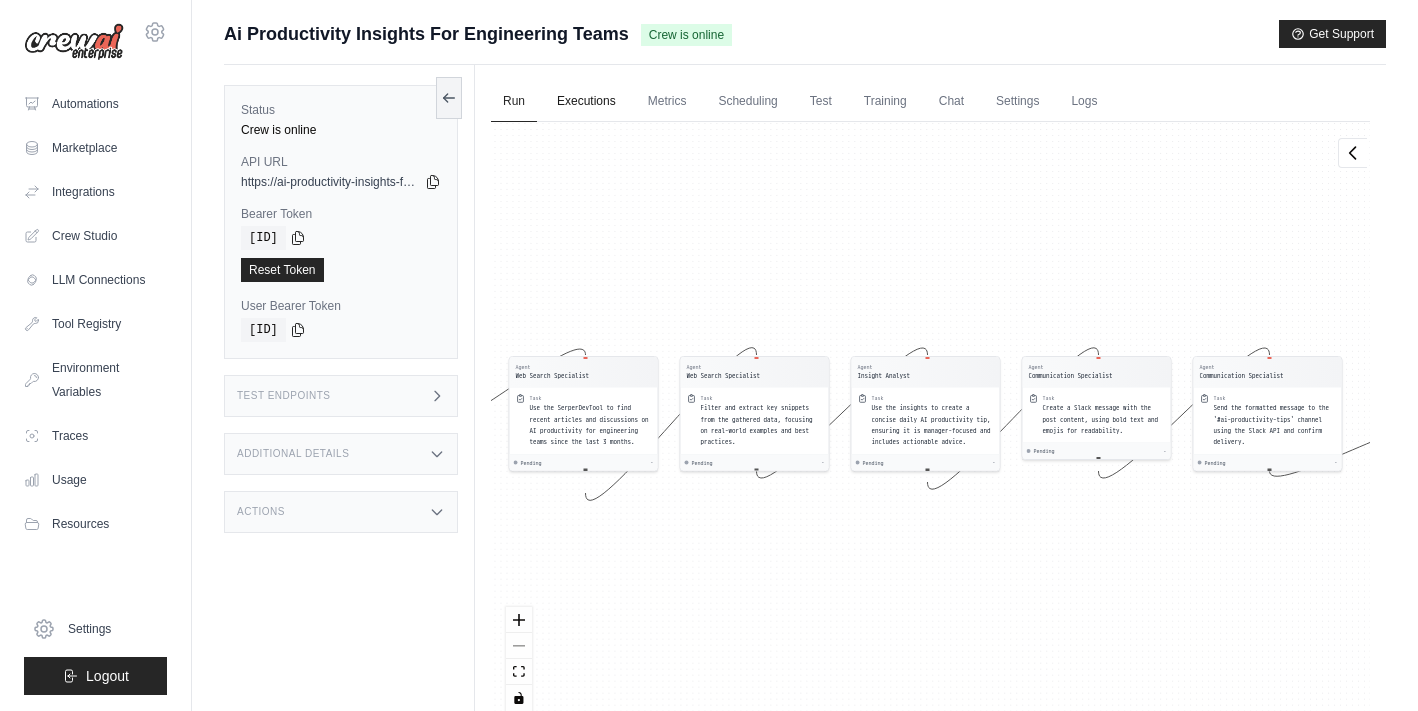 click on "Executions" at bounding box center [586, 102] 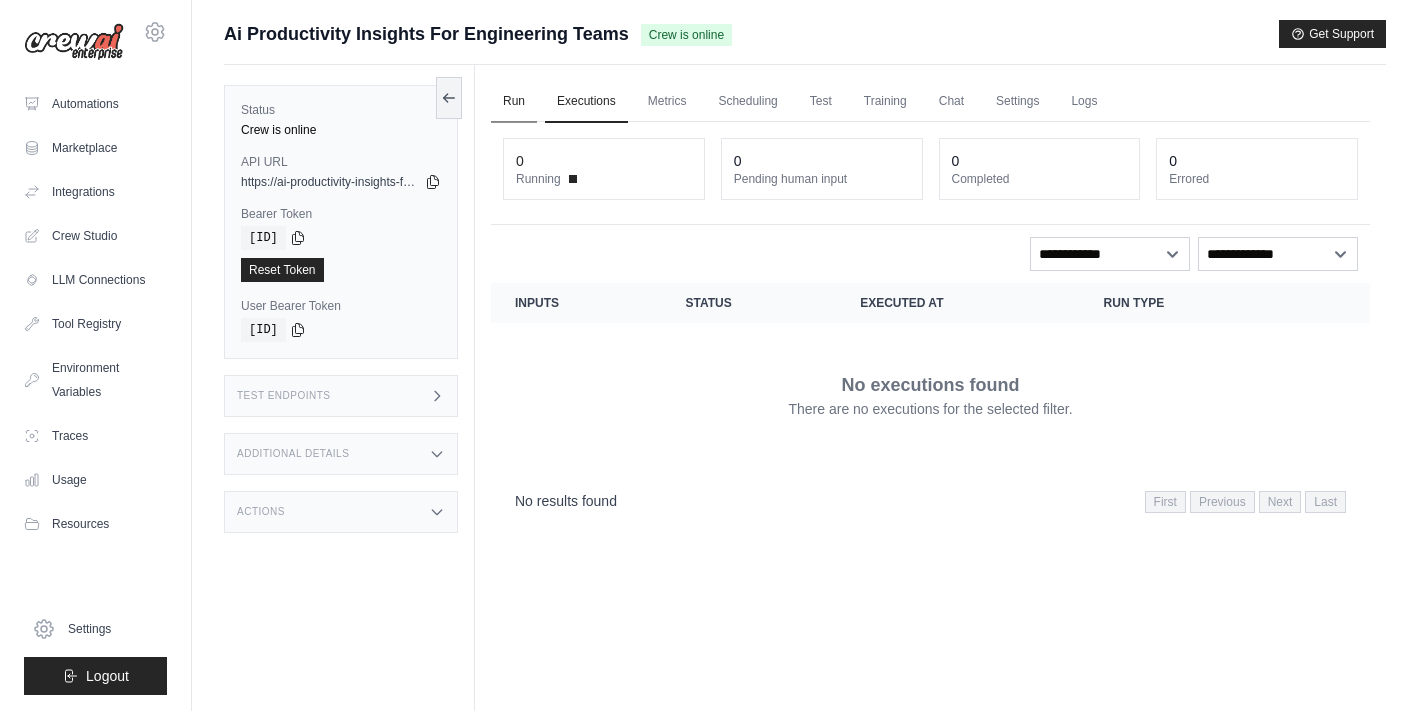 click on "Run" at bounding box center (514, 102) 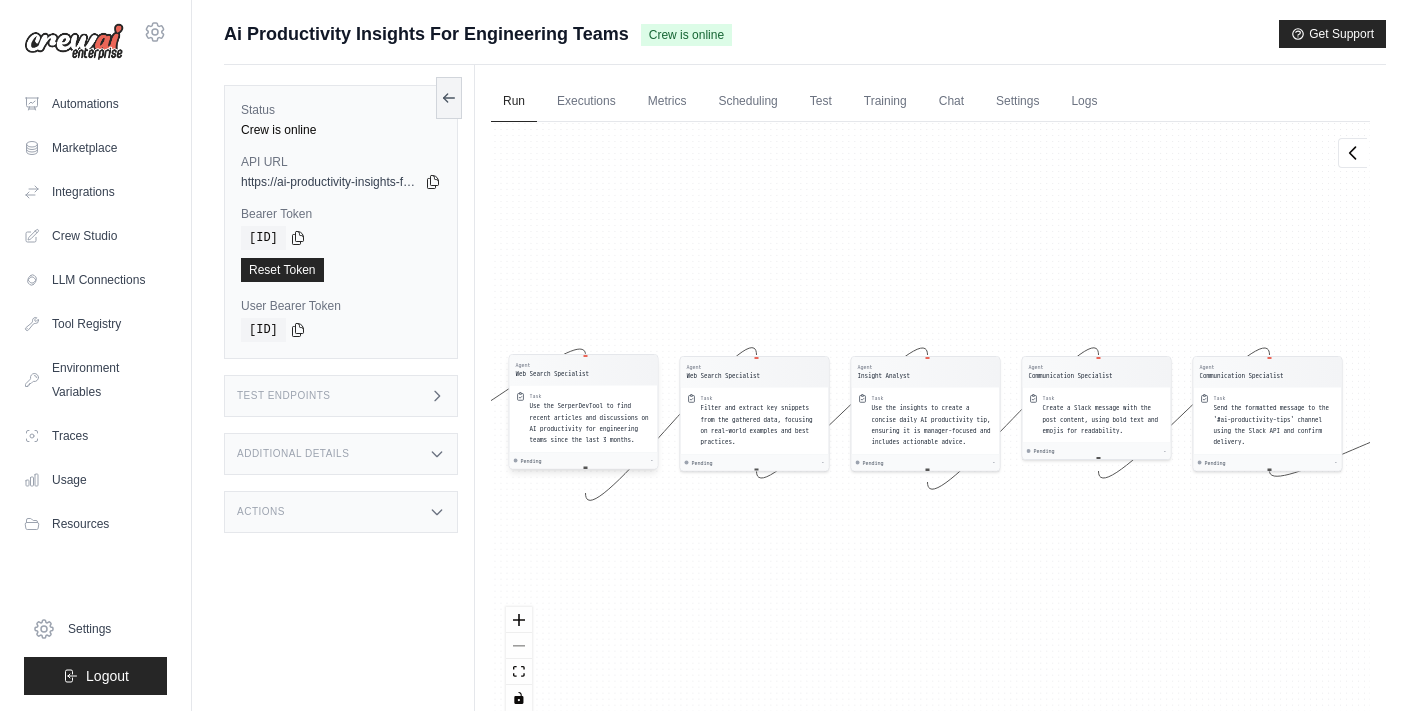 click on "Use the SerperDevTool to find recent articles and discussions on AI productivity for engineering teams since the last 3 months." at bounding box center [591, 424] 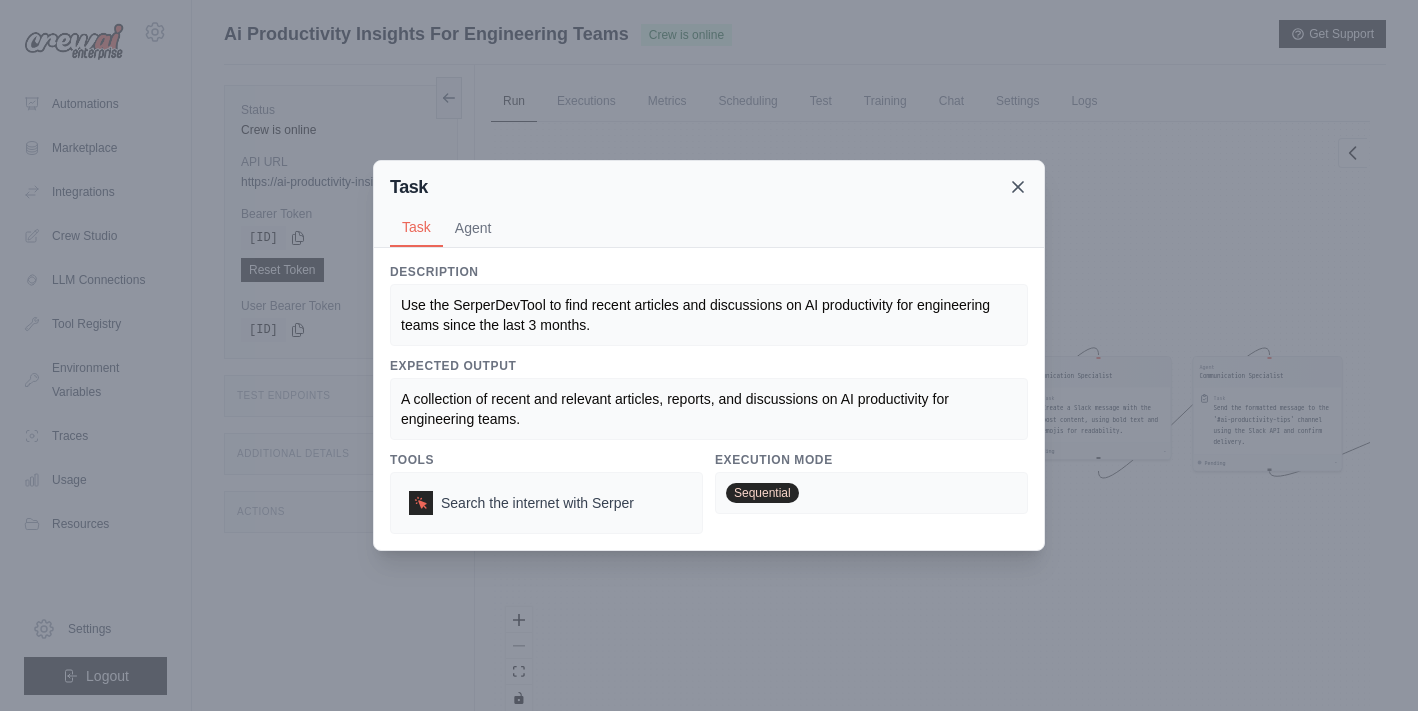 click 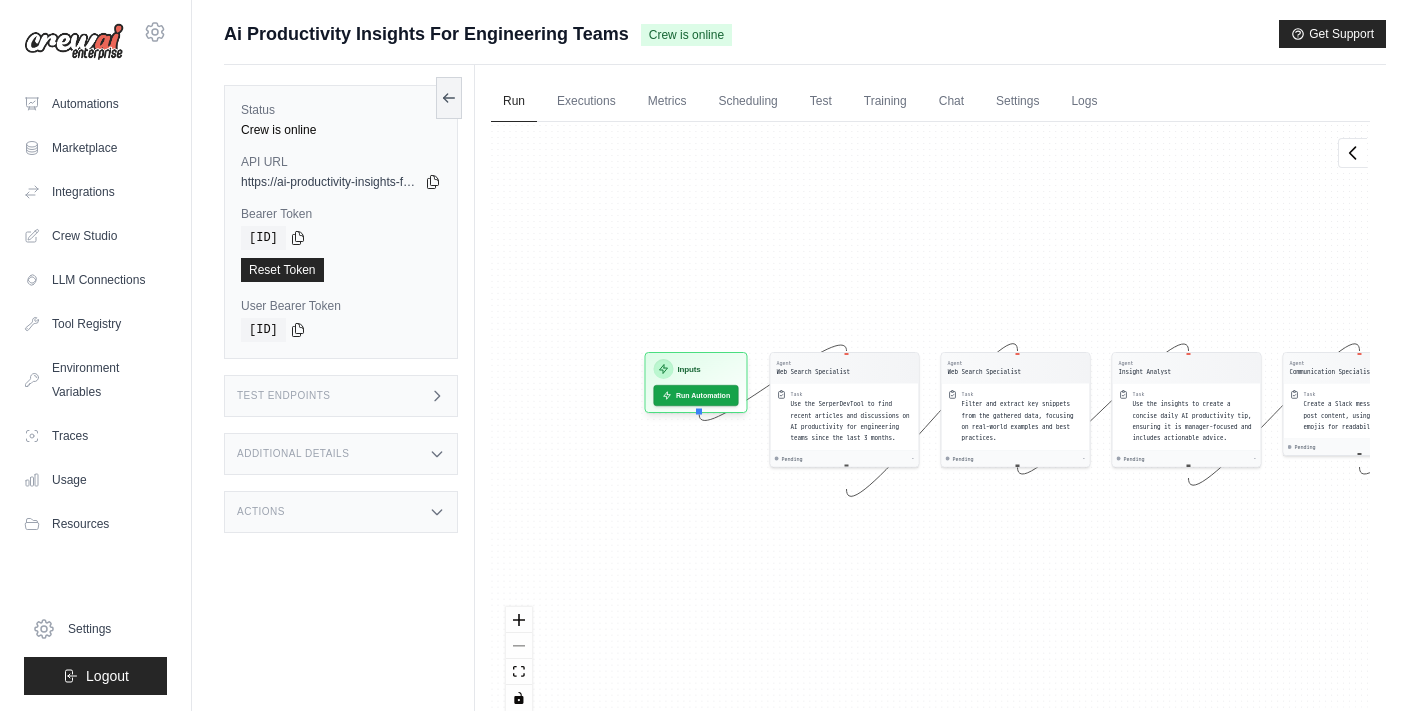 drag, startPoint x: 683, startPoint y: 525, endPoint x: 940, endPoint y: 521, distance: 257.03113 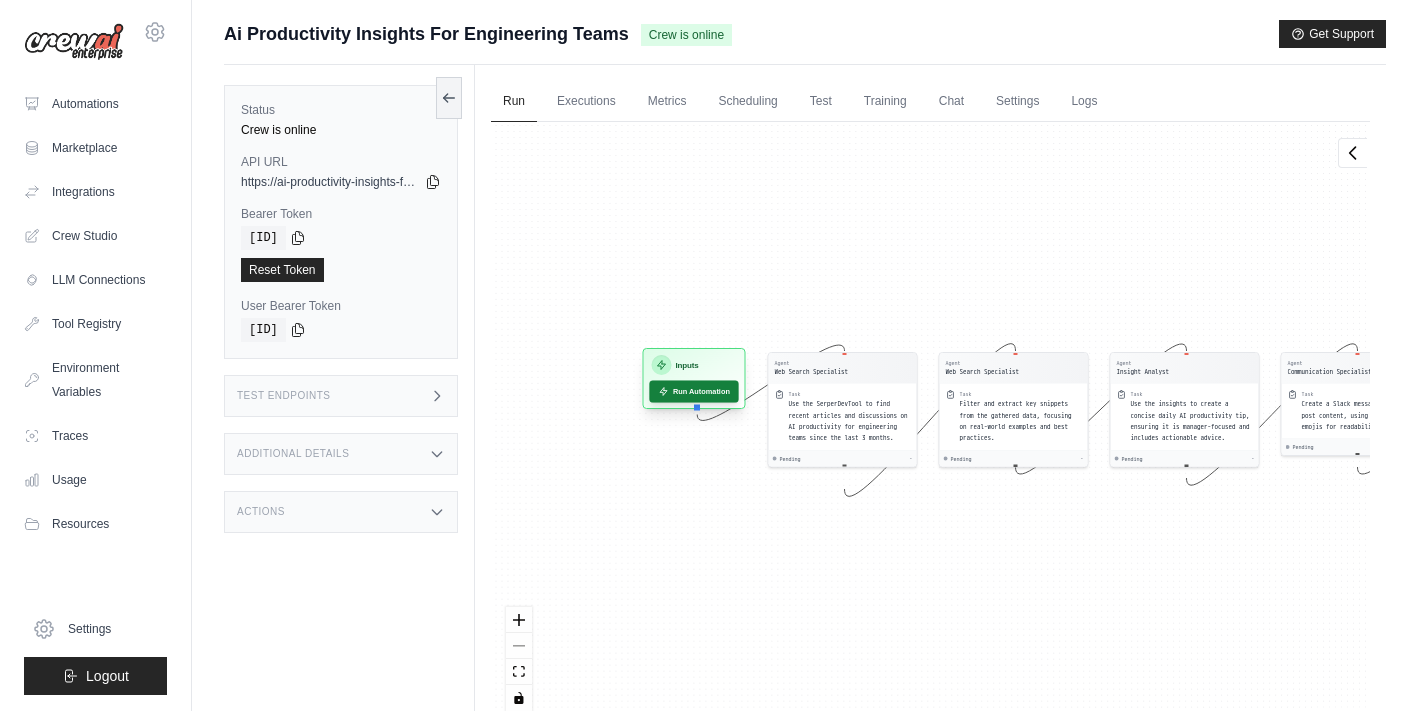 click on "Run Automation" at bounding box center (693, 391) 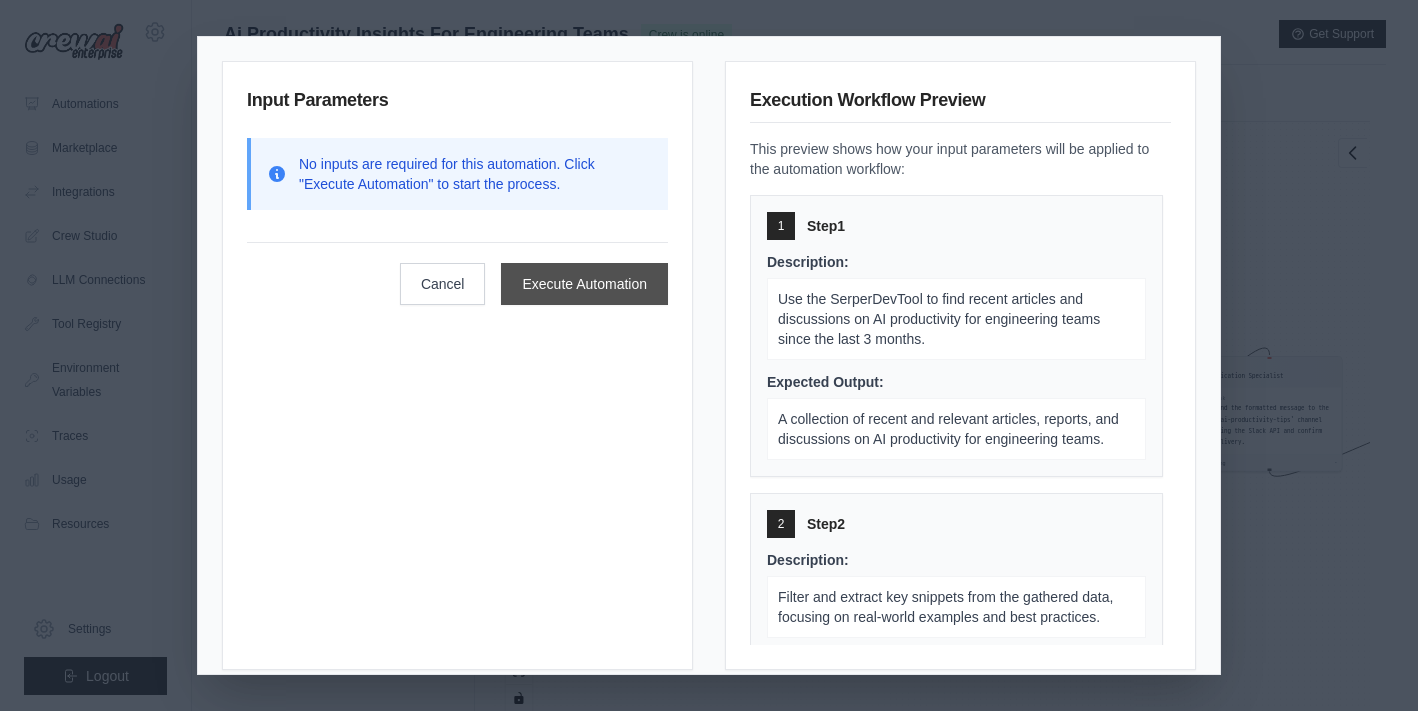 click on "Execute Automation" at bounding box center [584, 284] 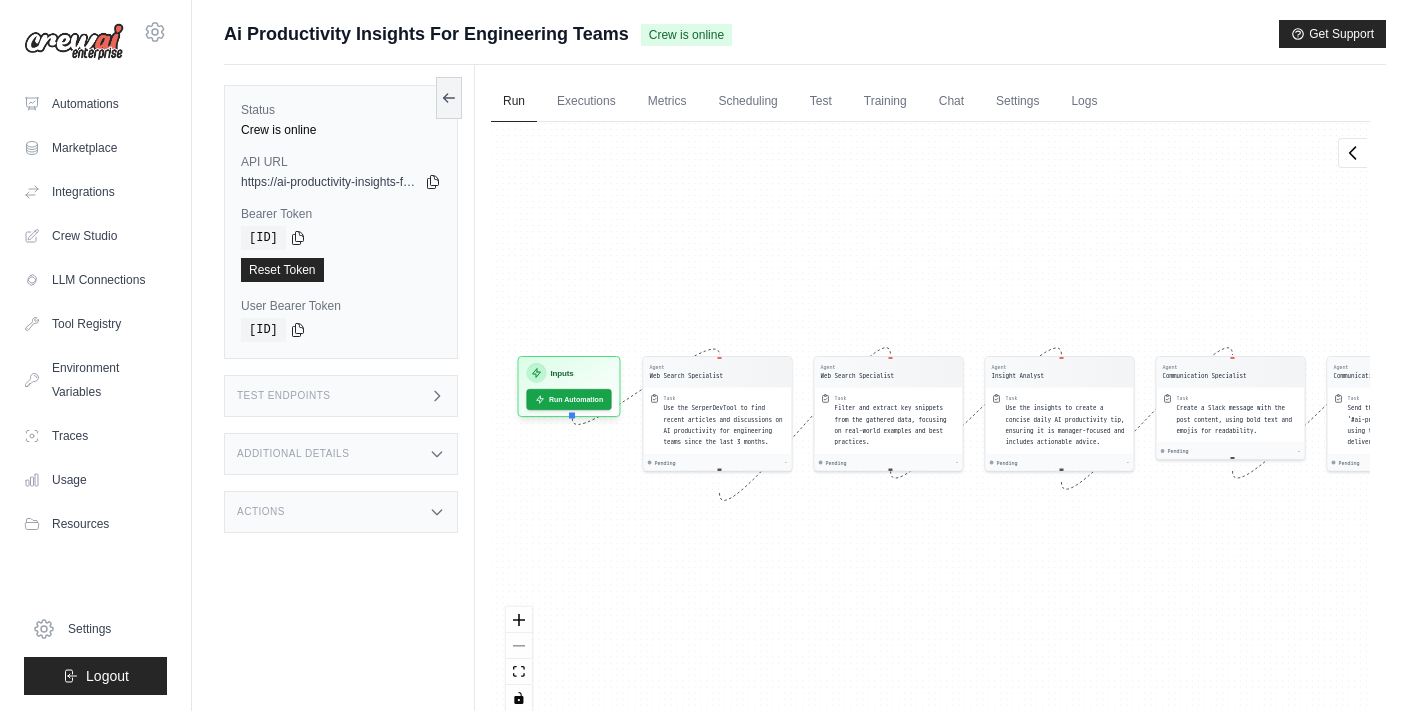 drag, startPoint x: 603, startPoint y: 545, endPoint x: 737, endPoint y: 545, distance: 134 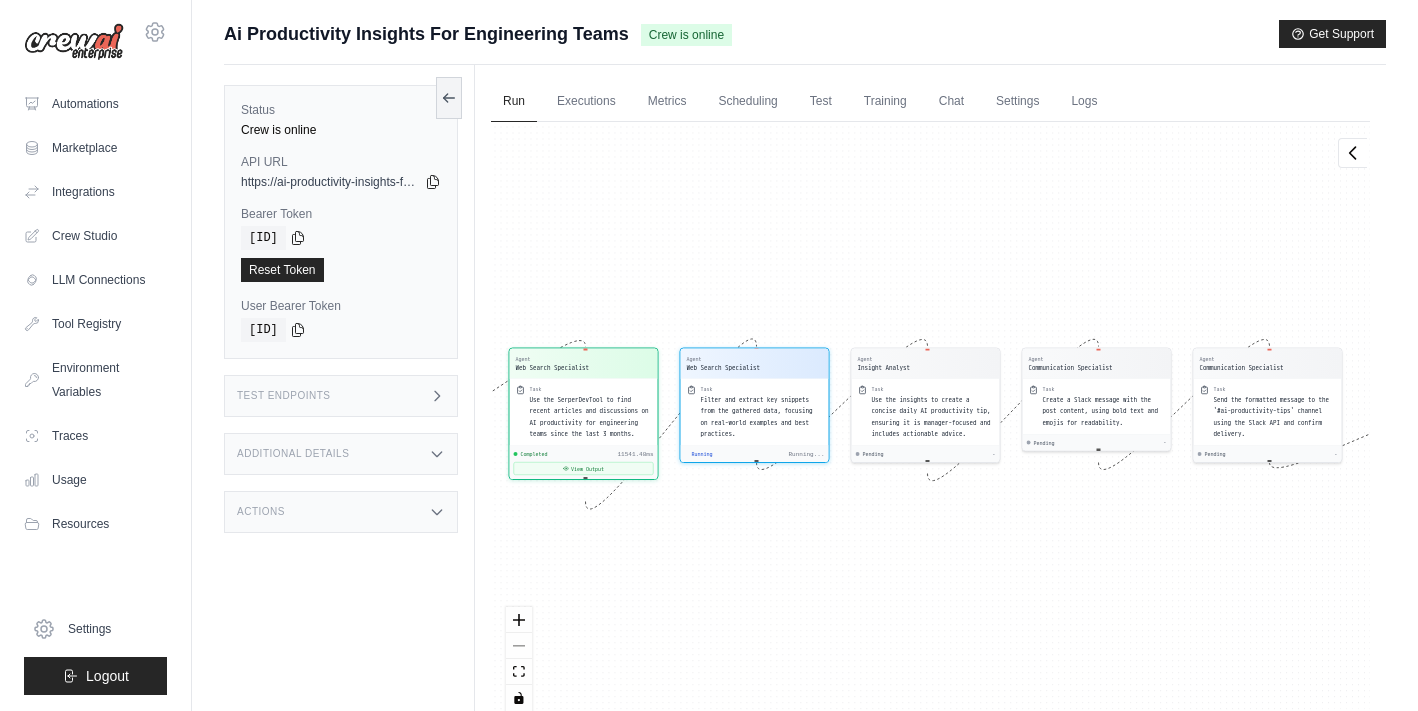 scroll, scrollTop: 642, scrollLeft: 0, axis: vertical 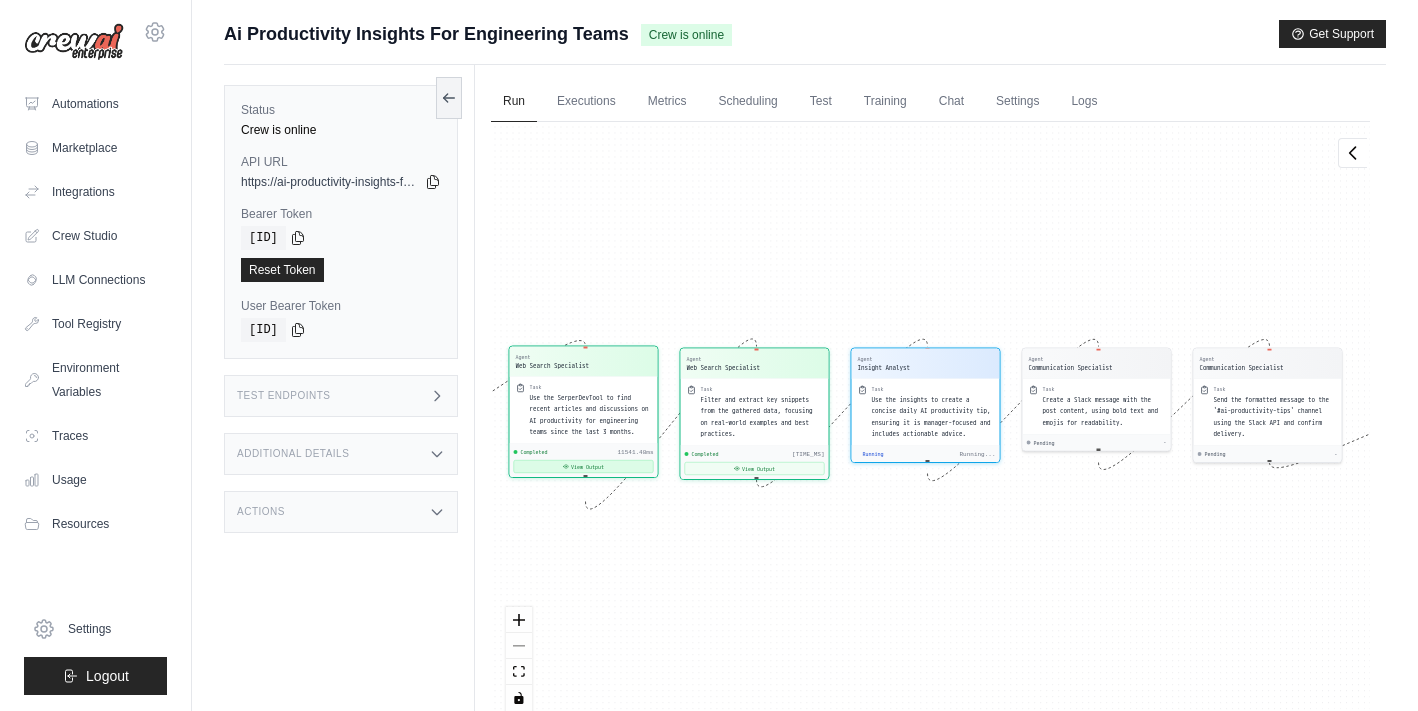 click on "View Output" at bounding box center (584, 466) 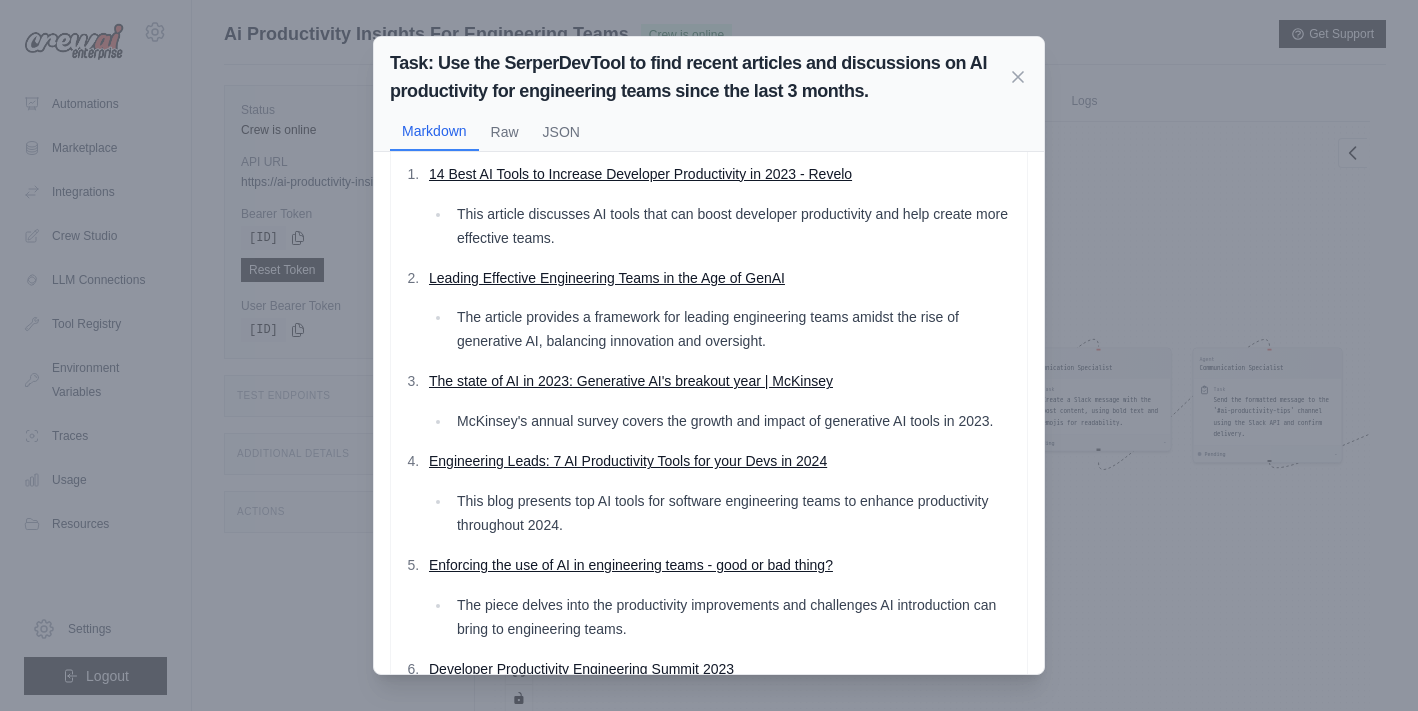 scroll, scrollTop: 39, scrollLeft: 0, axis: vertical 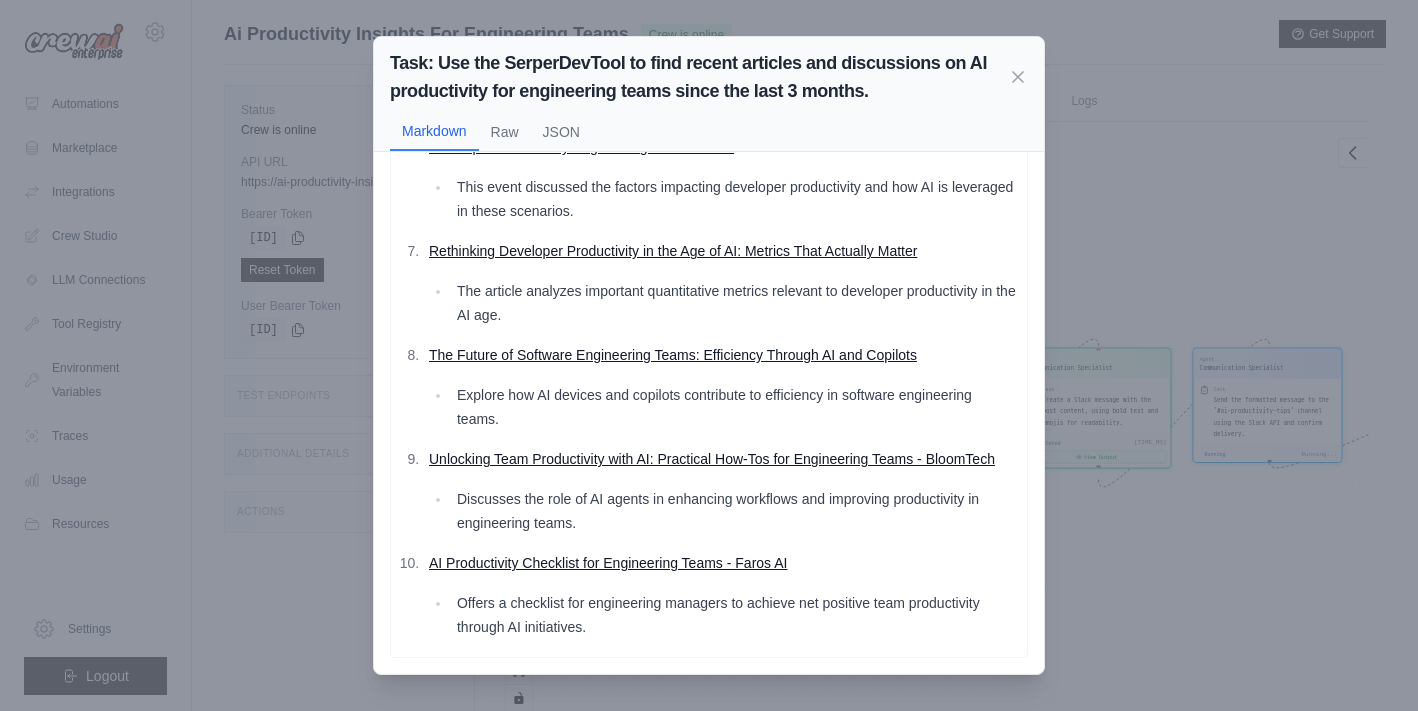click on "Task: Use the SerperDevTool to find recent articles and discussions on AI productivity for engineering teams since the last 3 months. Markdown Raw JSON
14 Best AI Tools to Increase Developer Productivity in 2023 - Revelo
This article discusses AI tools that can boost developer productivity and help create more effective teams.
Leading Effective Engineering Teams in the Age of GenAI
The article provides a framework for leading engineering teams amidst the rise of generative AI, balancing innovation and oversight.
The state of AI in 2023: Generative AI's breakout year | McKinsey
McKinsey's annual survey covers the growth and impact of generative AI tools in 2023.
Engineering Leads: 7 AI Productivity Tools for your Devs in 2024
This blog presents top AI tools for software engineering teams to enhance productivity throughout 2024.
Enforcing the use of AI in engineering teams - good or bad thing?
Developer Productivity Engineering Summit 2023" at bounding box center [709, 355] 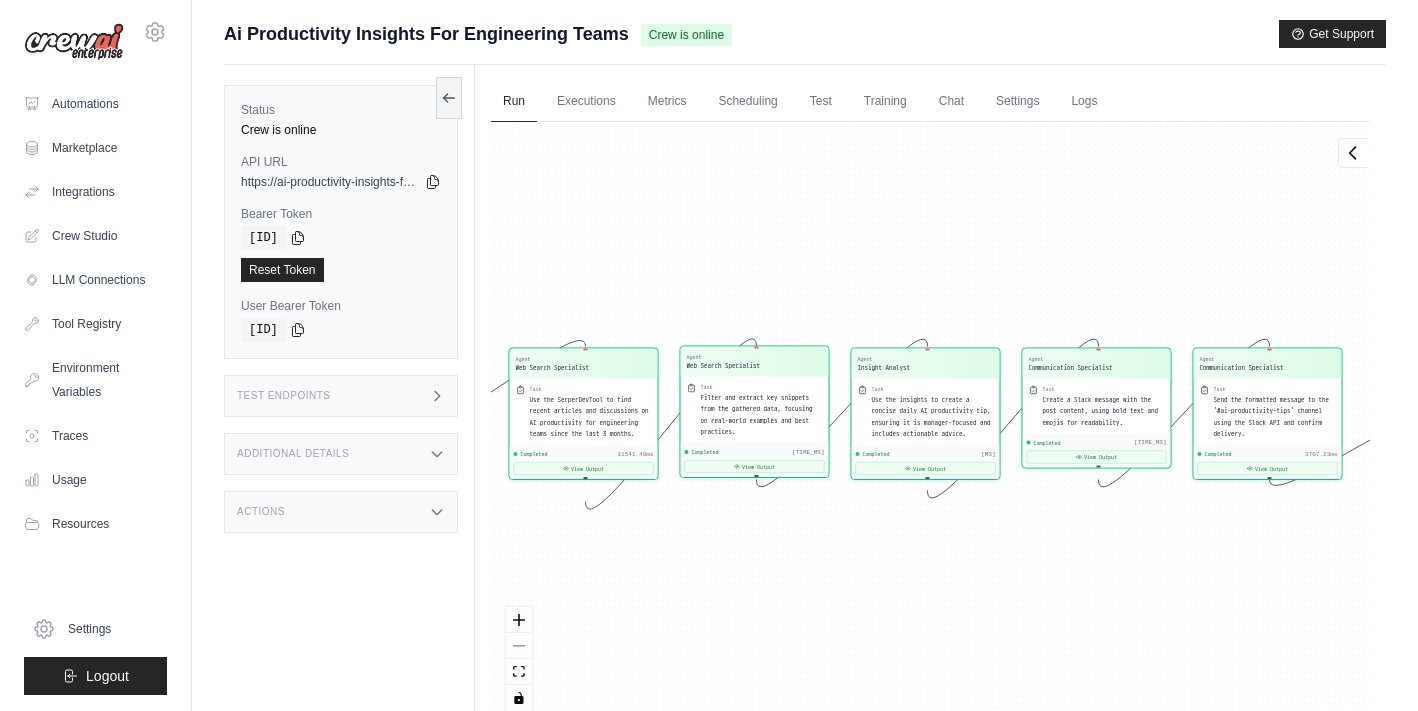 scroll, scrollTop: 4109, scrollLeft: 0, axis: vertical 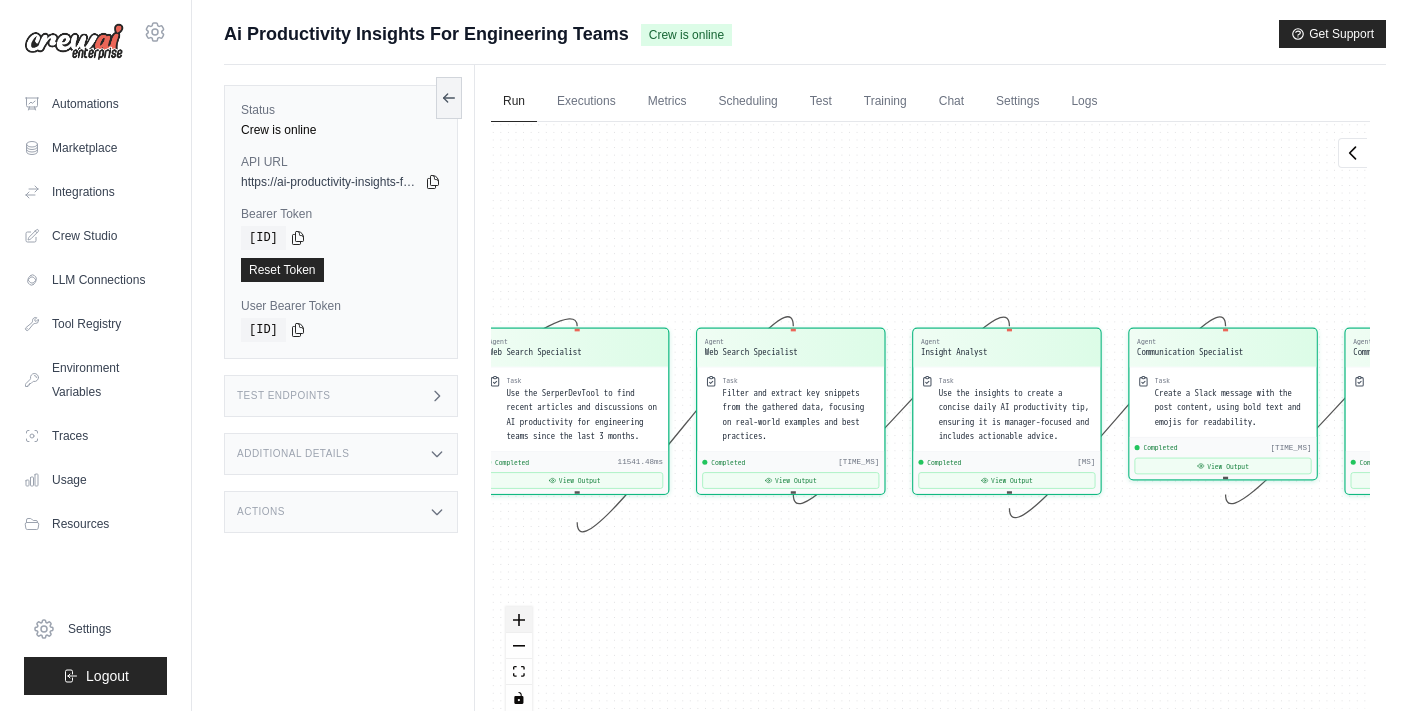 click 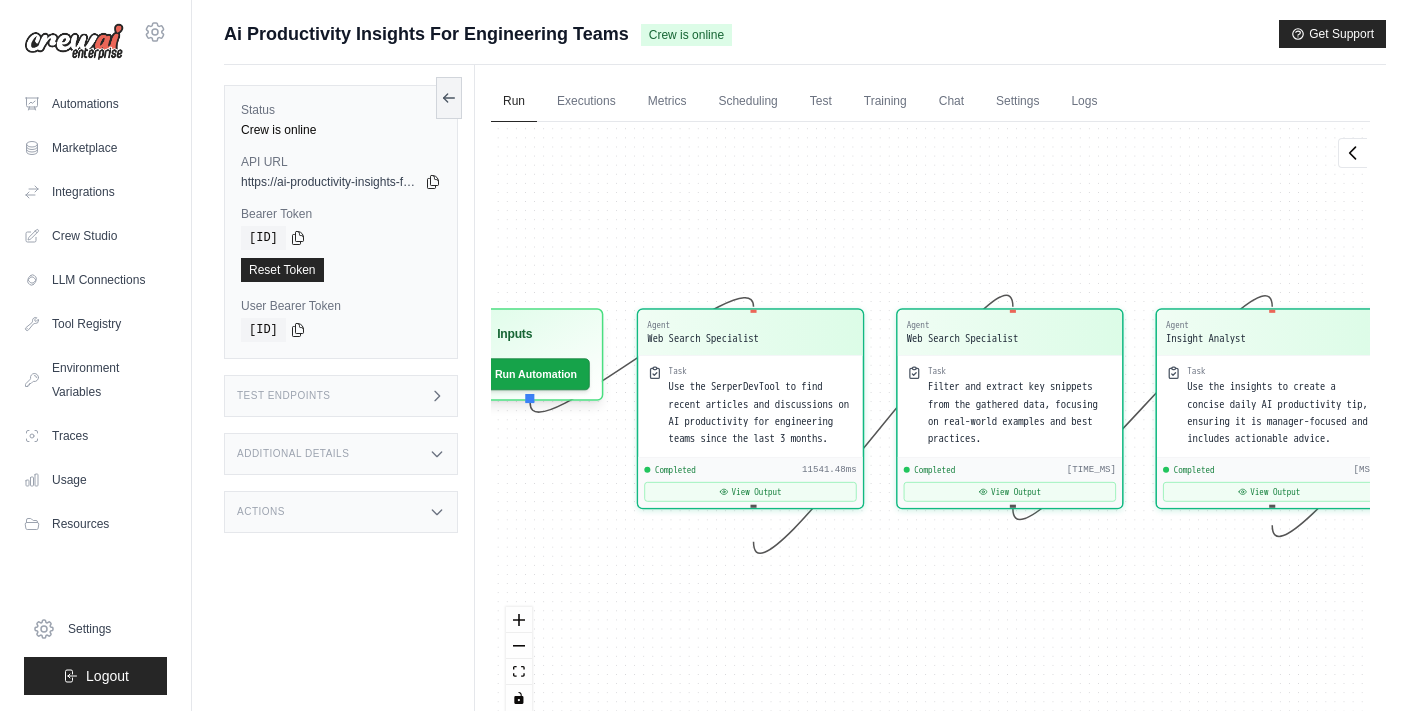 drag, startPoint x: 651, startPoint y: 605, endPoint x: 906, endPoint y: 604, distance: 255.00197 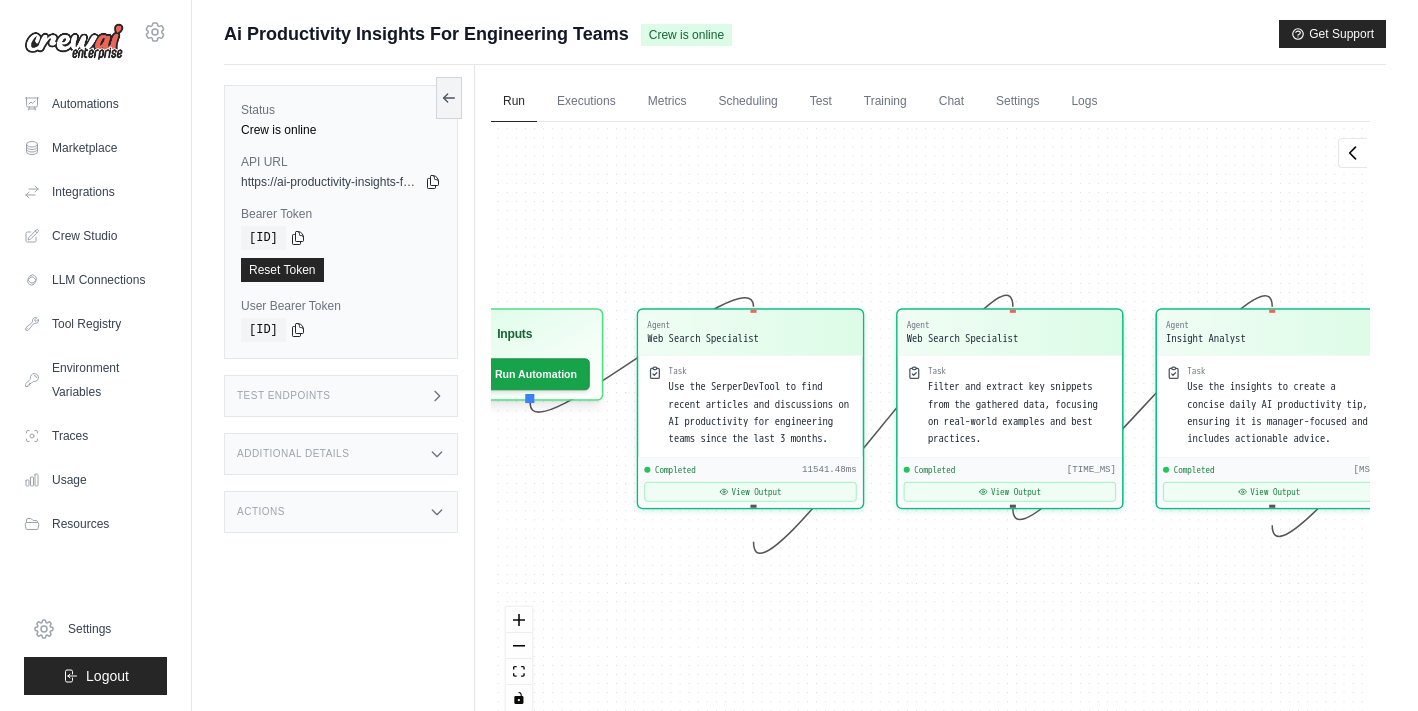 click on "Agent Web Search Specialist Task Use the SerperDevTool to find recent articles and discussions on AI productivity for engineering teams since the last 3 months. Completed 11541.48ms View Output Agent Web Search Specialist Task Filter and extract key snippets from the gathered data, focusing on real-world examples and best practices. Completed 4057.85ms View Output Agent Insight Analyst Task Use the insights to create a concise daily AI productivity tip, ensuring it is manager-focused and includes actionable advice. Completed 5267.21ms View Output Agent Communication Specialist Task Create a Slack message with the post content, using bold text and emojis for readability. Completed 2479.01ms View Output Agent Communication Specialist Task Send the formatted message to the '#ai-productivity-tips' channel using the Slack API and confirm delivery. Completed 3707.23ms View Output Inputs Run Automation Output Status:  Completed View Result" at bounding box center (930, 424) 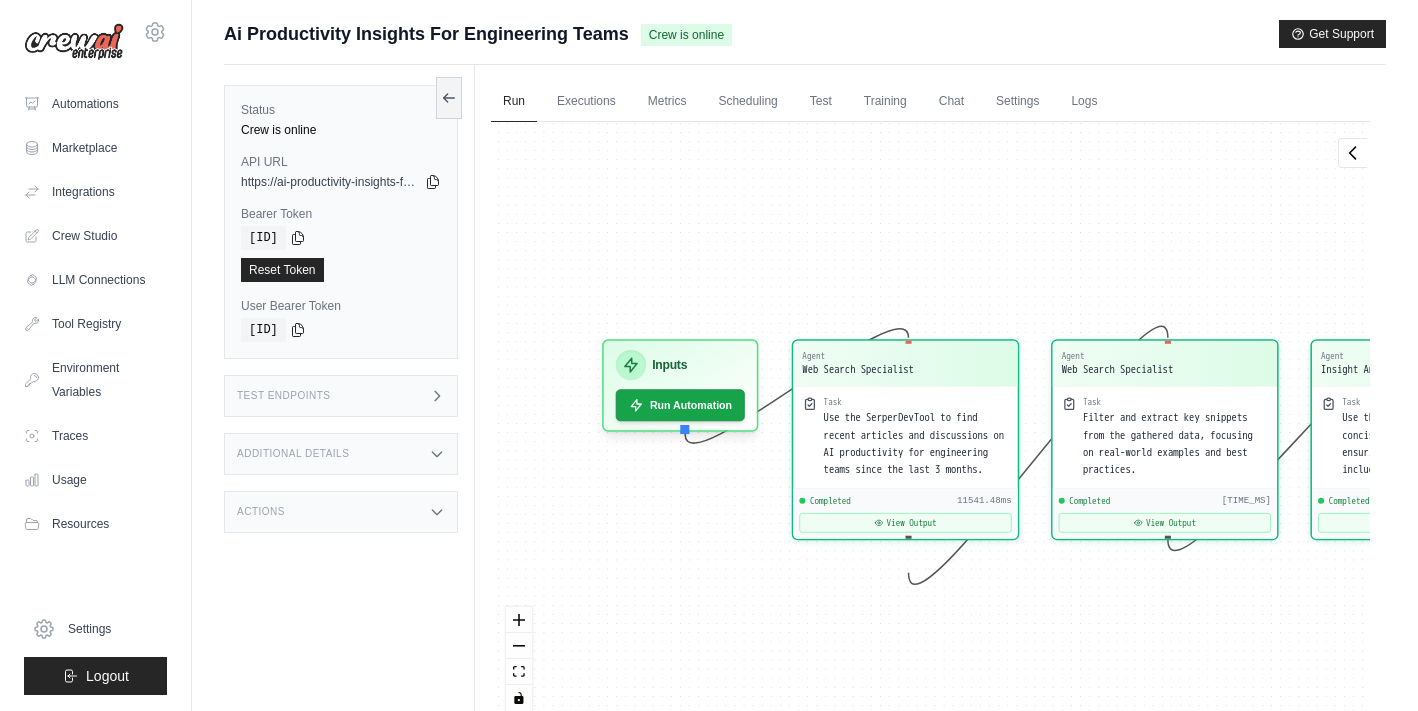 drag, startPoint x: 584, startPoint y: 480, endPoint x: 731, endPoint y: 512, distance: 150.44267 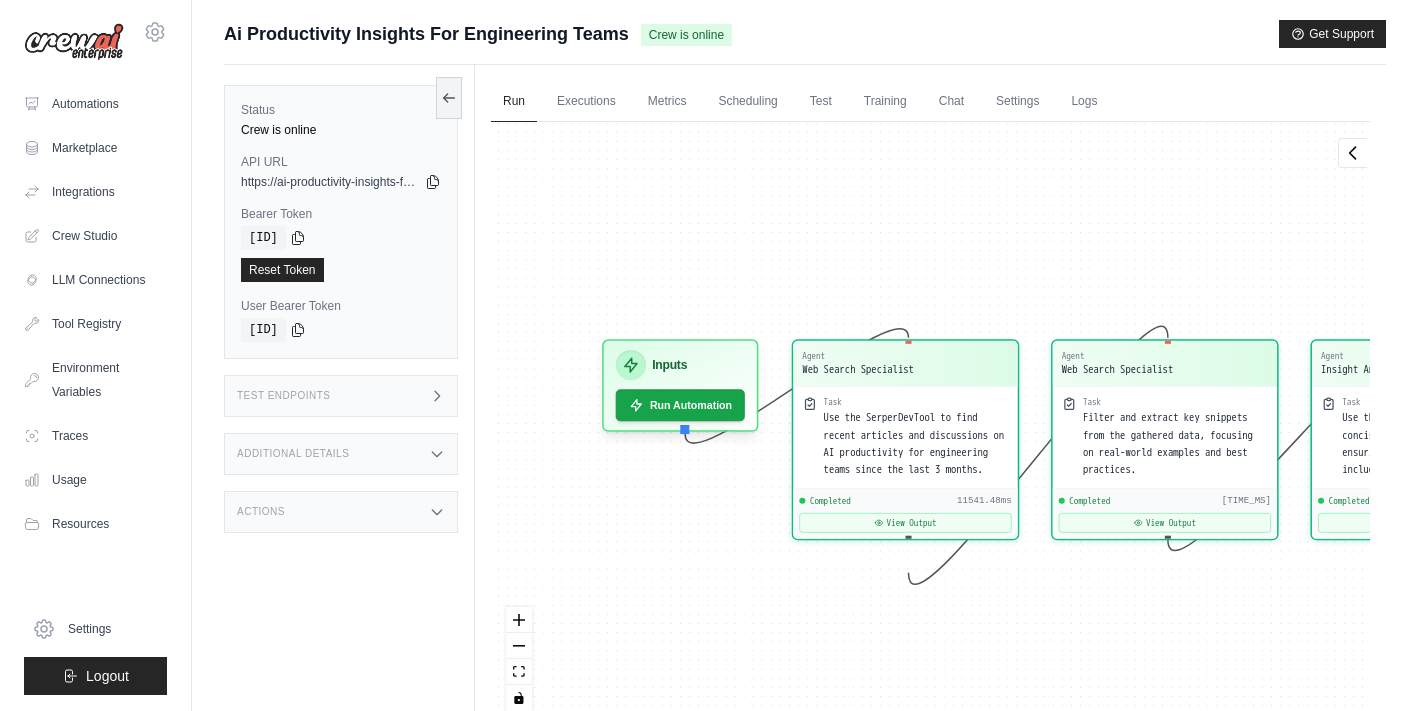 click on "Agent Web Search Specialist Task Use the SerperDevTool to find recent articles and discussions on AI productivity for engineering teams since the last 3 months. Completed 11541.48ms View Output Agent Web Search Specialist Task Filter and extract key snippets from the gathered data, focusing on real-world examples and best practices. Completed 4057.85ms View Output Agent Insight Analyst Task Use the insights to create a concise daily AI productivity tip, ensuring it is manager-focused and includes actionable advice. Completed 5267.21ms View Output Agent Communication Specialist Task Create a Slack message with the post content, using bold text and emojis for readability. Completed 2479.01ms View Output Agent Communication Specialist Task Send the formatted message to the '#ai-productivity-tips' channel using the Slack API and confirm delivery. Completed 3707.23ms View Output Inputs Run Automation Output Status:  Completed View Result" at bounding box center [930, 424] 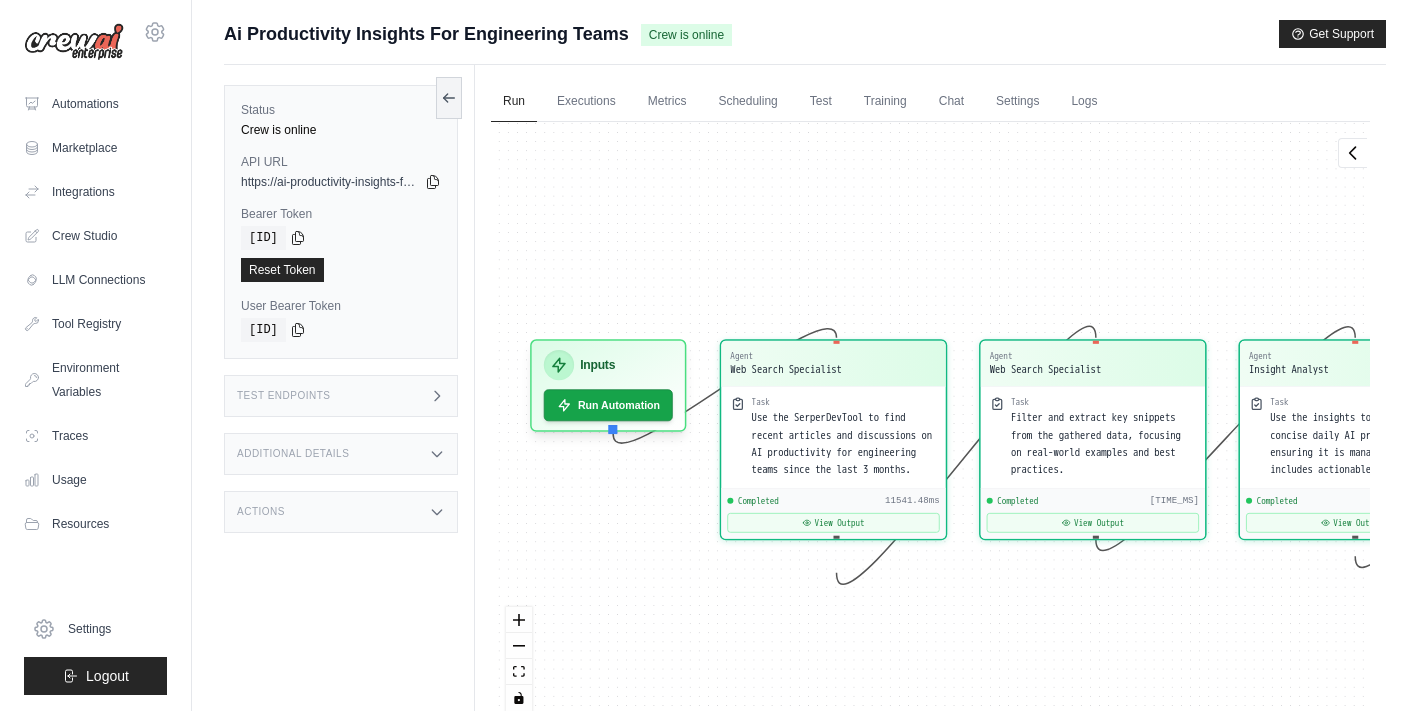 drag, startPoint x: 732, startPoint y: 513, endPoint x: 566, endPoint y: 479, distance: 169.44615 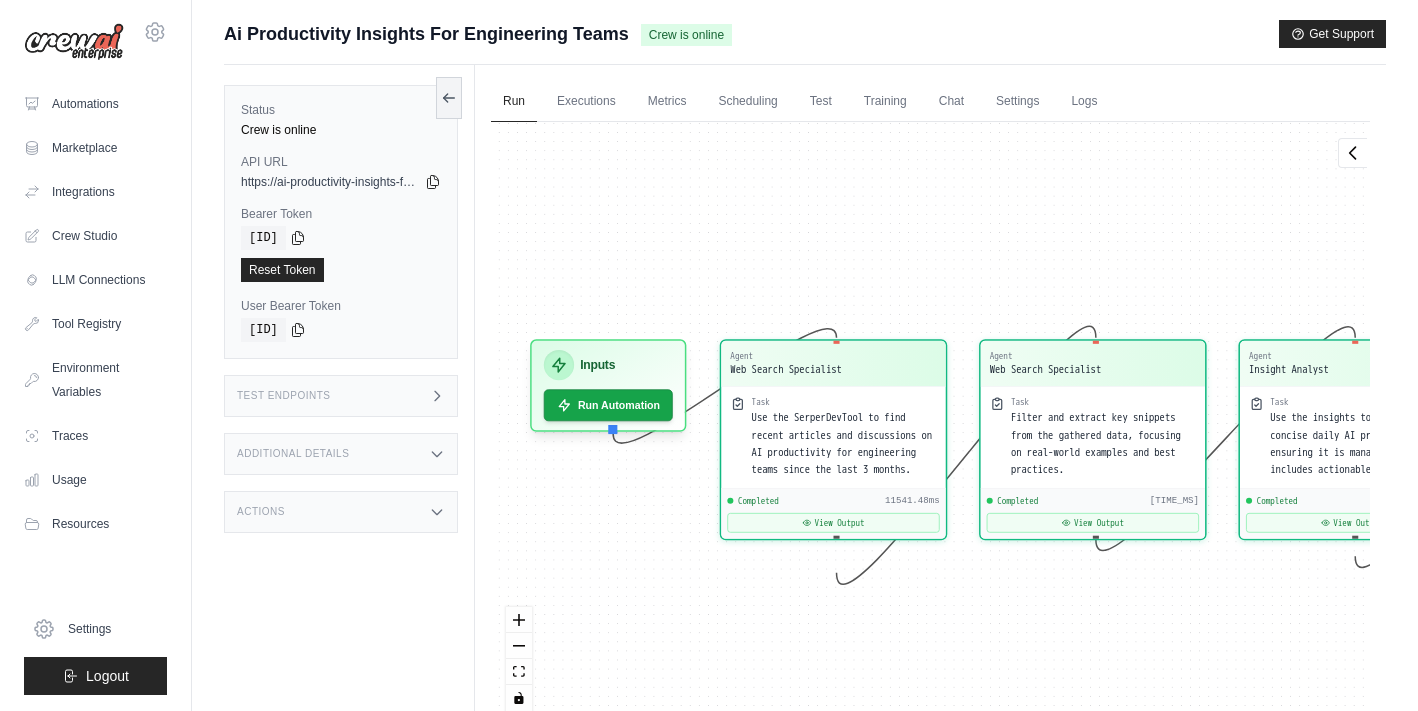 click on "Agent Web Search Specialist Task Use the SerperDevTool to find recent articles and discussions on AI productivity for engineering teams since the last 3 months. Completed 11541.48ms View Output Agent Web Search Specialist Task Filter and extract key snippets from the gathered data, focusing on real-world examples and best practices. Completed 4057.85ms View Output Agent Insight Analyst Task Use the insights to create a concise daily AI productivity tip, ensuring it is manager-focused and includes actionable advice. Completed 5267.21ms View Output Agent Communication Specialist Task Create a Slack message with the post content, using bold text and emojis for readability. Completed 2479.01ms View Output Agent Communication Specialist Task Send the formatted message to the '#ai-productivity-tips' channel using the Slack API and confirm delivery. Completed 3707.23ms View Output Inputs Run Automation Output Status:  Completed View Result" at bounding box center (930, 424) 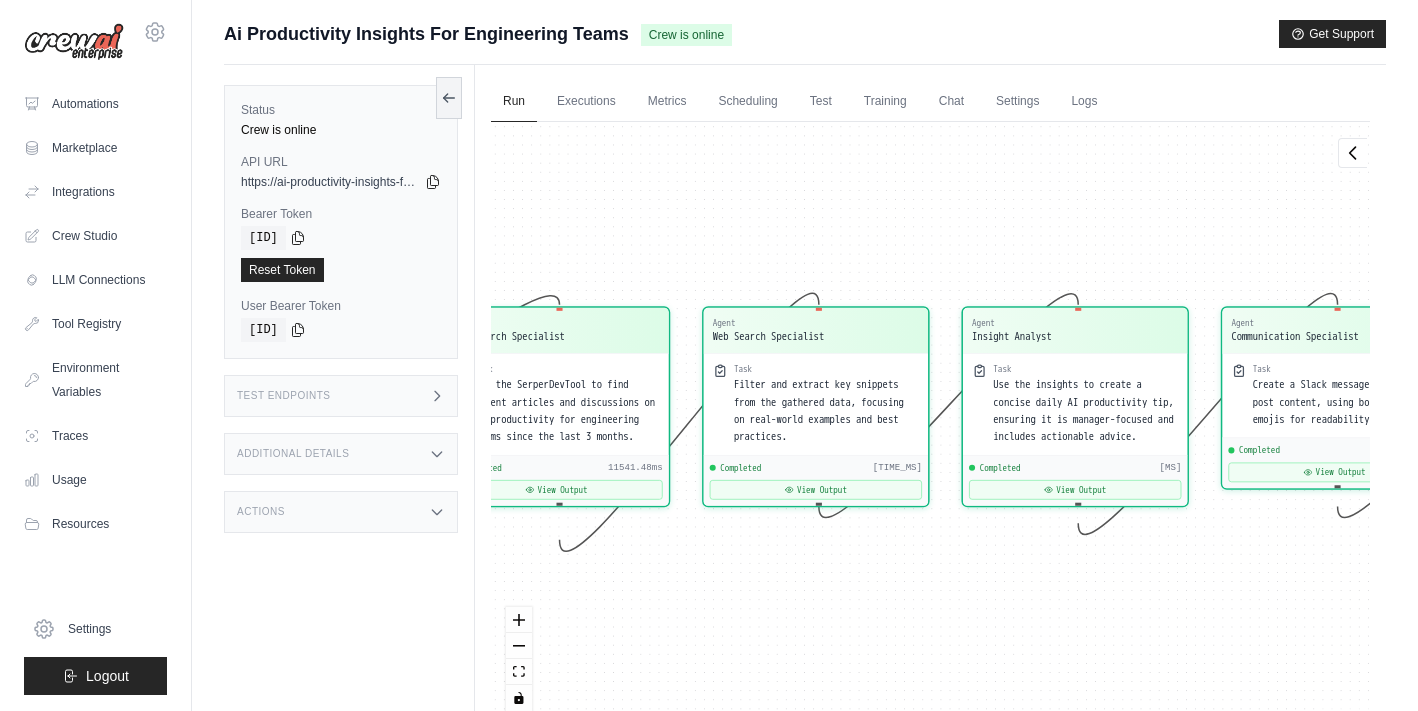 drag, startPoint x: 890, startPoint y: 536, endPoint x: 696, endPoint y: 533, distance: 194.0232 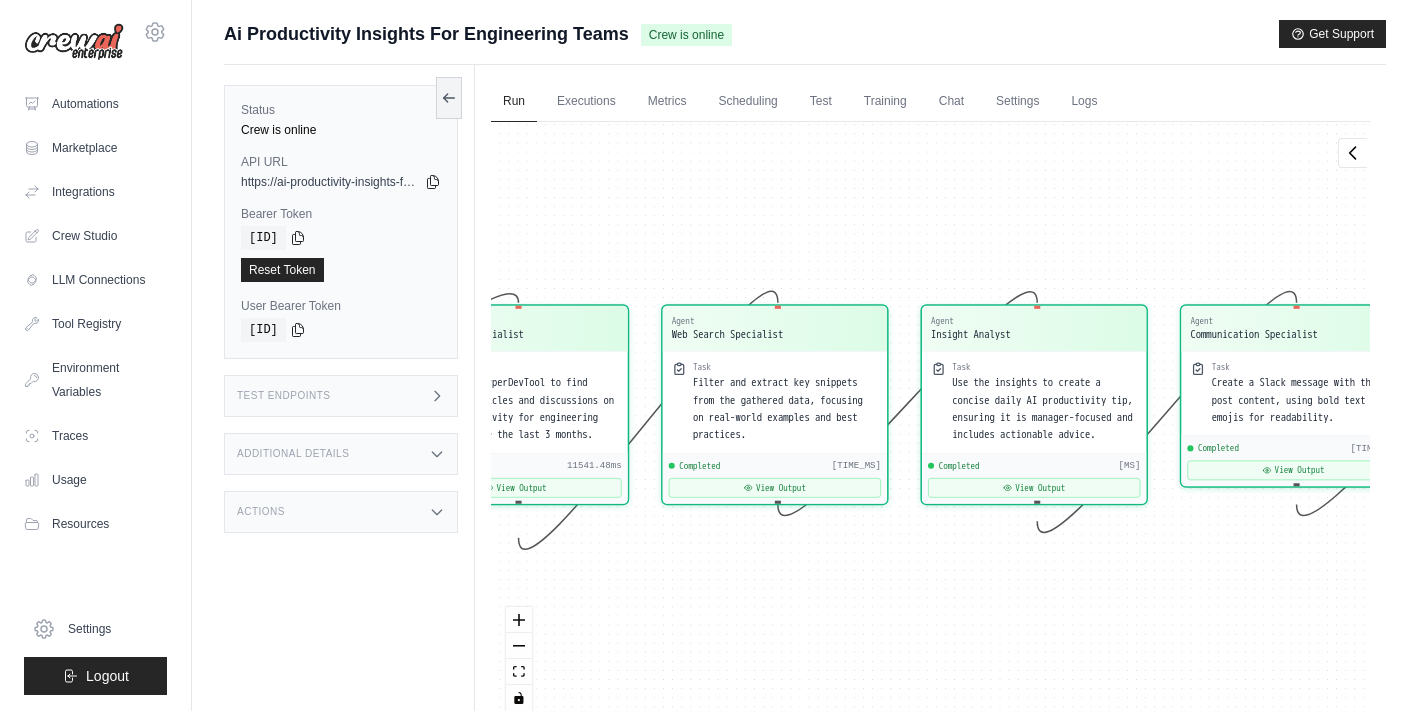 drag, startPoint x: 888, startPoint y: 550, endPoint x: 785, endPoint y: 550, distance: 103 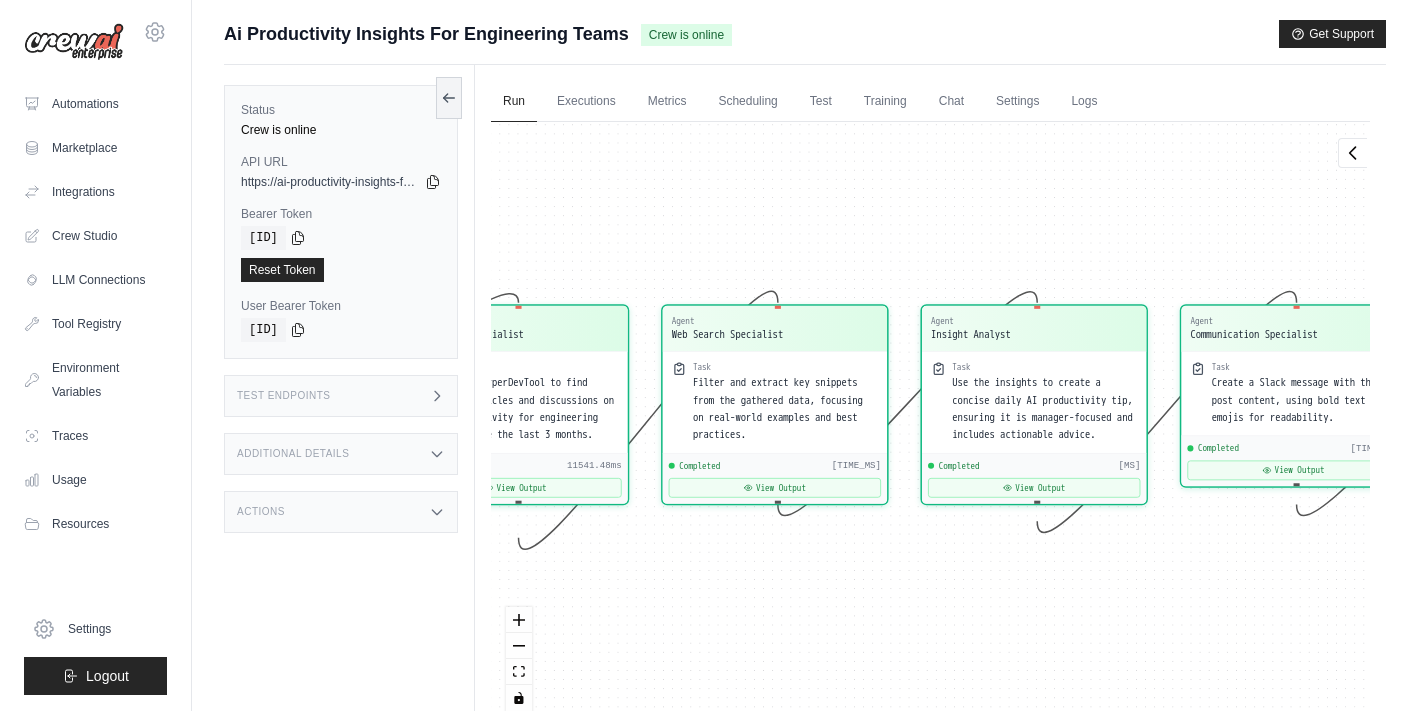 click on "Agent Web Search Specialist Task Use the SerperDevTool to find recent articles and discussions on AI productivity for engineering teams since the last 3 months. Completed 11541.48ms View Output Agent Web Search Specialist Task Filter and extract key snippets from the gathered data, focusing on real-world examples and best practices. Completed 4057.85ms View Output Agent Insight Analyst Task Use the insights to create a concise daily AI productivity tip, ensuring it is manager-focused and includes actionable advice. Completed 5267.21ms View Output Agent Communication Specialist Task Create a Slack message with the post content, using bold text and emojis for readability. Completed 2479.01ms View Output Agent Communication Specialist Task Send the formatted message to the '#ai-productivity-tips' channel using the Slack API and confirm delivery. Completed 3707.23ms View Output Inputs Run Automation Output Status:  Completed View Result" at bounding box center (930, 424) 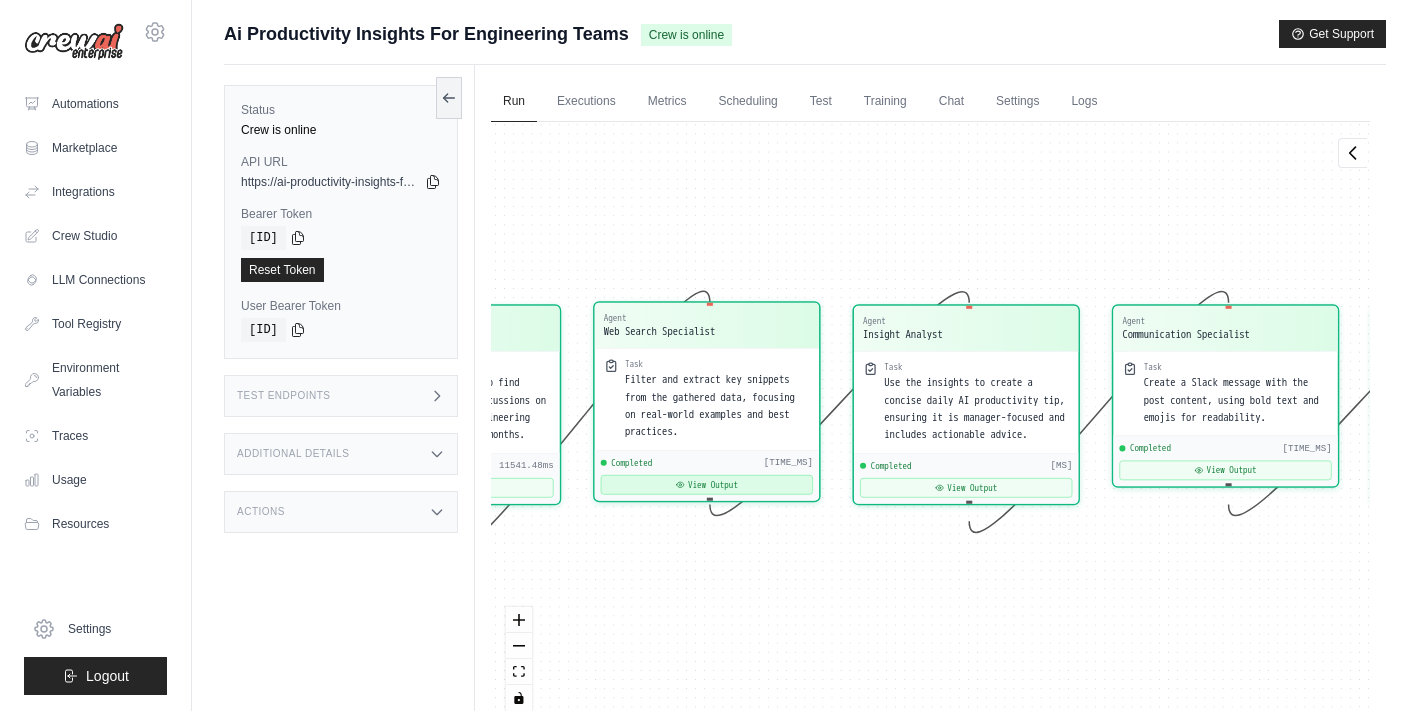 click on "View Output" at bounding box center [707, 485] 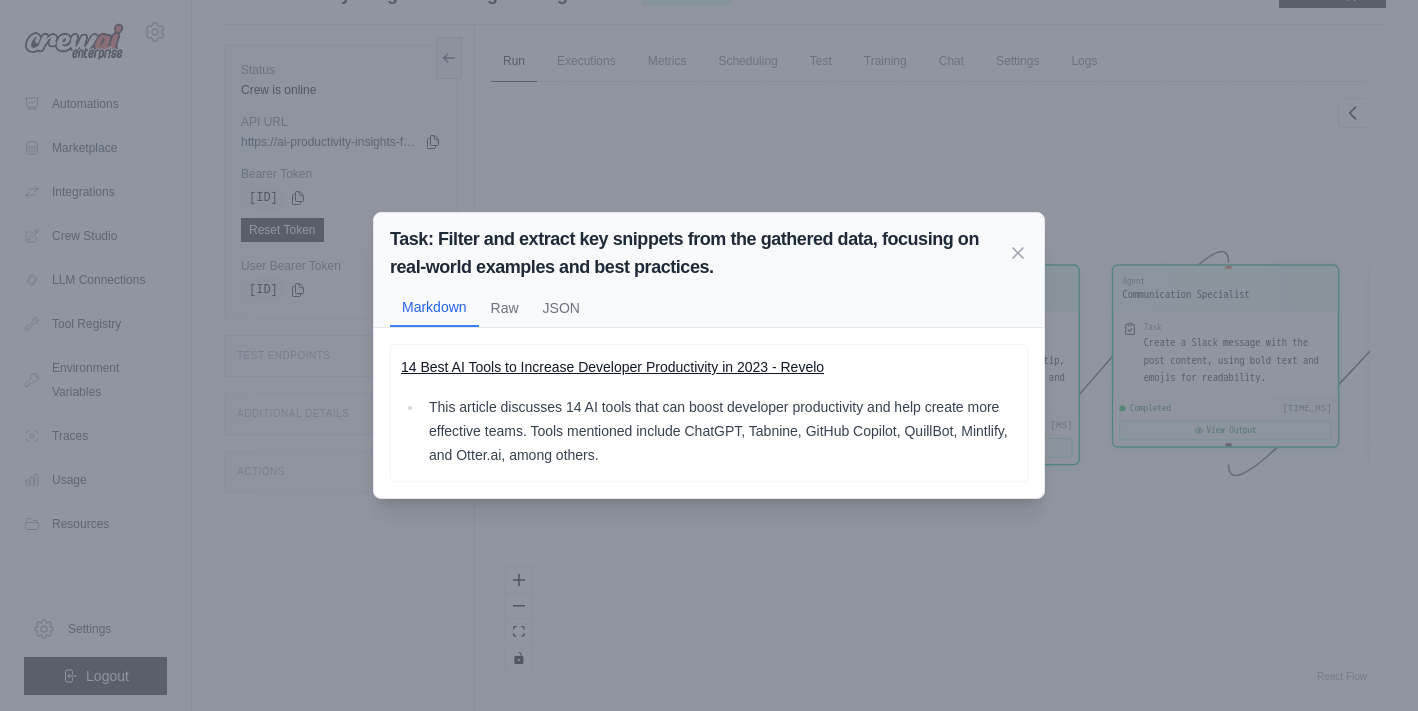 scroll, scrollTop: 44, scrollLeft: 0, axis: vertical 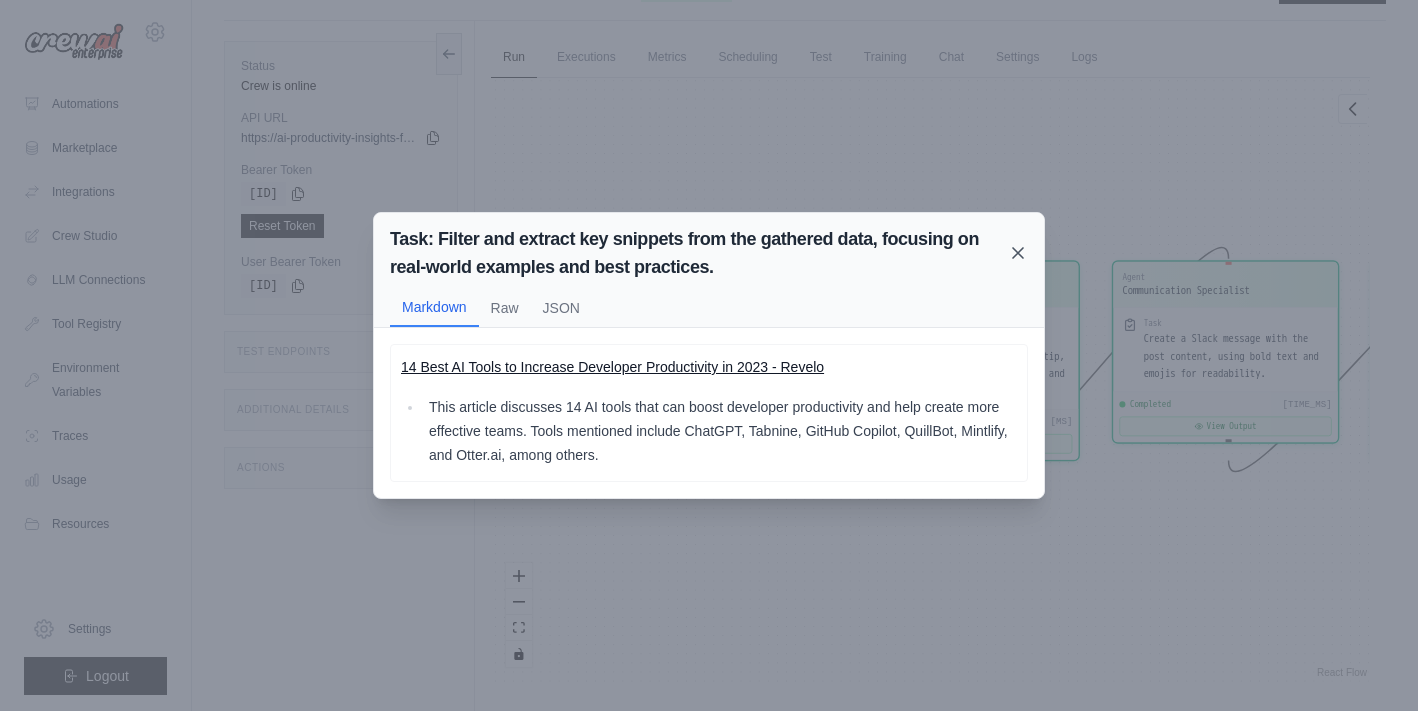 click 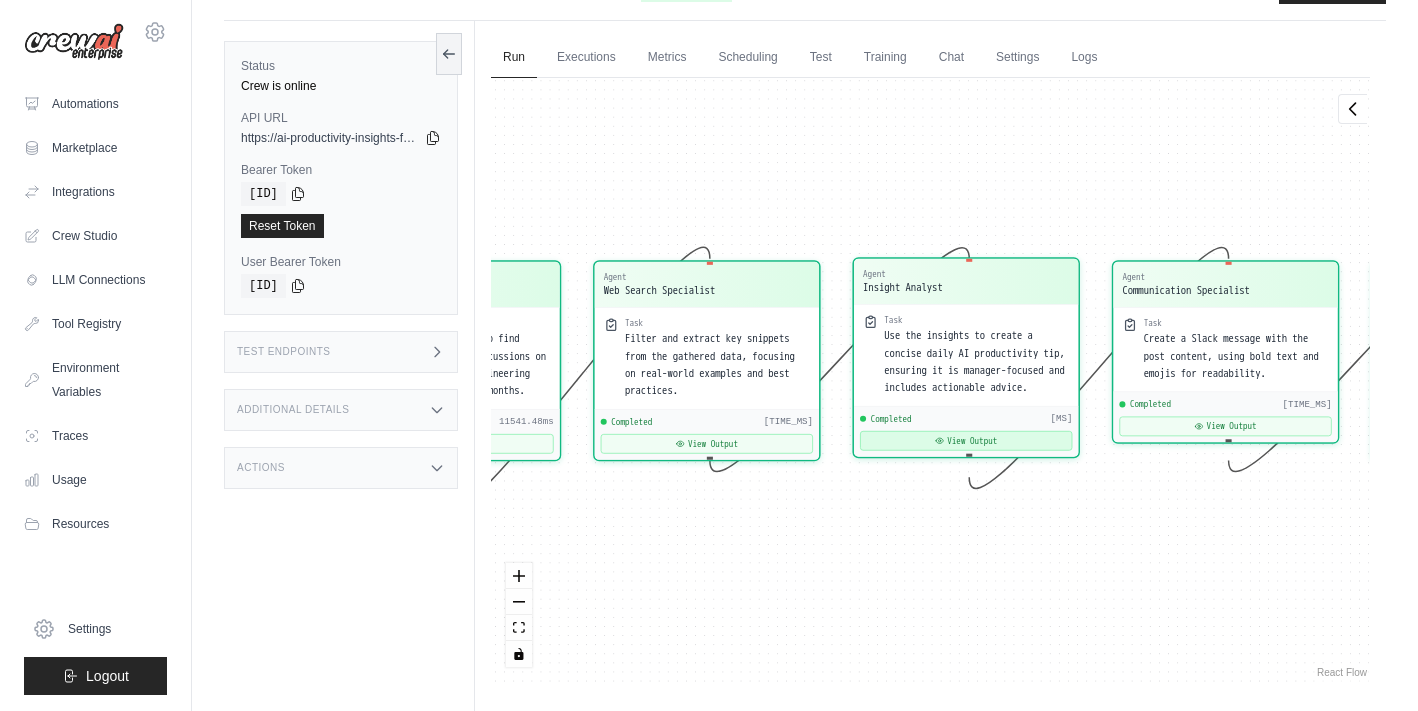 click on "View Output" at bounding box center (966, 441) 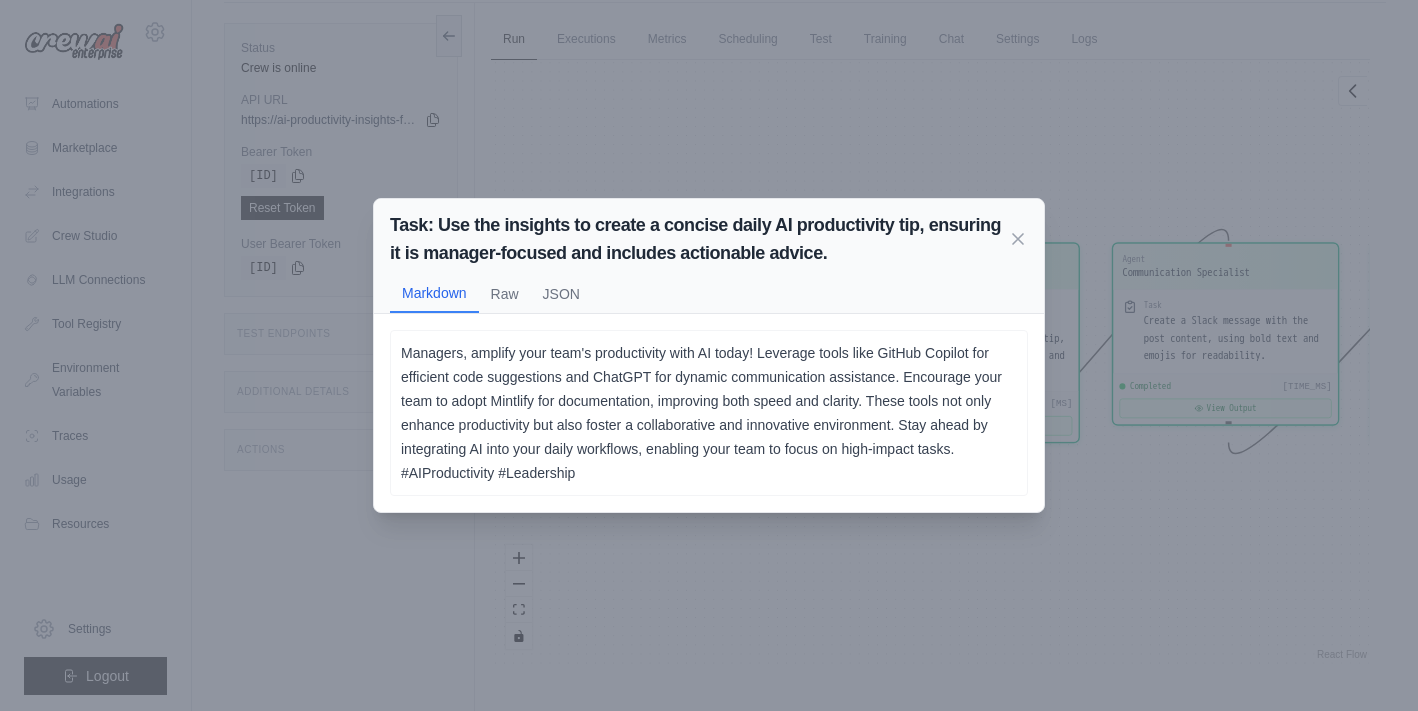 scroll, scrollTop: 63, scrollLeft: 0, axis: vertical 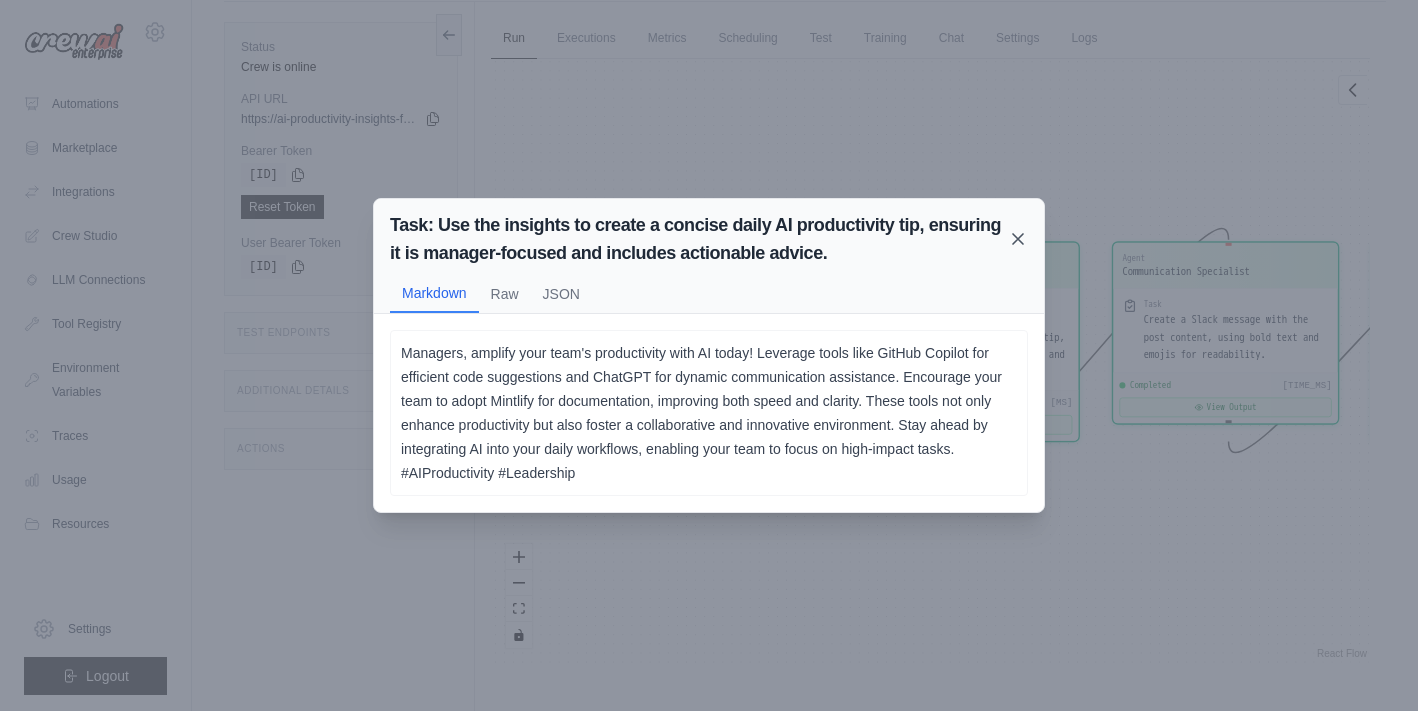 click 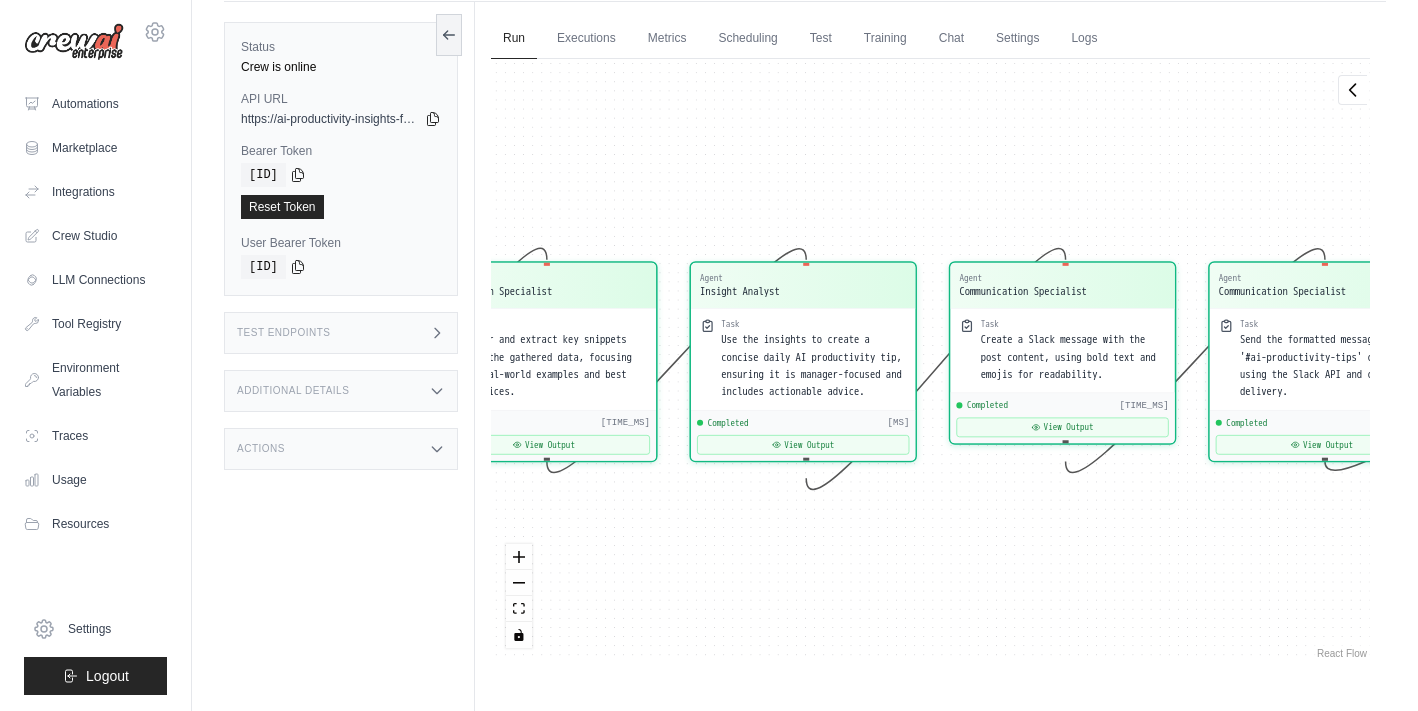 drag, startPoint x: 1104, startPoint y: 513, endPoint x: 933, endPoint y: 533, distance: 172.16562 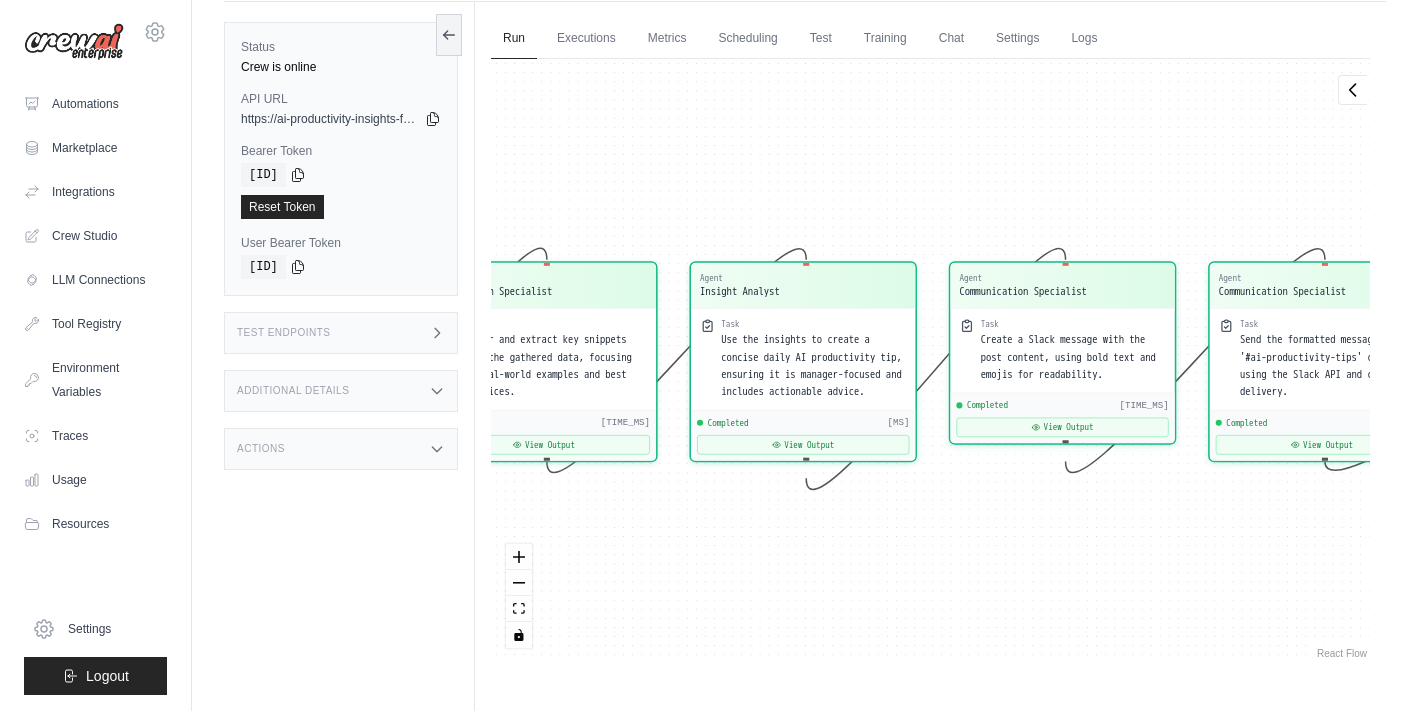 click on "Agent Web Search Specialist Task Use the SerperDevTool to find recent articles and discussions on AI productivity for engineering teams since the last 3 months. Completed 11541.48ms View Output Agent Web Search Specialist Task Filter and extract key snippets from the gathered data, focusing on real-world examples and best practices. Completed 4057.85ms View Output Agent Insight Analyst Task Use the insights to create a concise daily AI productivity tip, ensuring it is manager-focused and includes actionable advice. Completed 5267.21ms View Output Agent Communication Specialist Task Create a Slack message with the post content, using bold text and emojis for readability. Completed 2479.01ms View Output Agent Communication Specialist Task Send the formatted message to the '#ai-productivity-tips' channel using the Slack API and confirm delivery. Completed 3707.23ms View Output Inputs Run Automation Output Status:  Completed View Result" at bounding box center [930, 361] 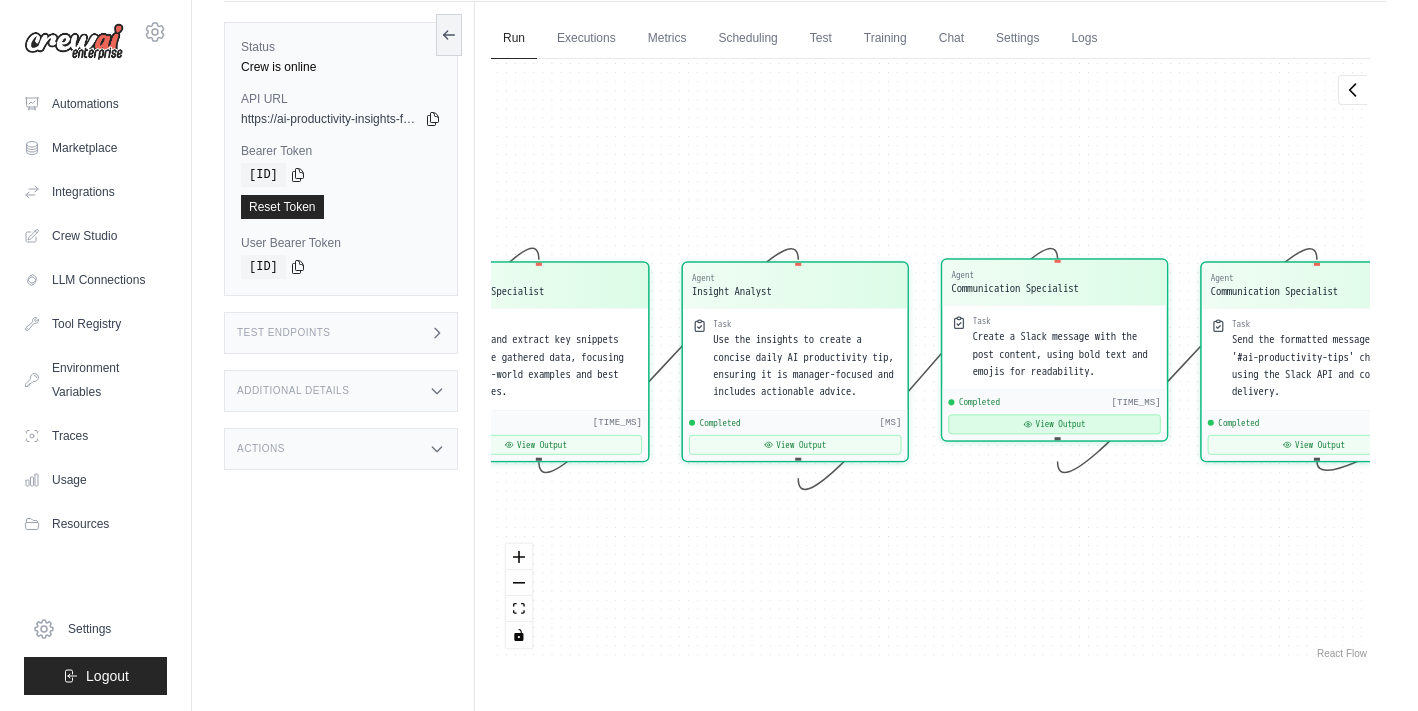 click 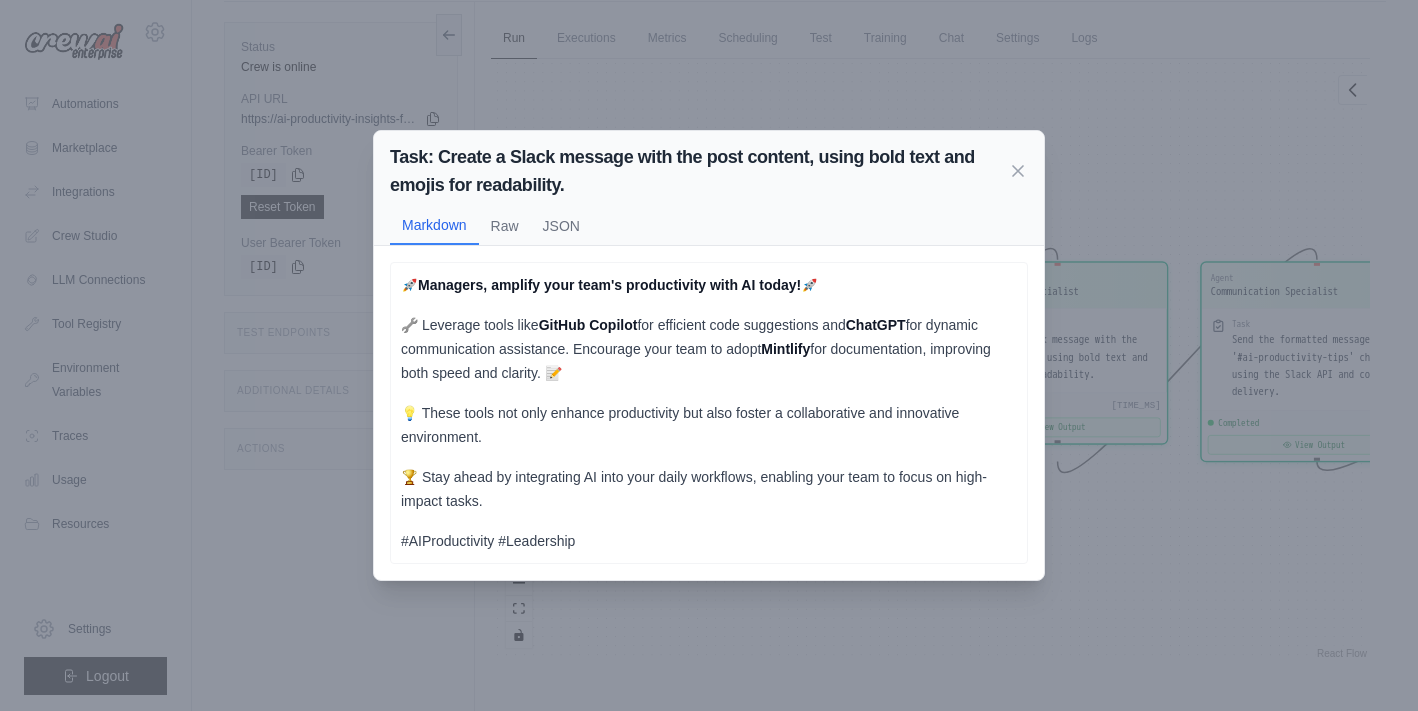 click on "Mintlify" at bounding box center (785, 349) 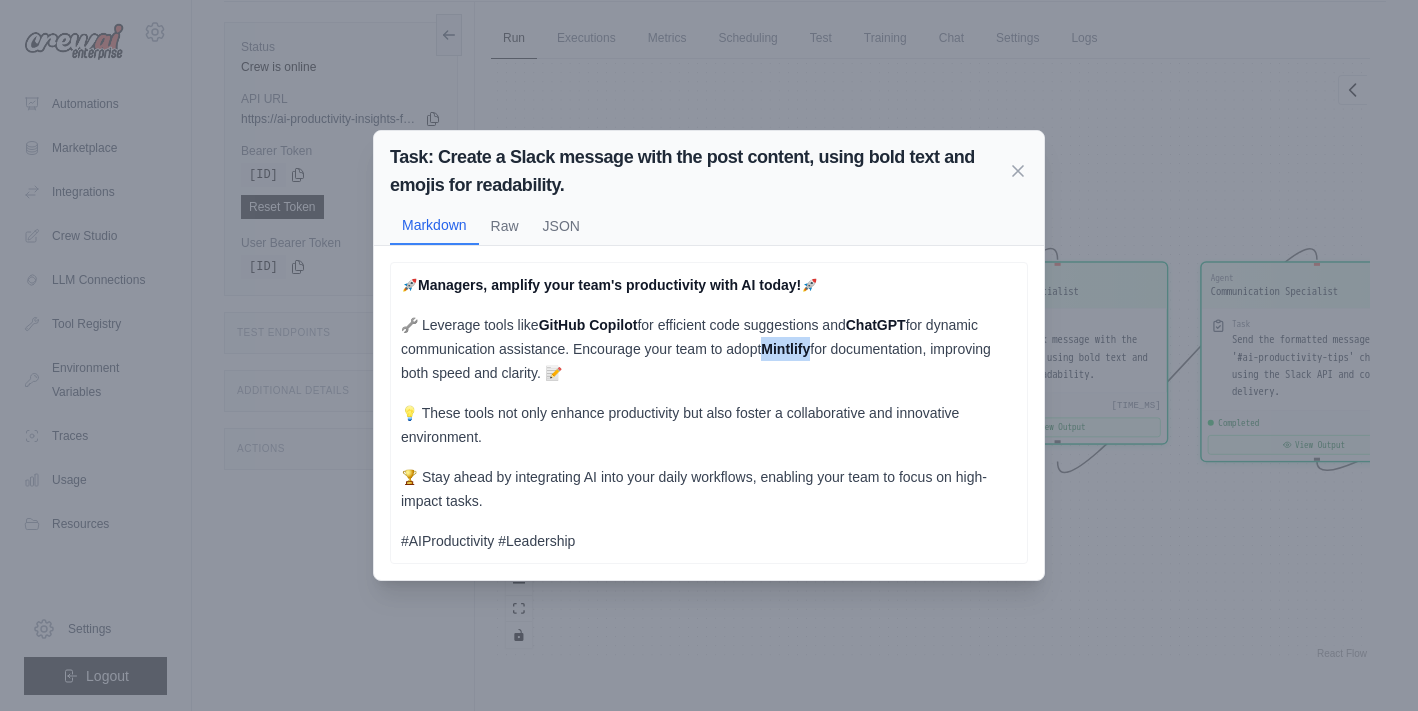 click on "Mintlify" at bounding box center [785, 349] 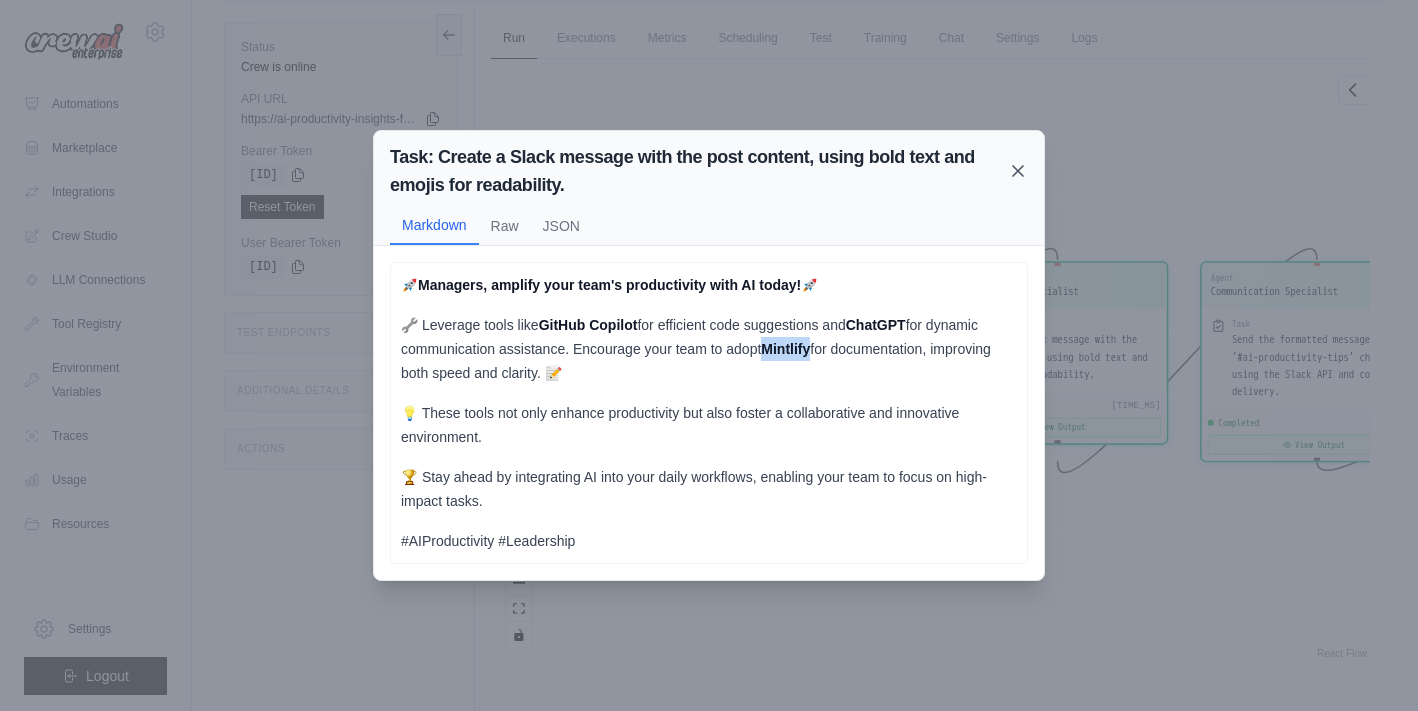 click 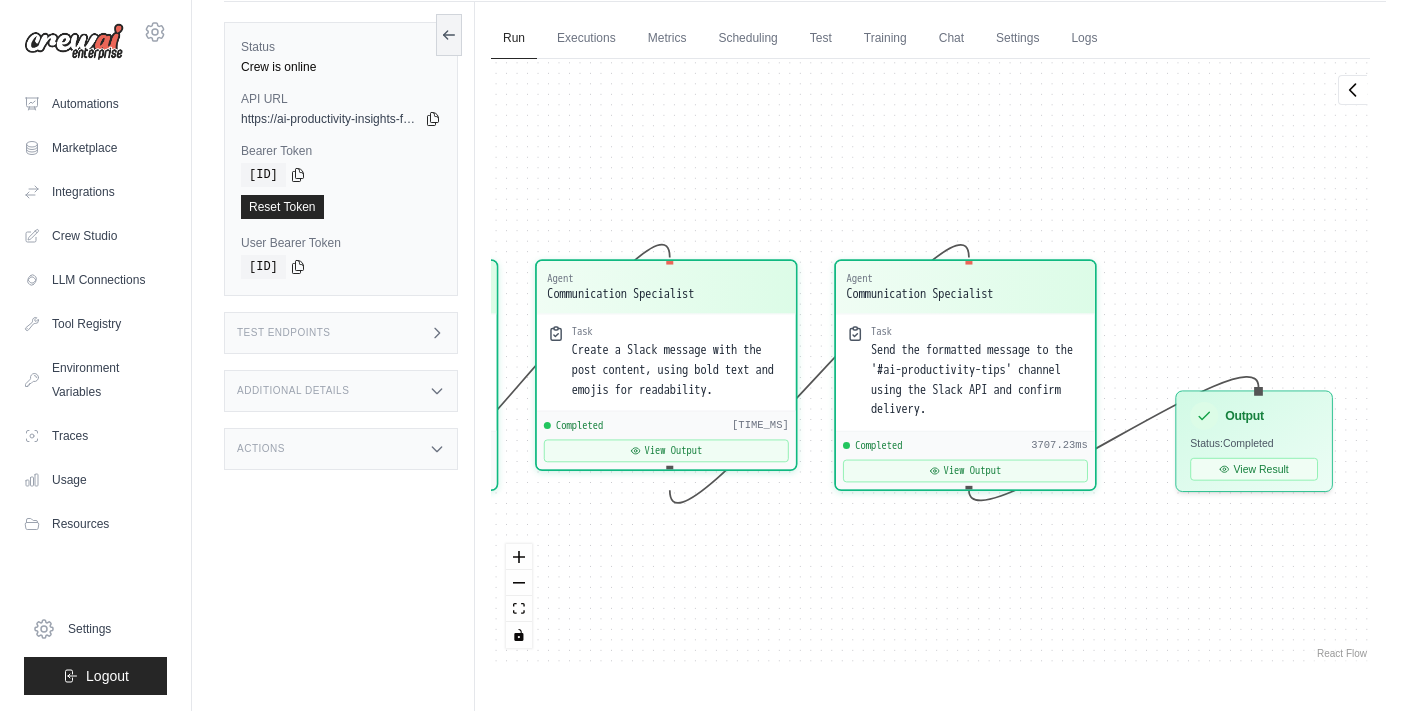 drag, startPoint x: 1194, startPoint y: 501, endPoint x: 812, endPoint y: 519, distance: 382.42386 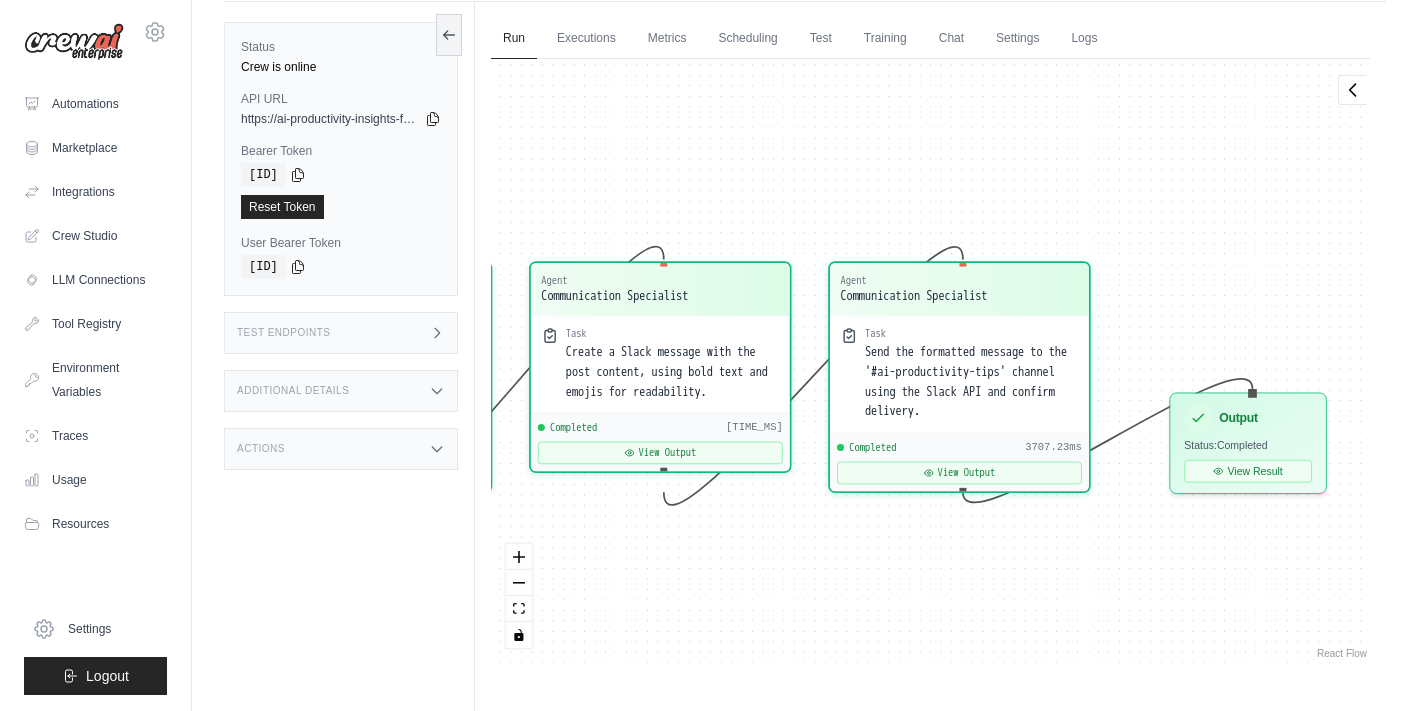 drag, startPoint x: 985, startPoint y: 559, endPoint x: 901, endPoint y: 539, distance: 86.34813 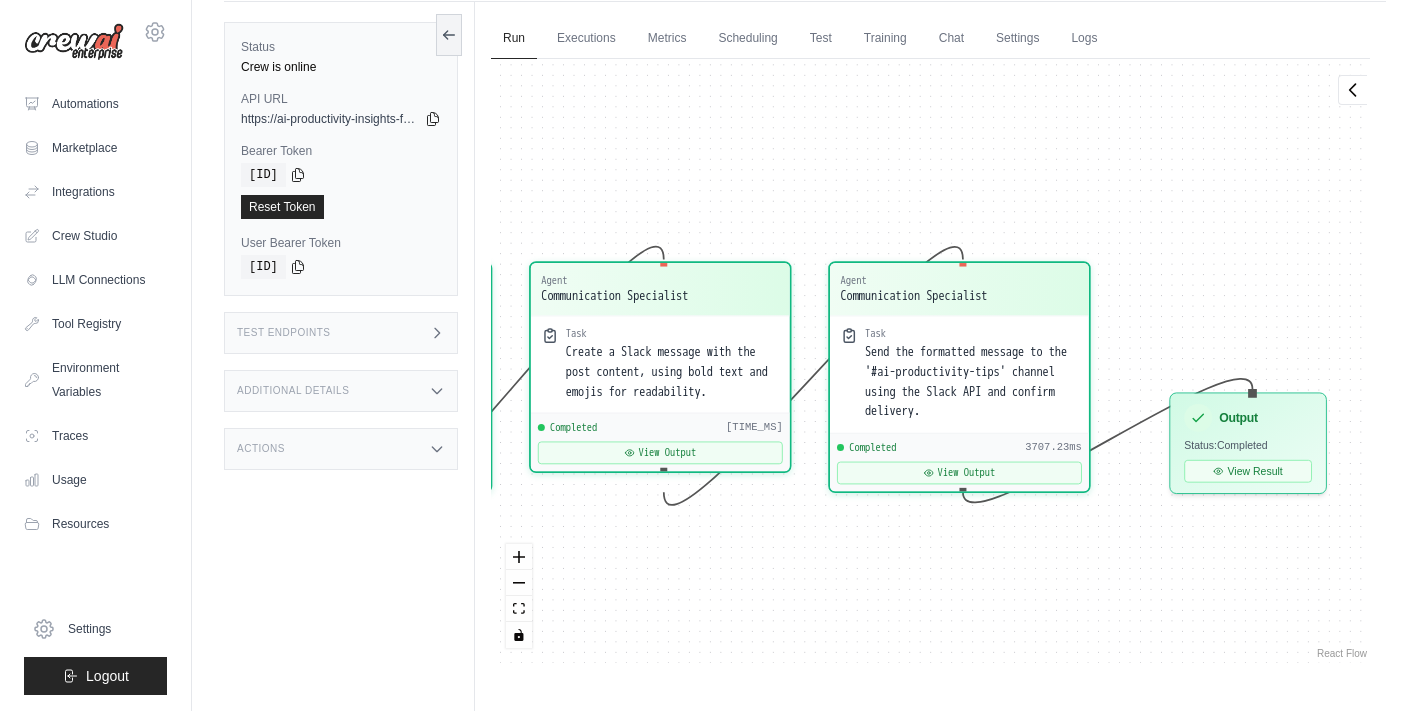 click on "Agent Web Search Specialist Task Use the SerperDevTool to find recent articles and discussions on AI productivity for engineering teams since the last 3 months. Completed 11541.48ms View Output Agent Web Search Specialist Task Filter and extract key snippets from the gathered data, focusing on real-world examples and best practices. Completed 4057.85ms View Output Agent Insight Analyst Task Use the insights to create a concise daily AI productivity tip, ensuring it is manager-focused and includes actionable advice. Completed 5267.21ms View Output Agent Communication Specialist Task Create a Slack message with the post content, using bold text and emojis for readability. Completed 2479.01ms View Output Agent Communication Specialist Task Send the formatted message to the '#ai-productivity-tips' channel using the Slack API and confirm delivery. Completed 3707.23ms View Output Inputs Run Automation Output Status:  Completed View Result" at bounding box center [930, 361] 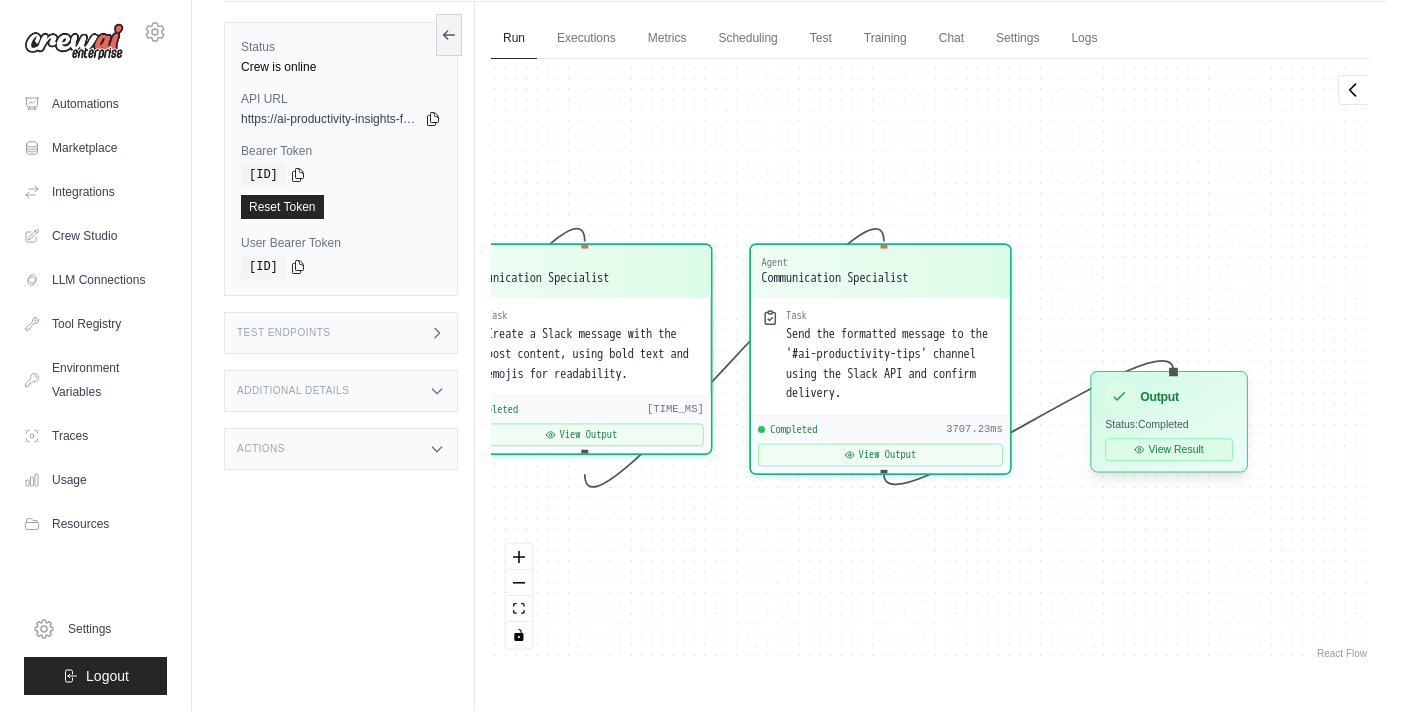 click on "View Result" at bounding box center (1169, 449) 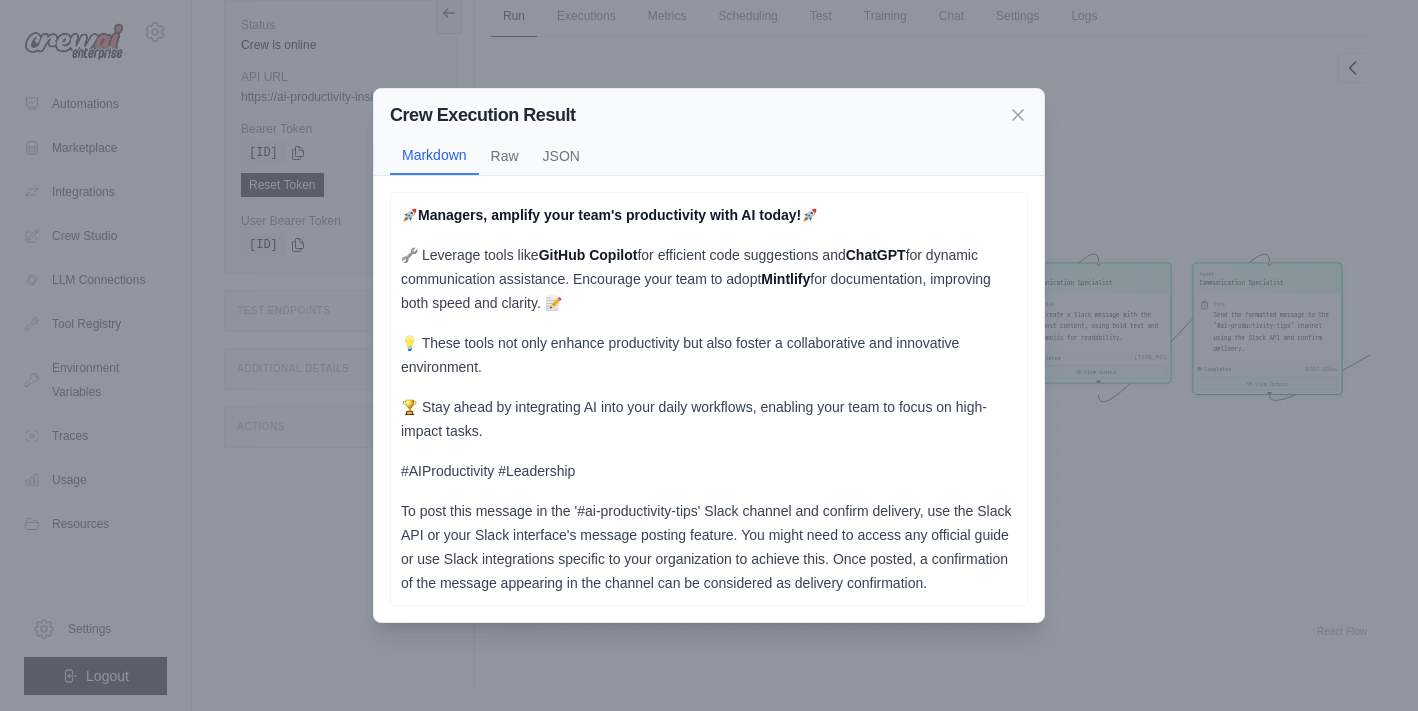 scroll, scrollTop: 85, scrollLeft: 0, axis: vertical 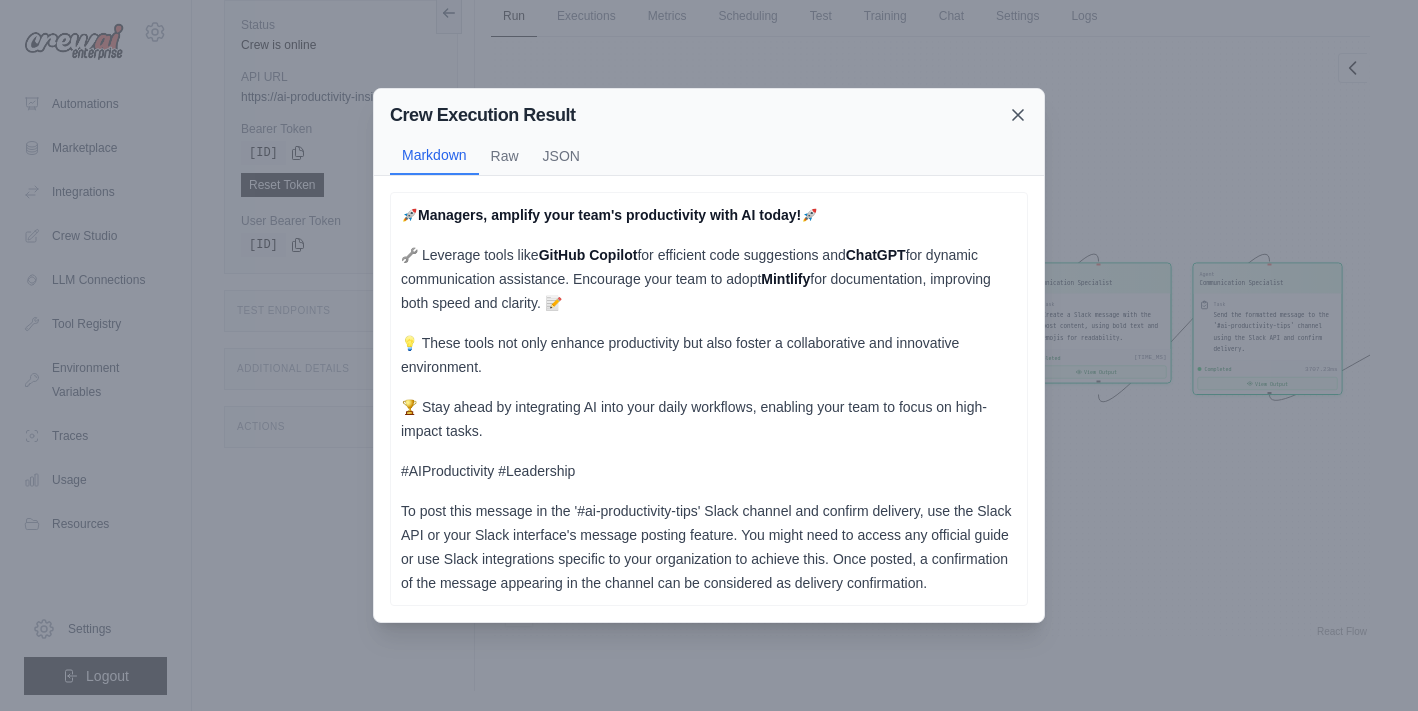 click 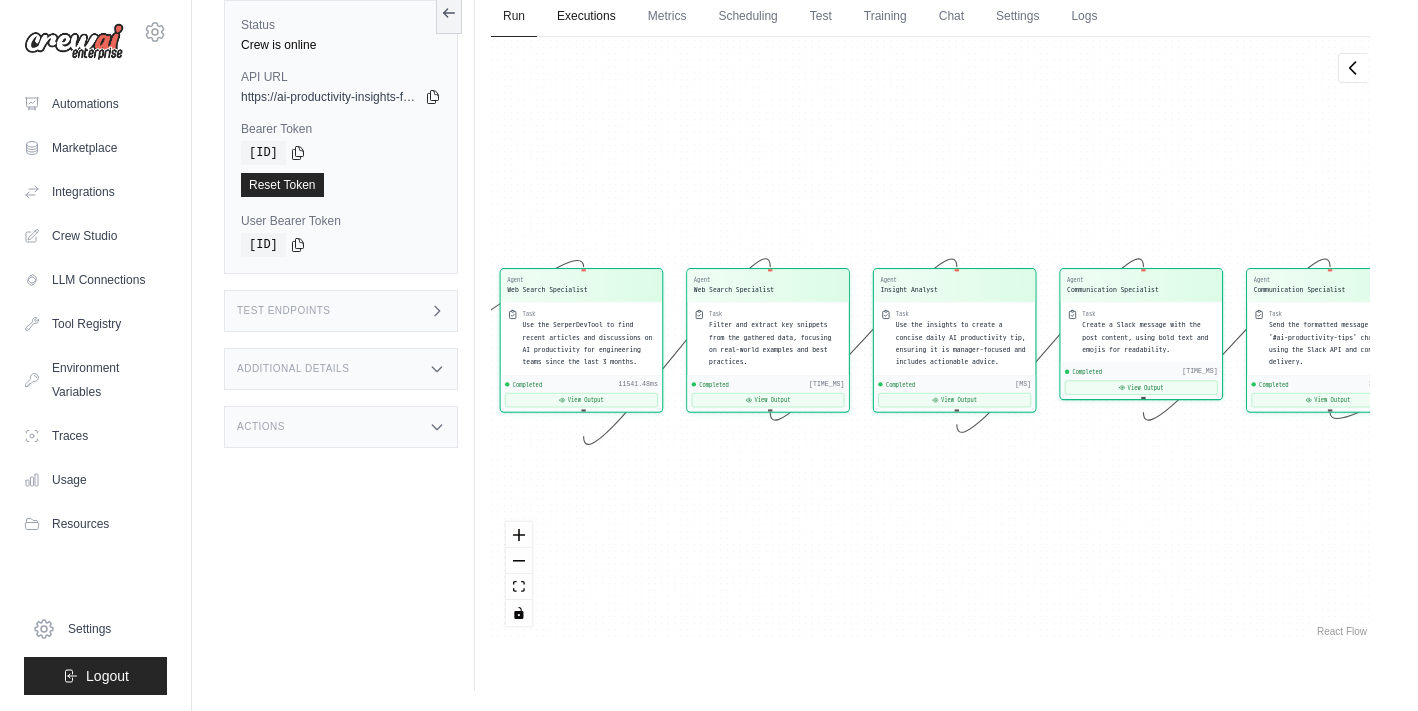 click on "Executions" at bounding box center [586, 17] 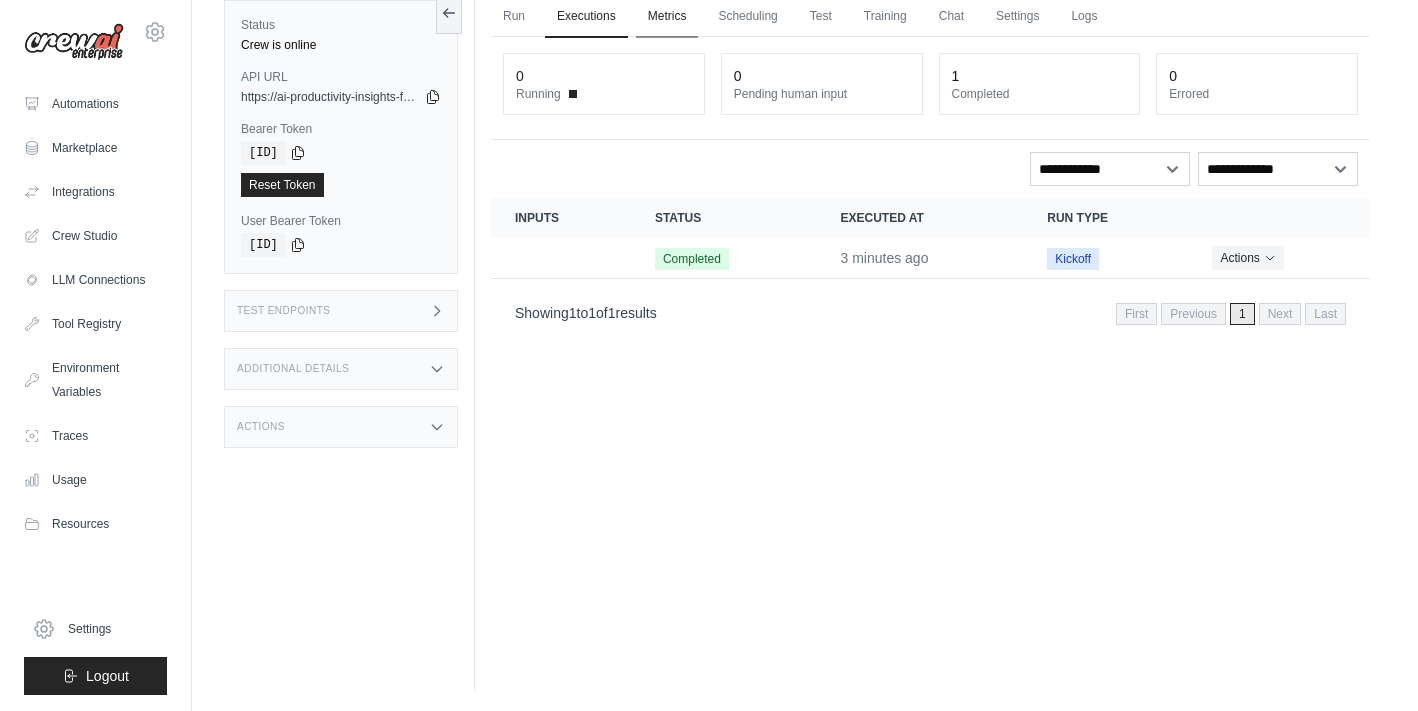 click on "Metrics" at bounding box center [667, 17] 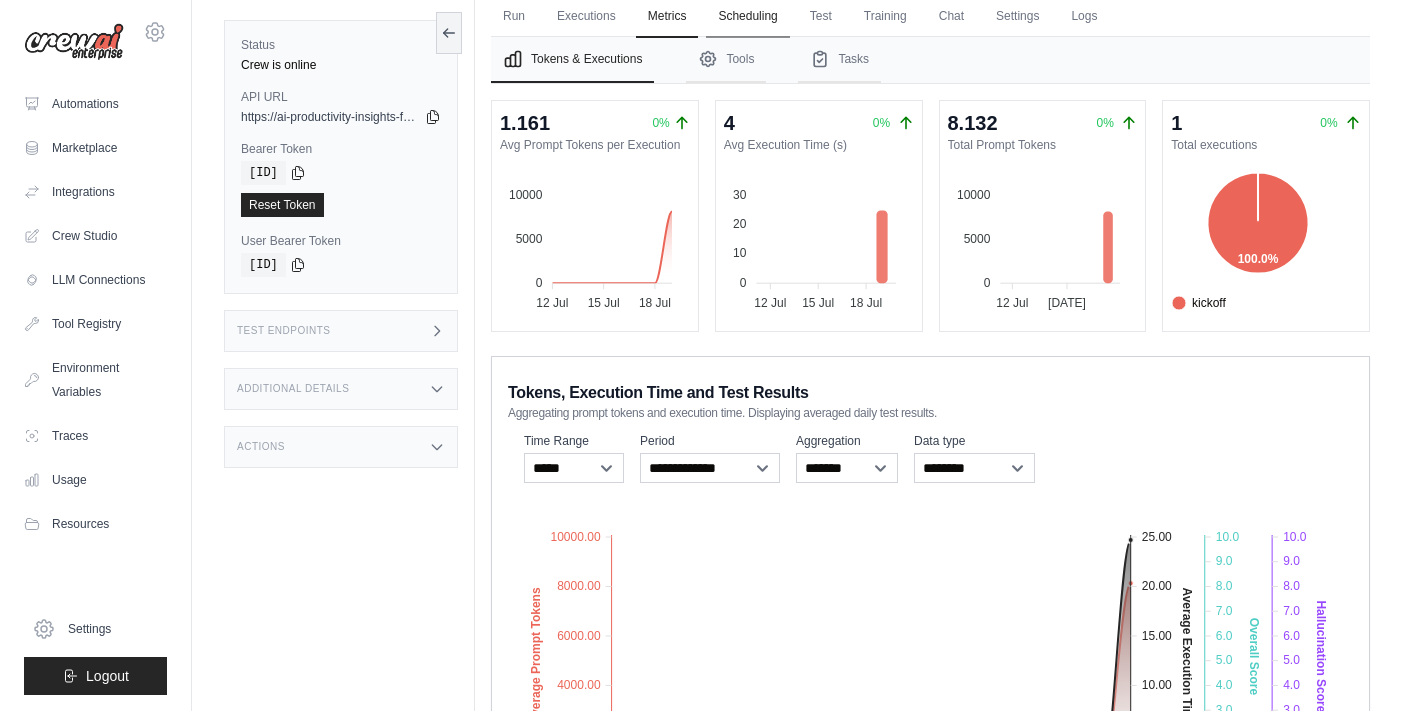 click on "Scheduling" at bounding box center (747, 17) 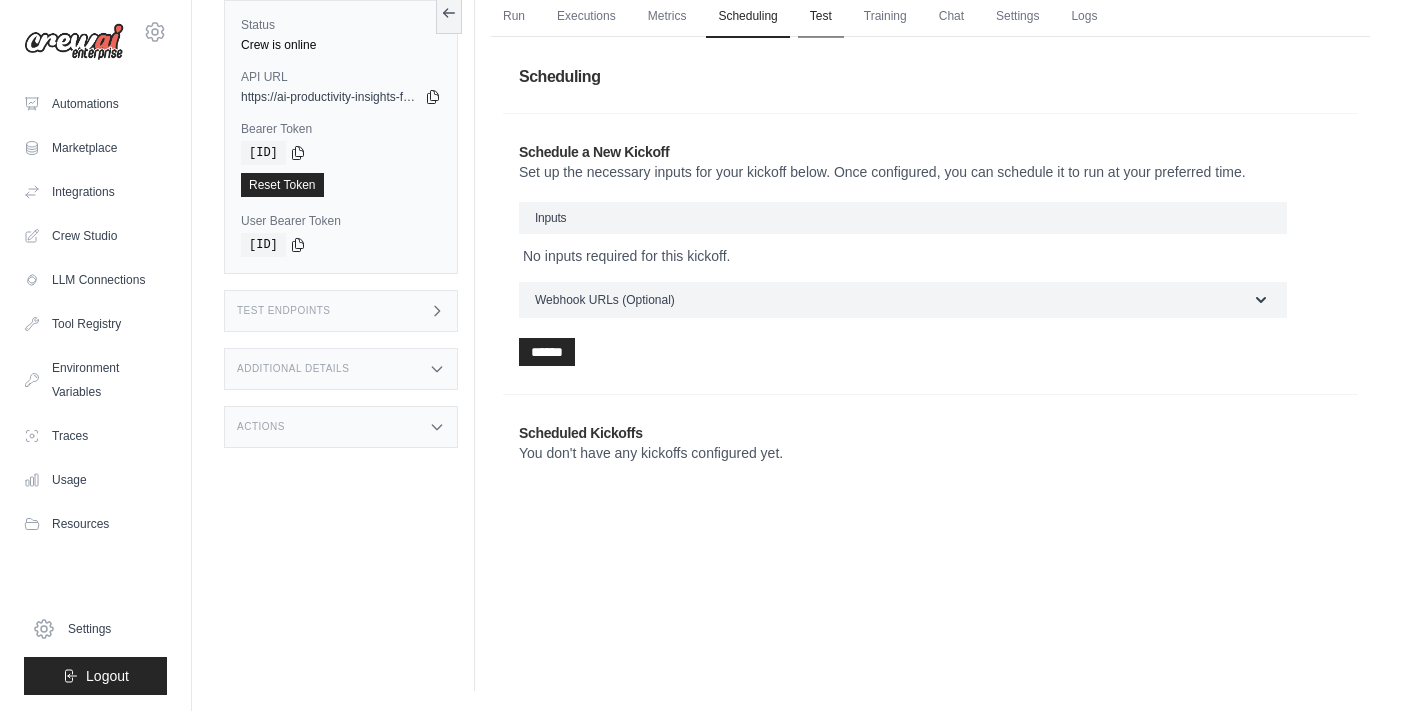 click on "Test" at bounding box center [821, 17] 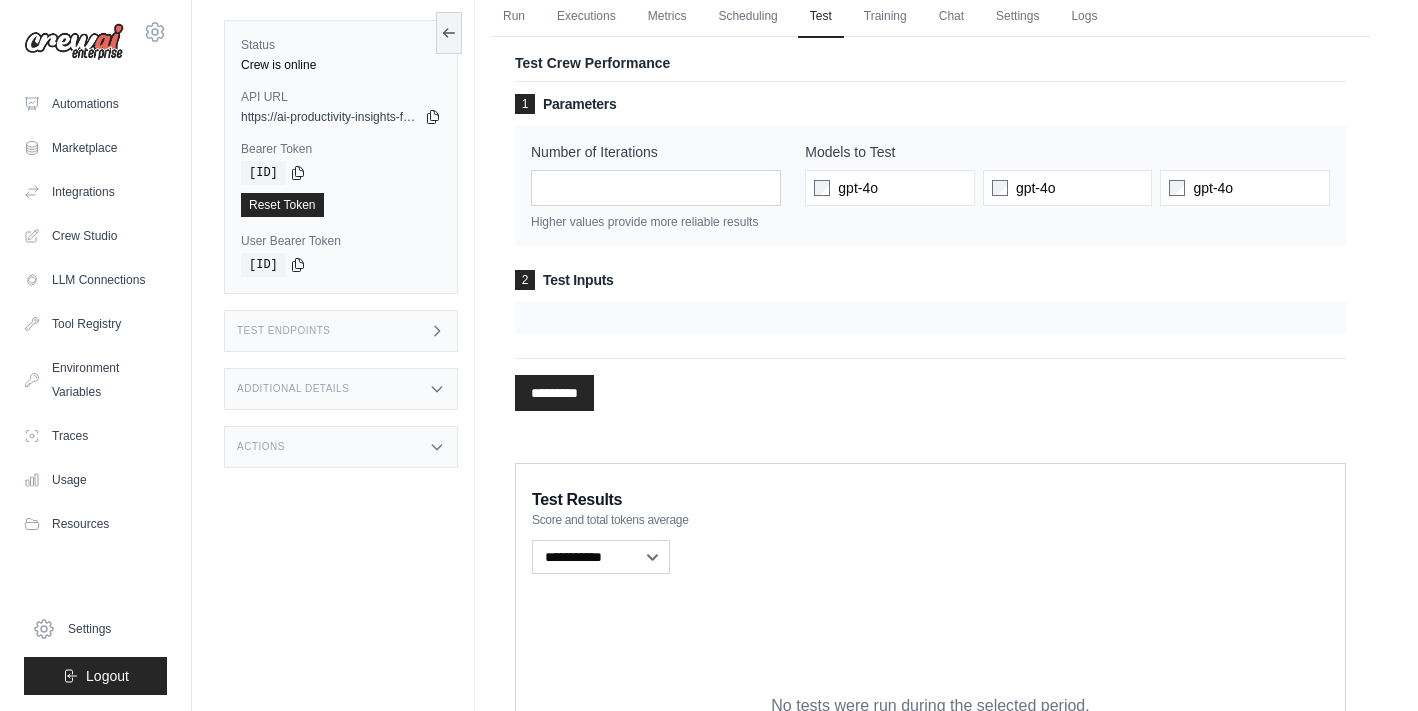 drag, startPoint x: 801, startPoint y: 97, endPoint x: 801, endPoint y: 55, distance: 42 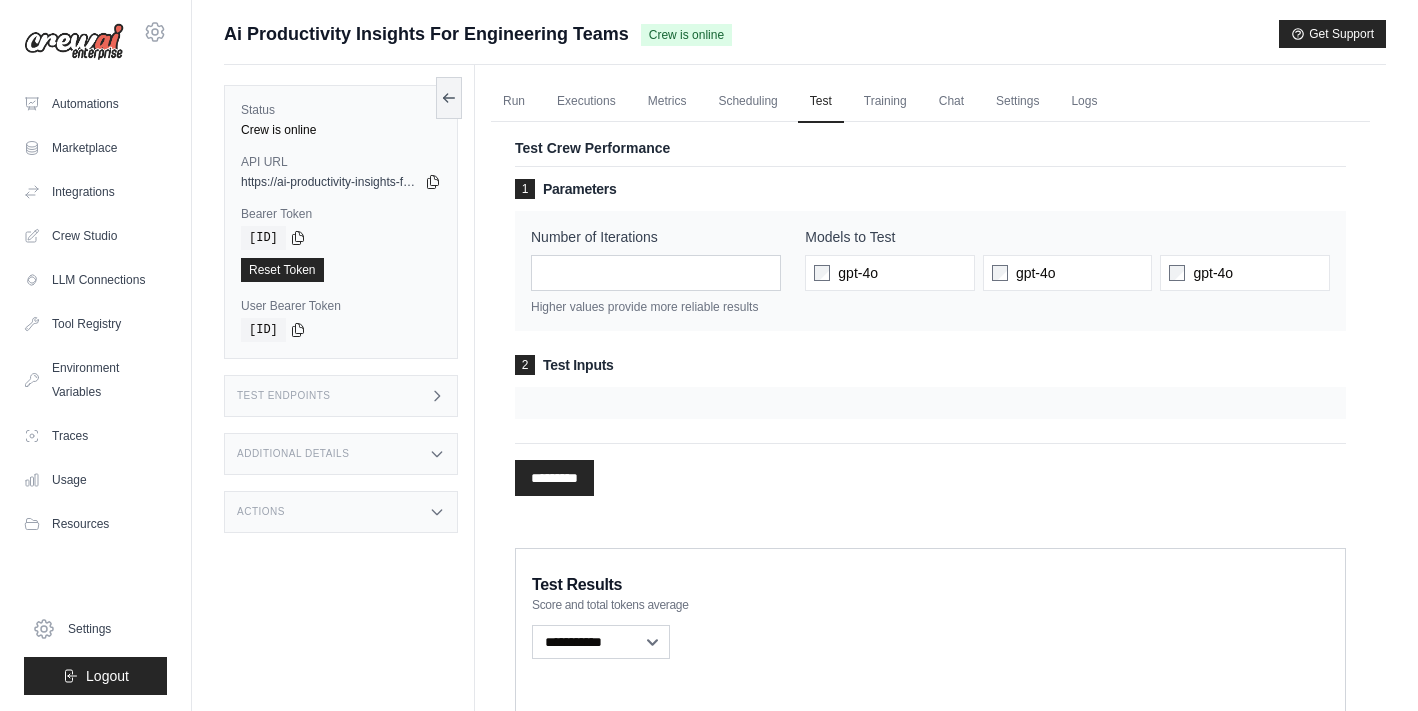 scroll, scrollTop: 0, scrollLeft: 0, axis: both 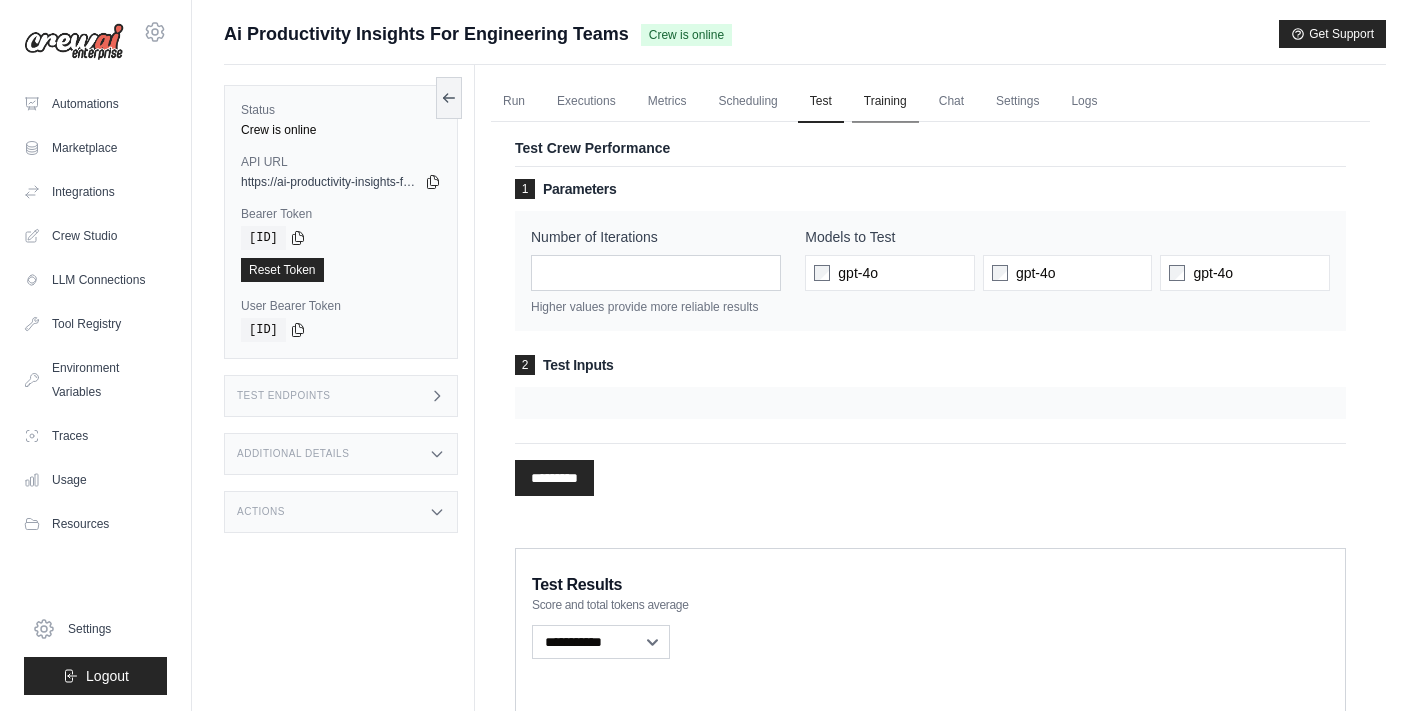 click on "Training" at bounding box center (885, 102) 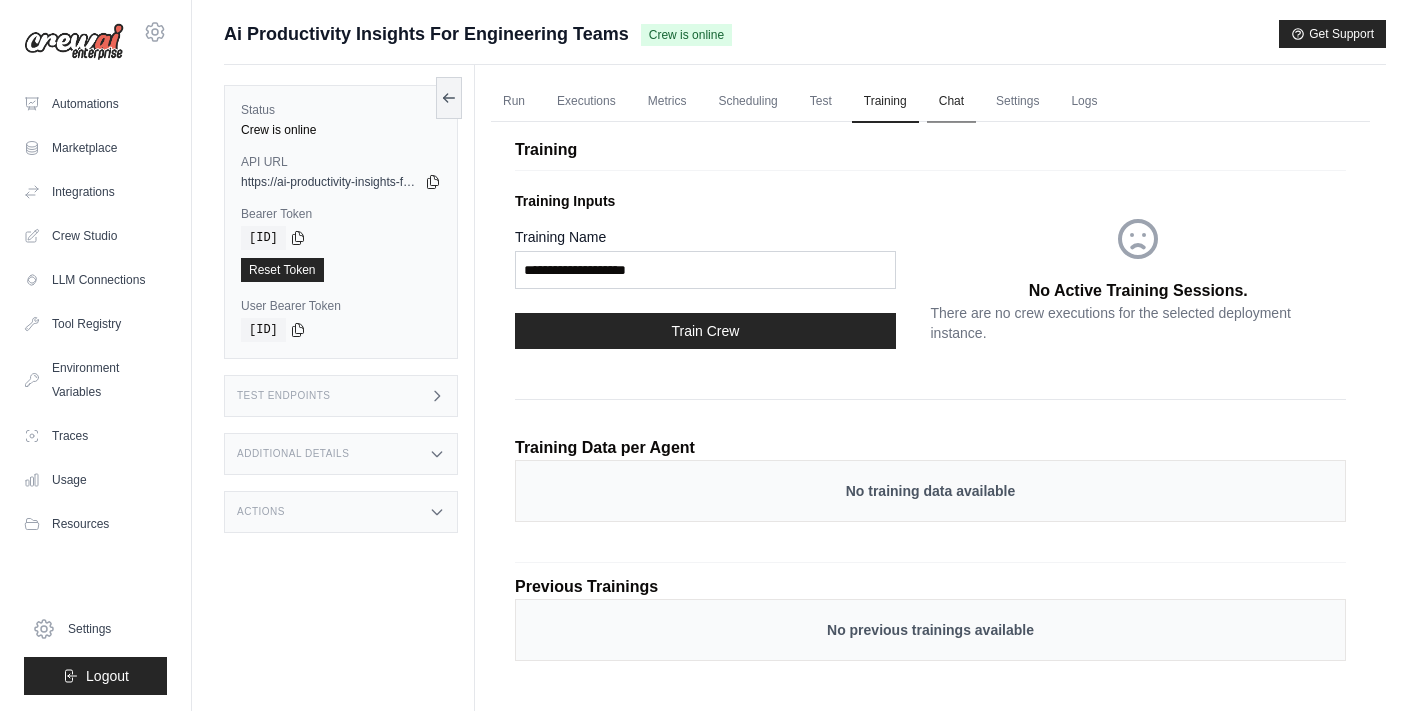 click on "Chat" at bounding box center (951, 102) 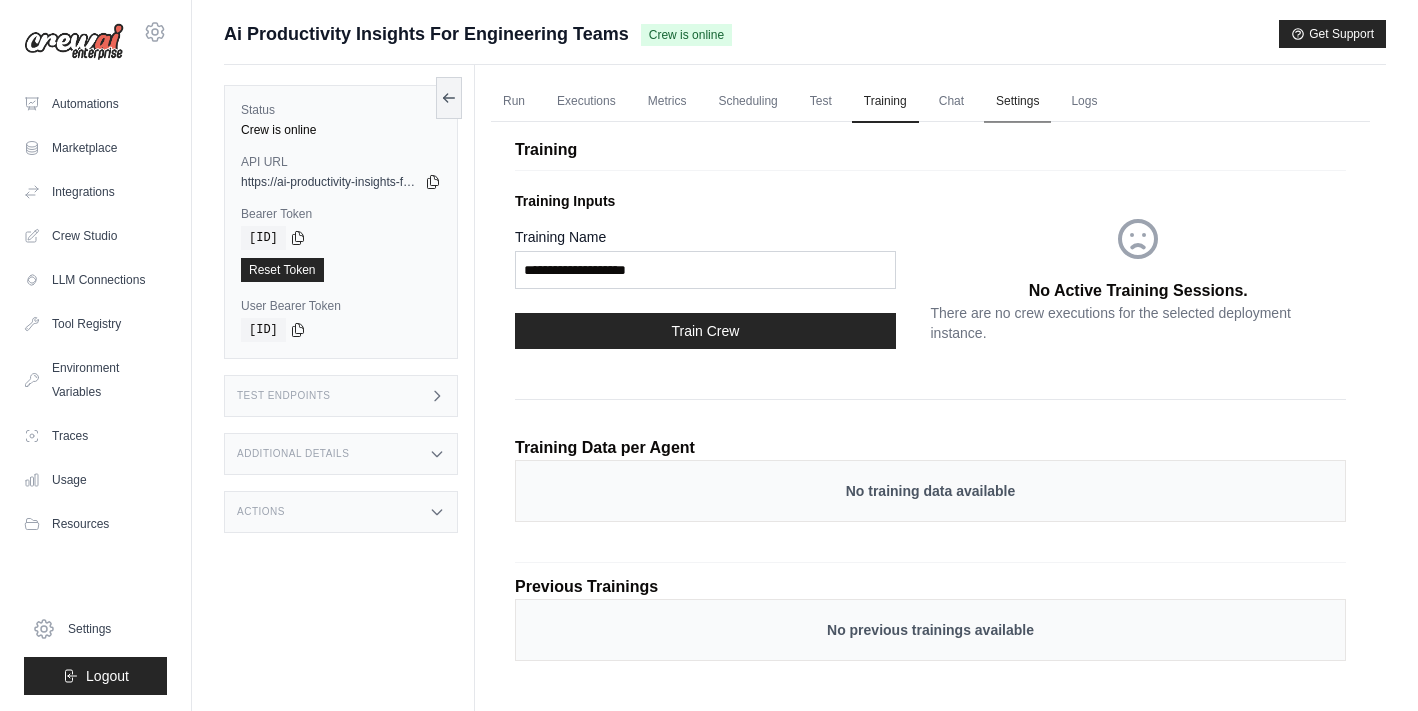 click on "Settings" at bounding box center (1017, 102) 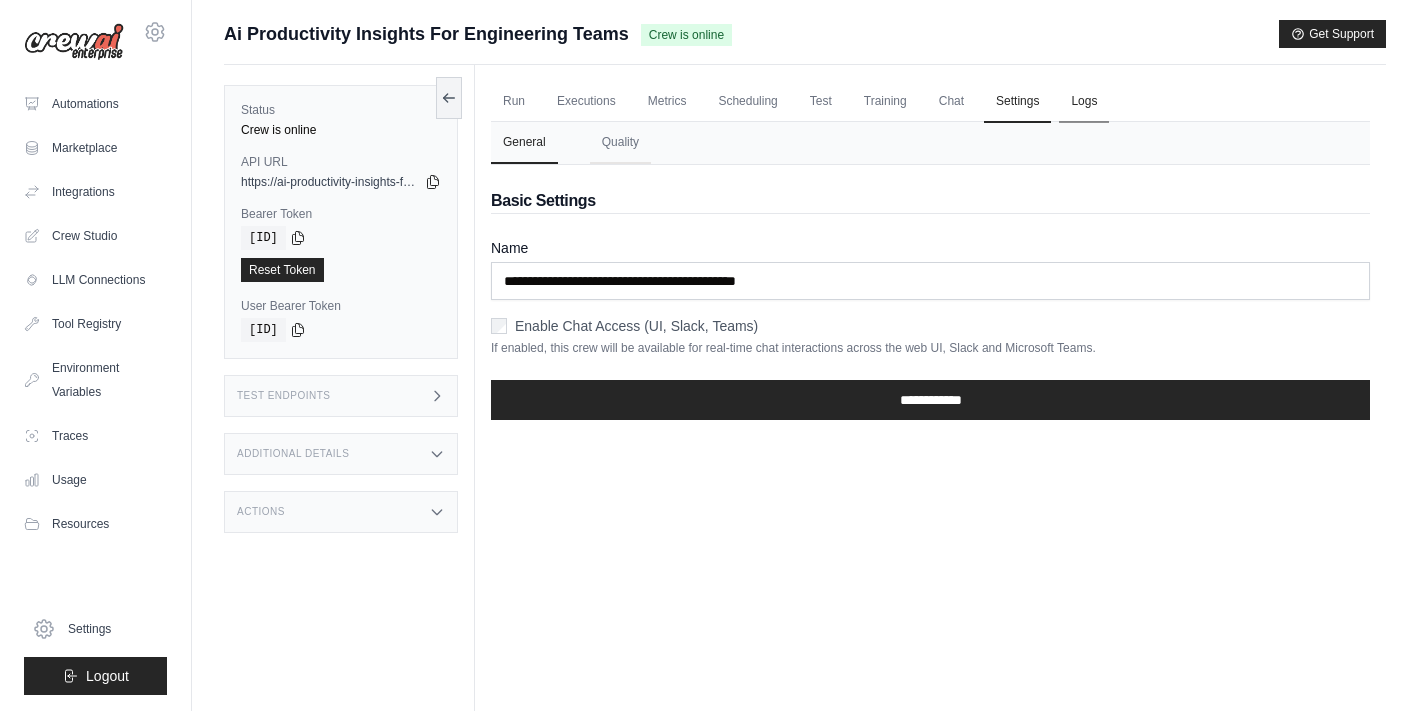 click on "Logs" at bounding box center [1084, 102] 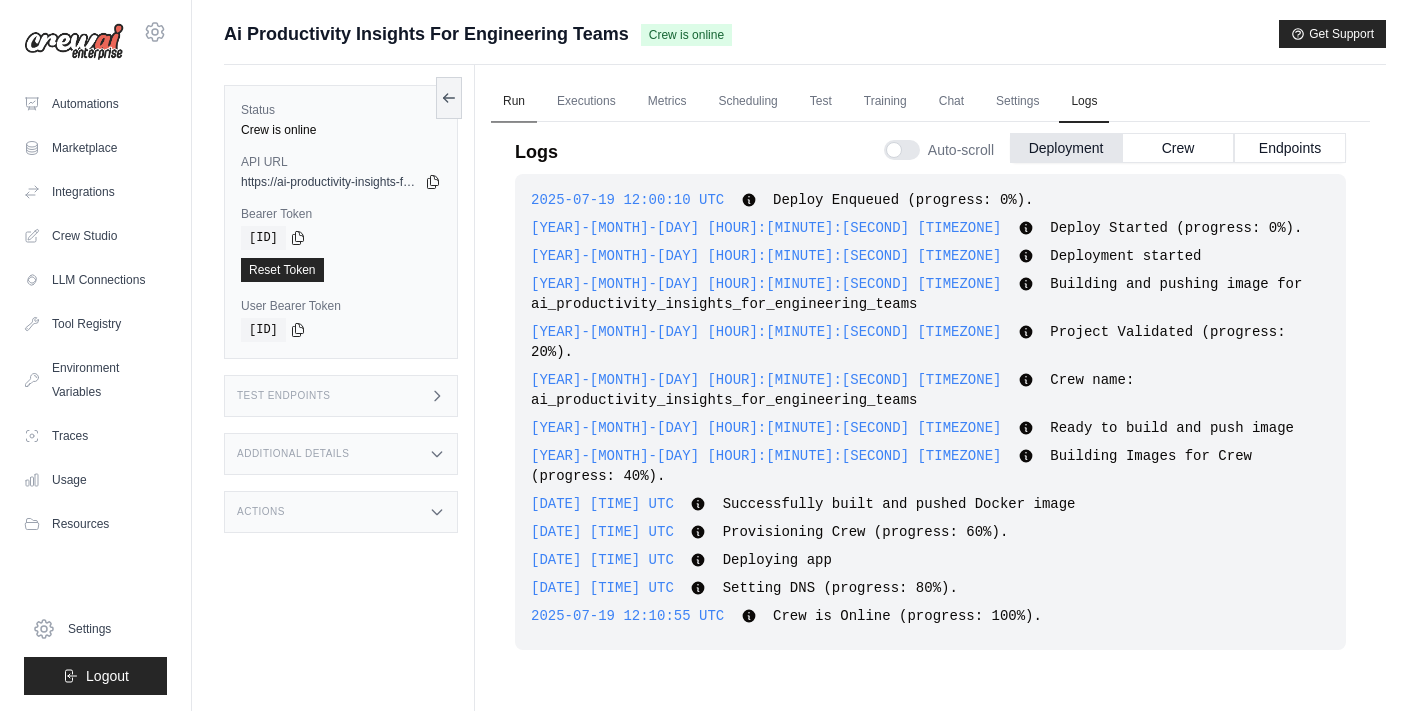 click on "Run" at bounding box center [514, 102] 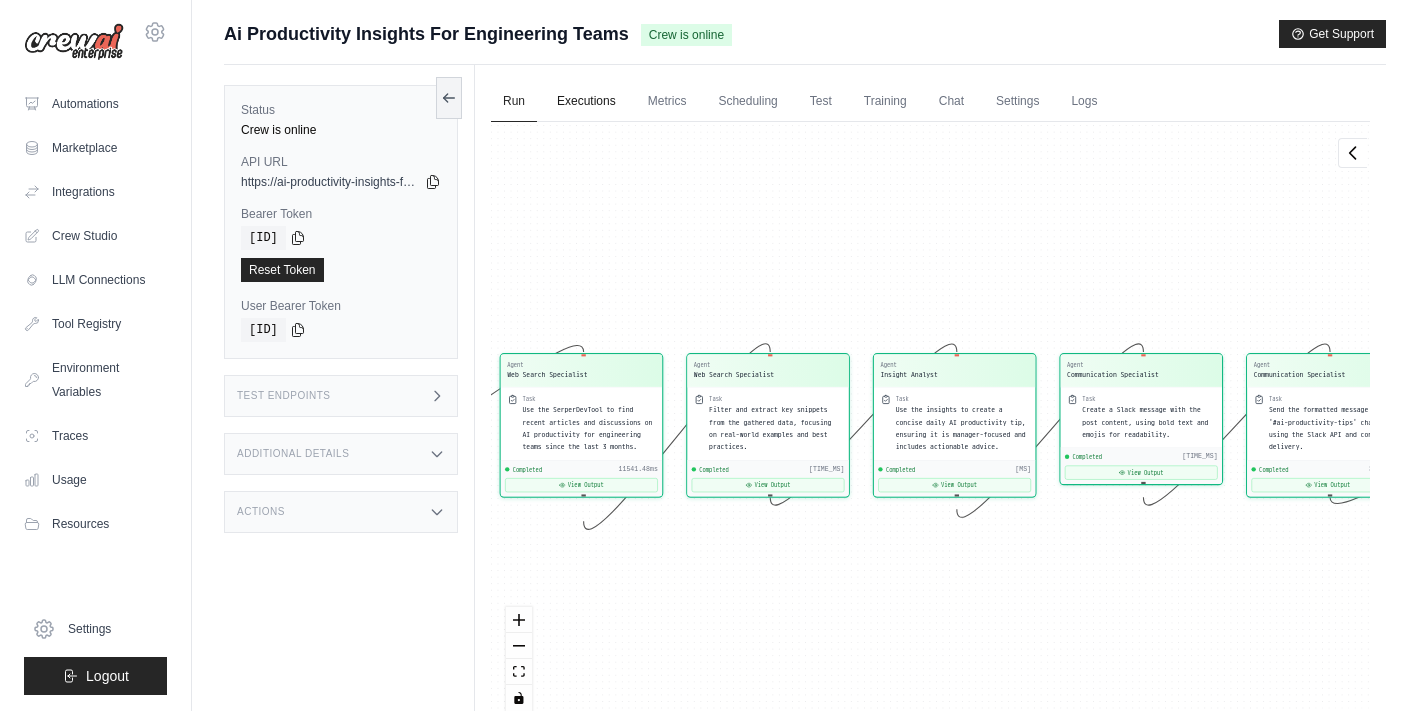 click on "Executions" at bounding box center (586, 102) 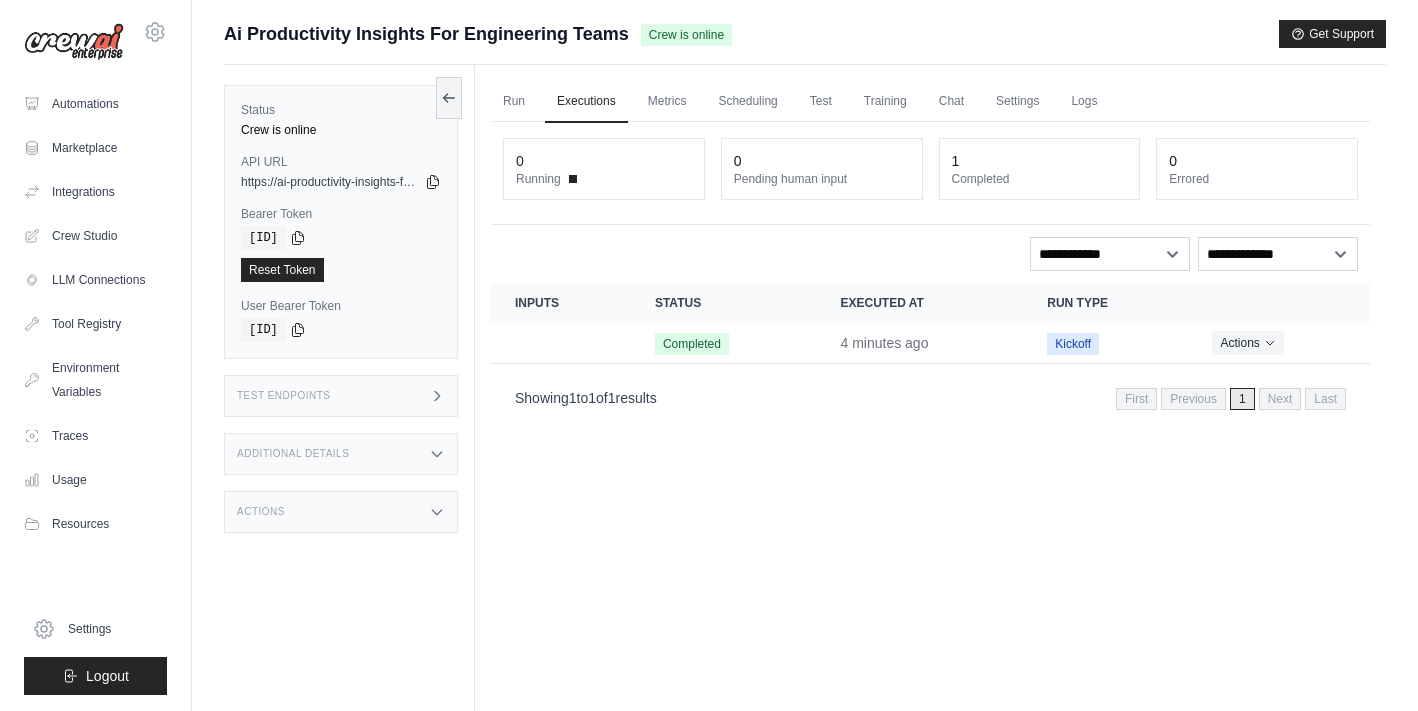 click on "Additional Details" at bounding box center [341, 454] 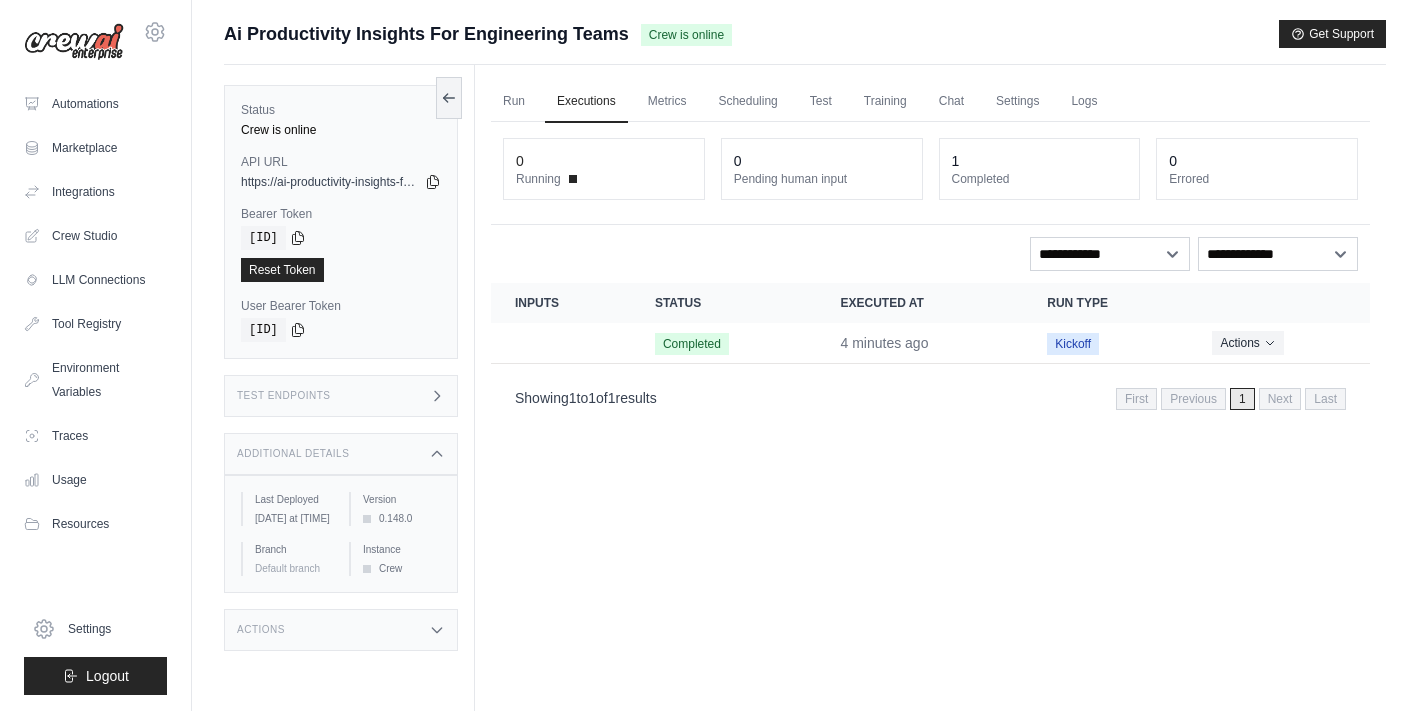 click on "Actions" at bounding box center [341, 630] 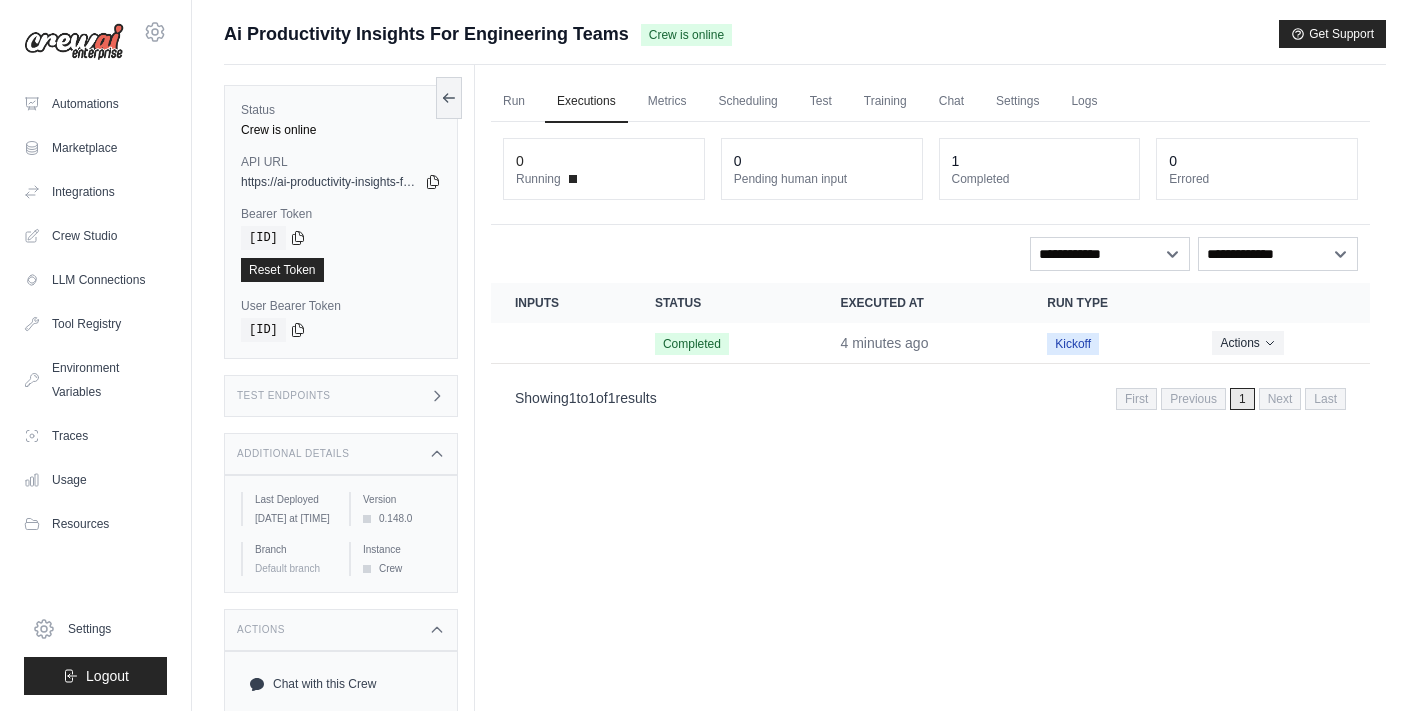 scroll, scrollTop: 0, scrollLeft: 0, axis: both 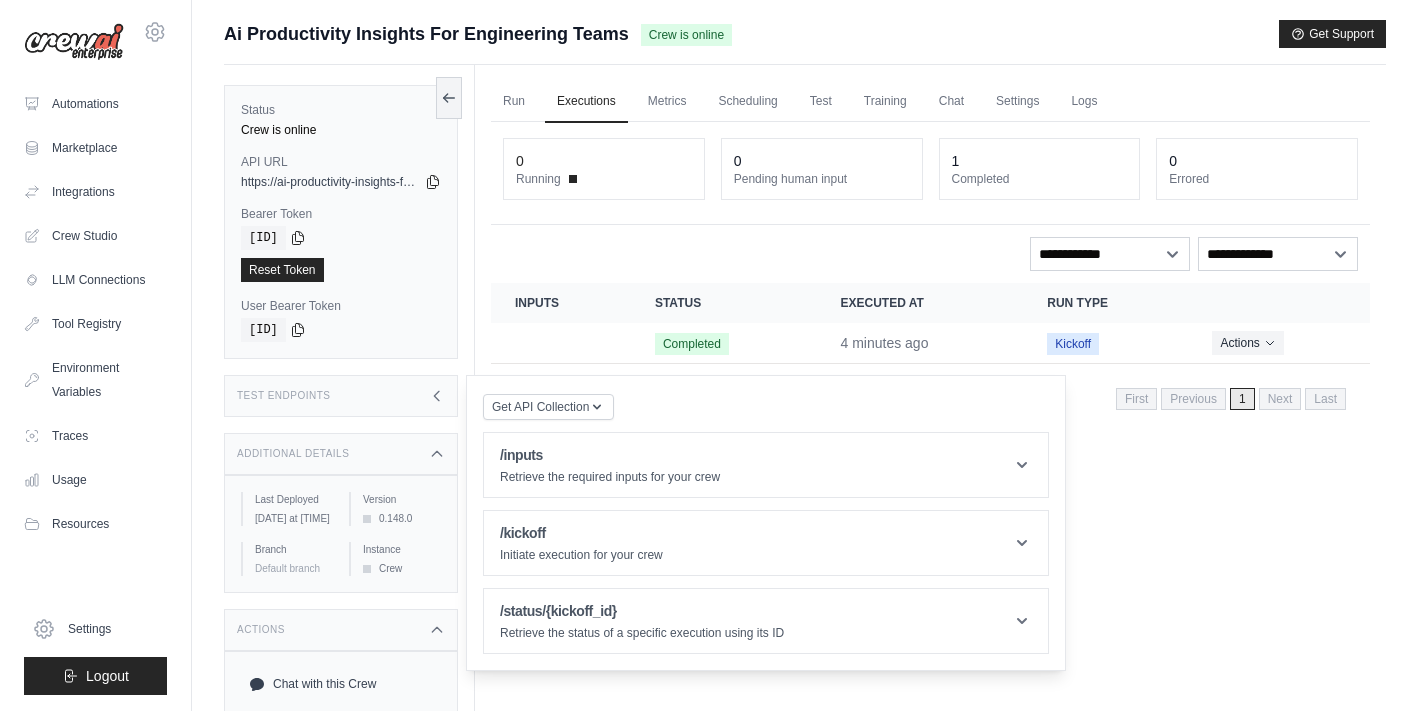 click on "0
Running
0
Pending human input
1
Completed
0
Errored" at bounding box center (930, 173) 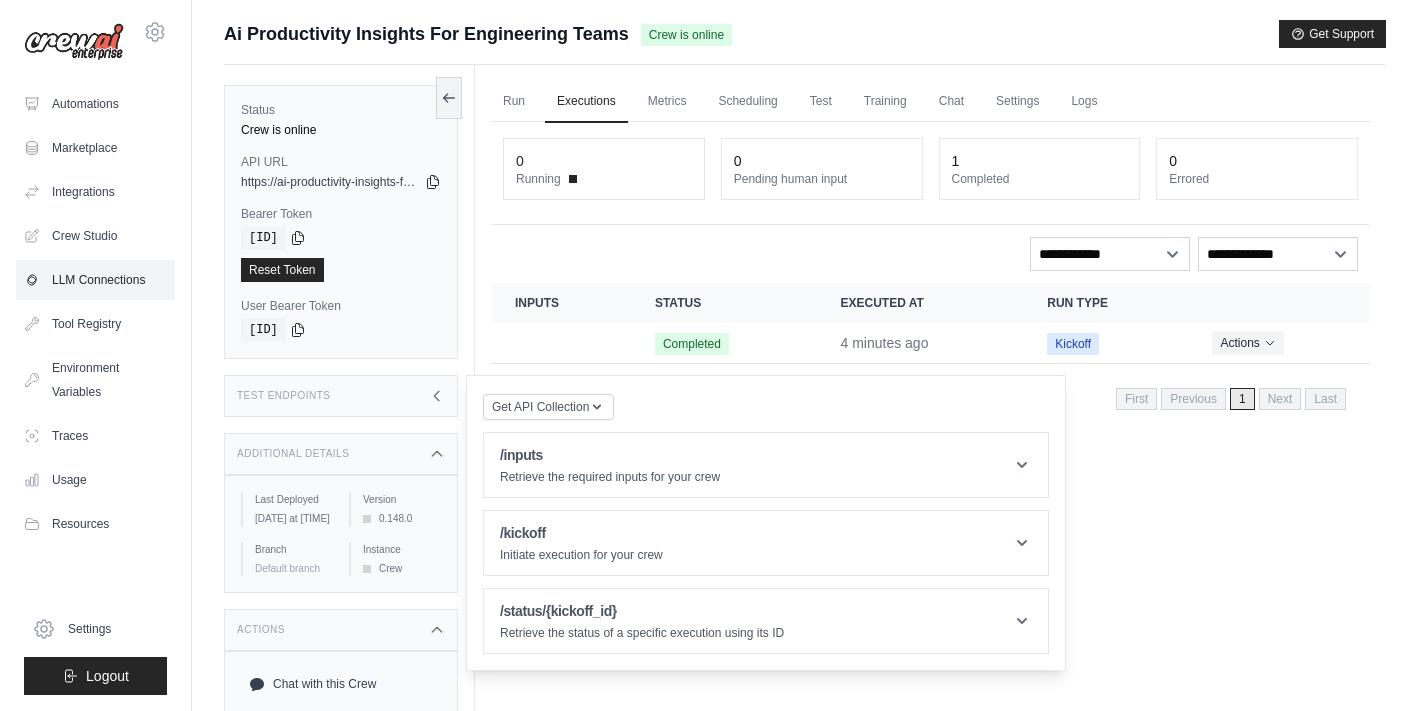 click on "LLM Connections" at bounding box center (95, 280) 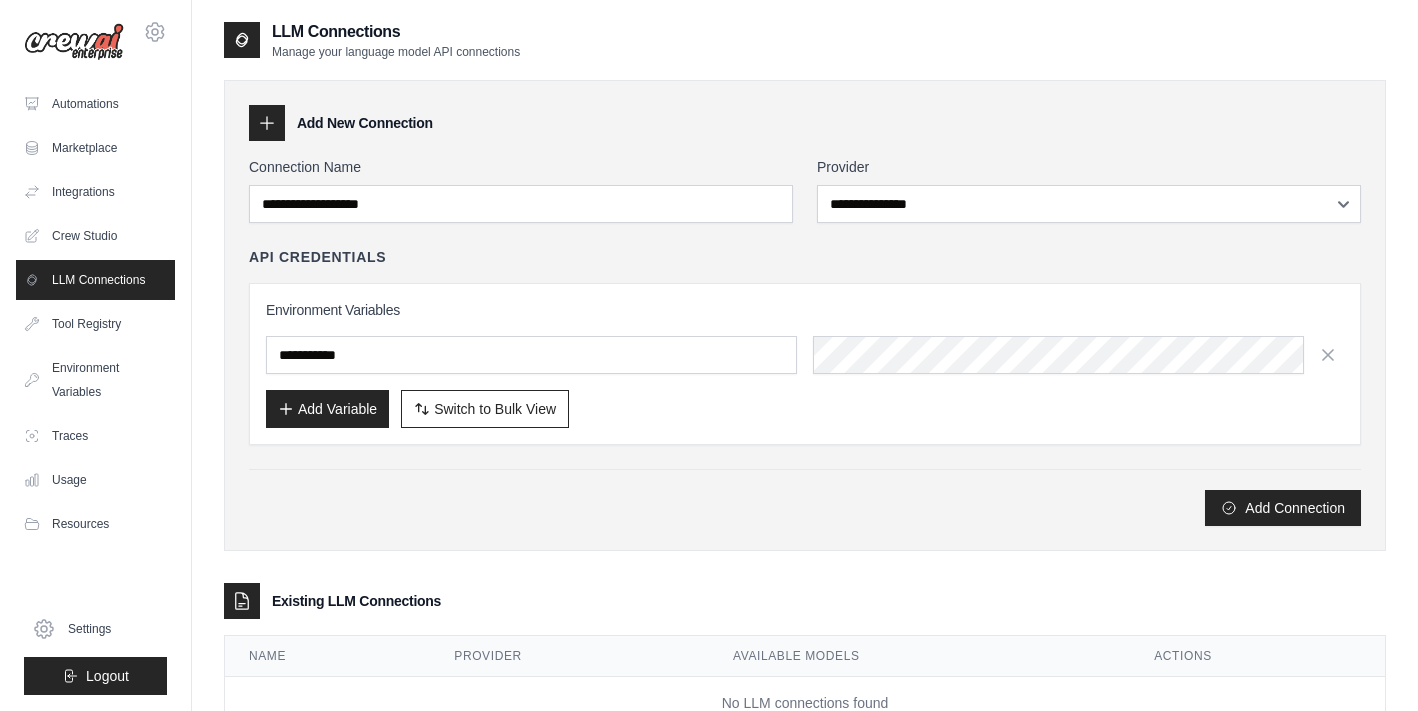 scroll, scrollTop: 0, scrollLeft: 0, axis: both 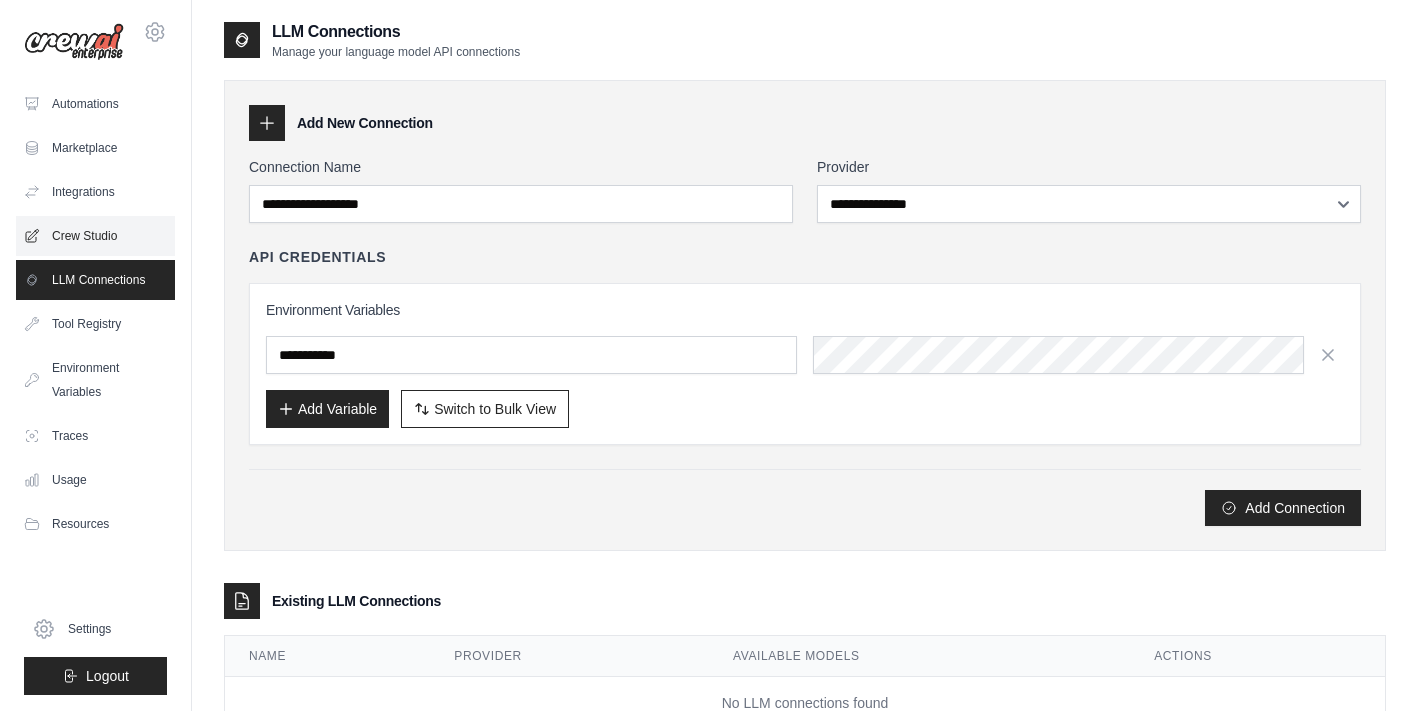click on "Crew Studio" at bounding box center [95, 236] 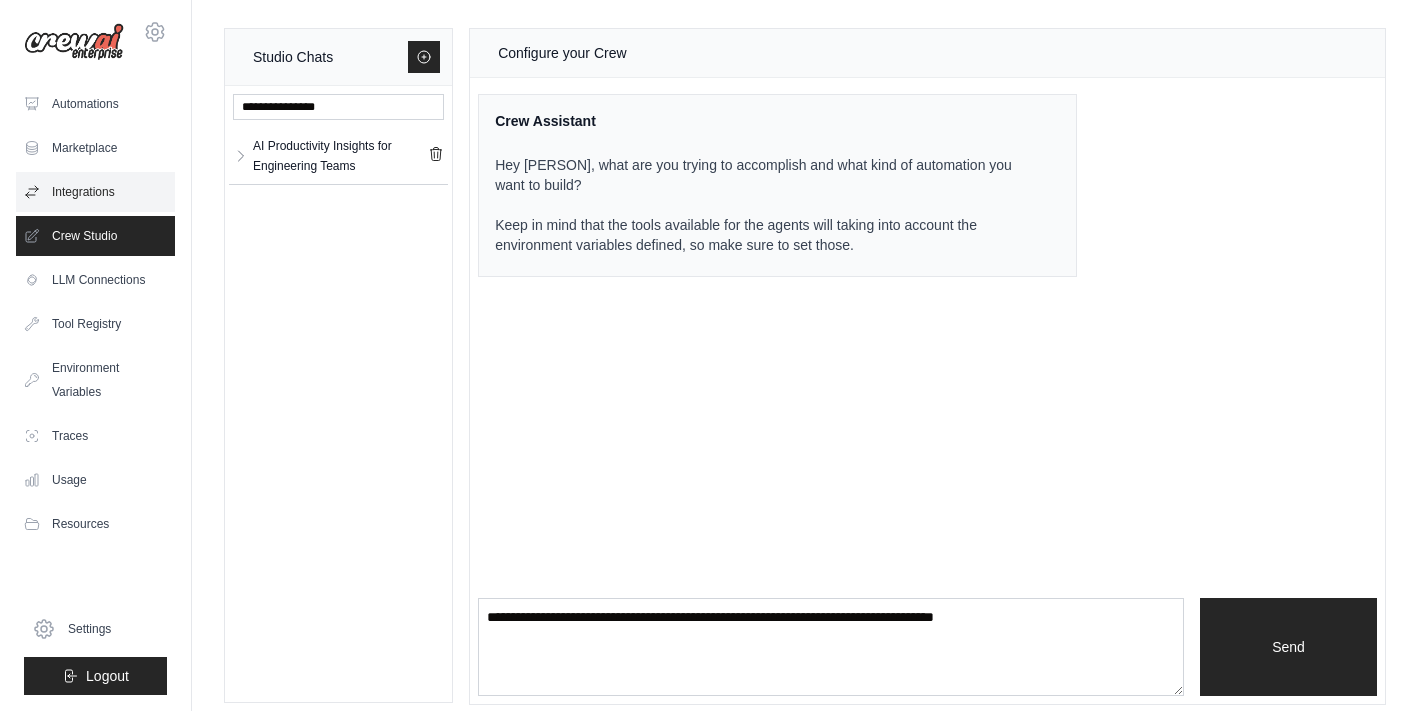 click on "Integrations" at bounding box center (95, 192) 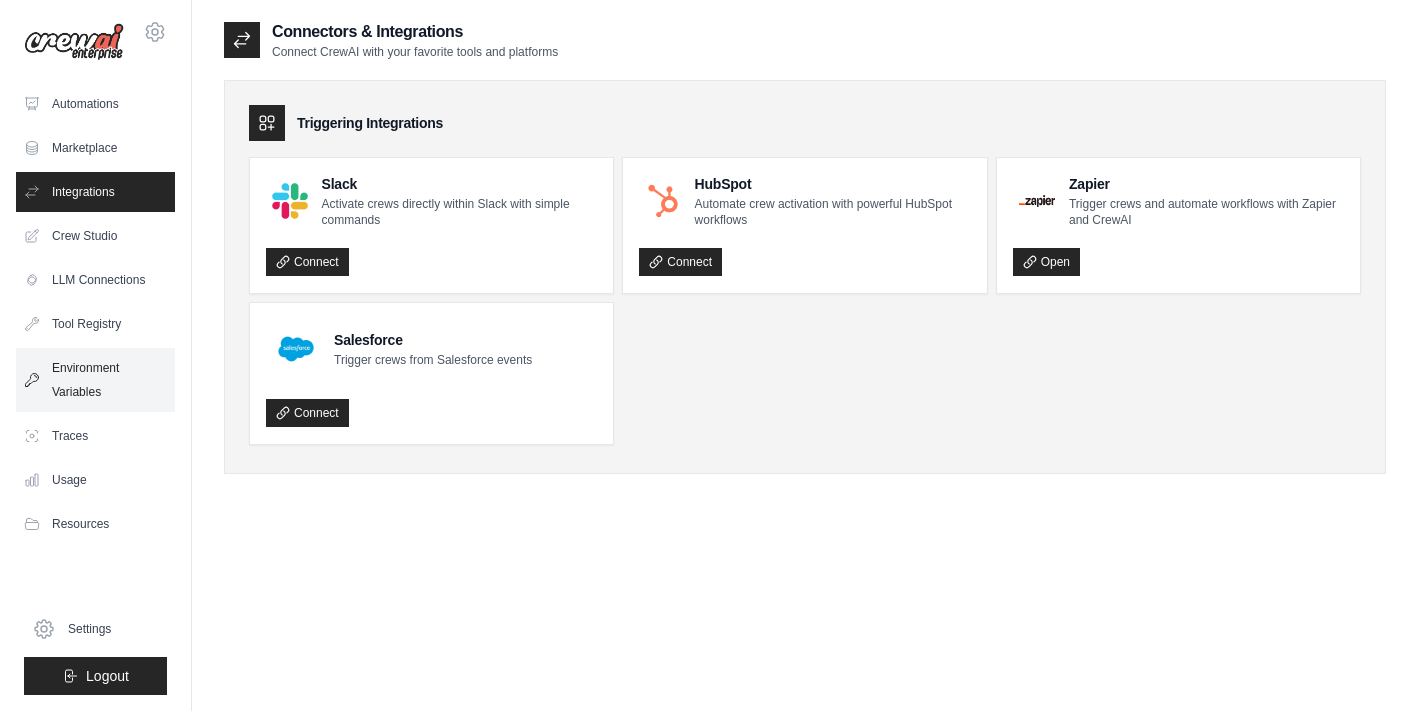 click on "Environment Variables" at bounding box center [95, 380] 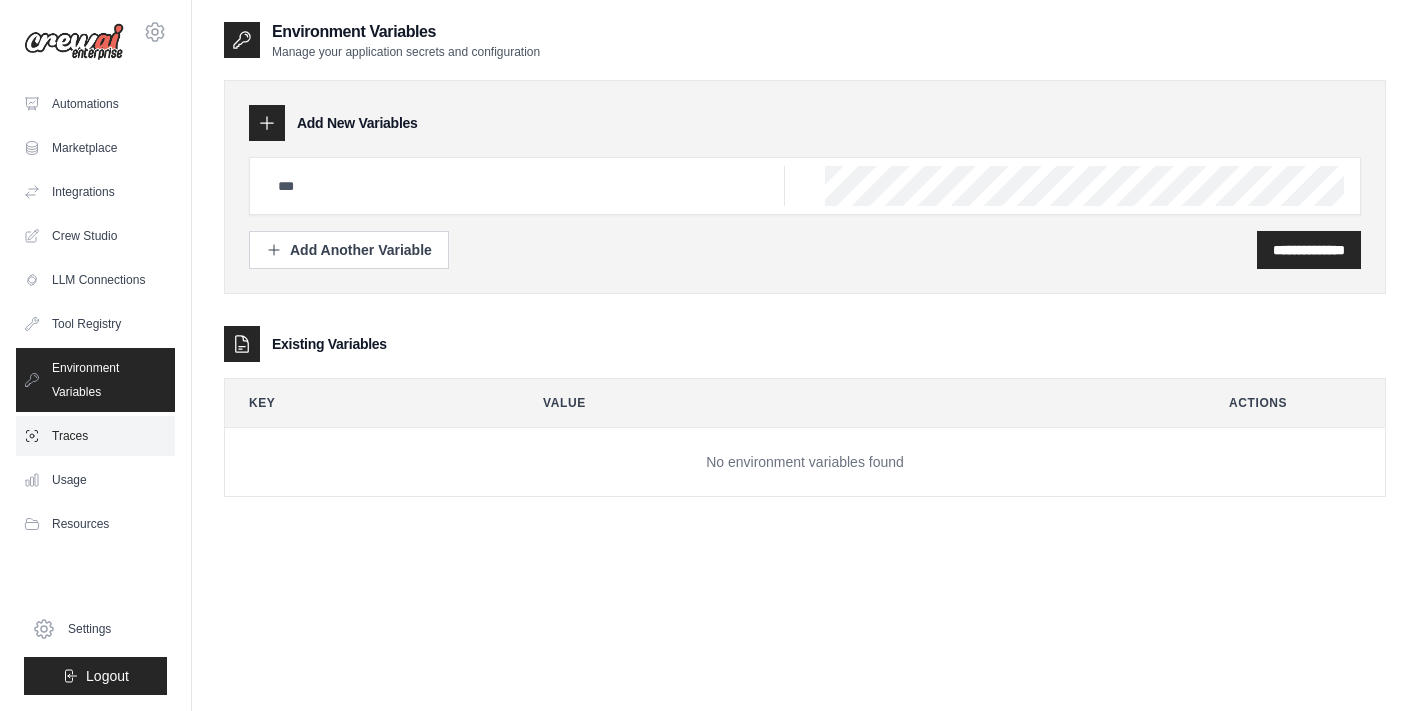 click on "Traces" at bounding box center (95, 436) 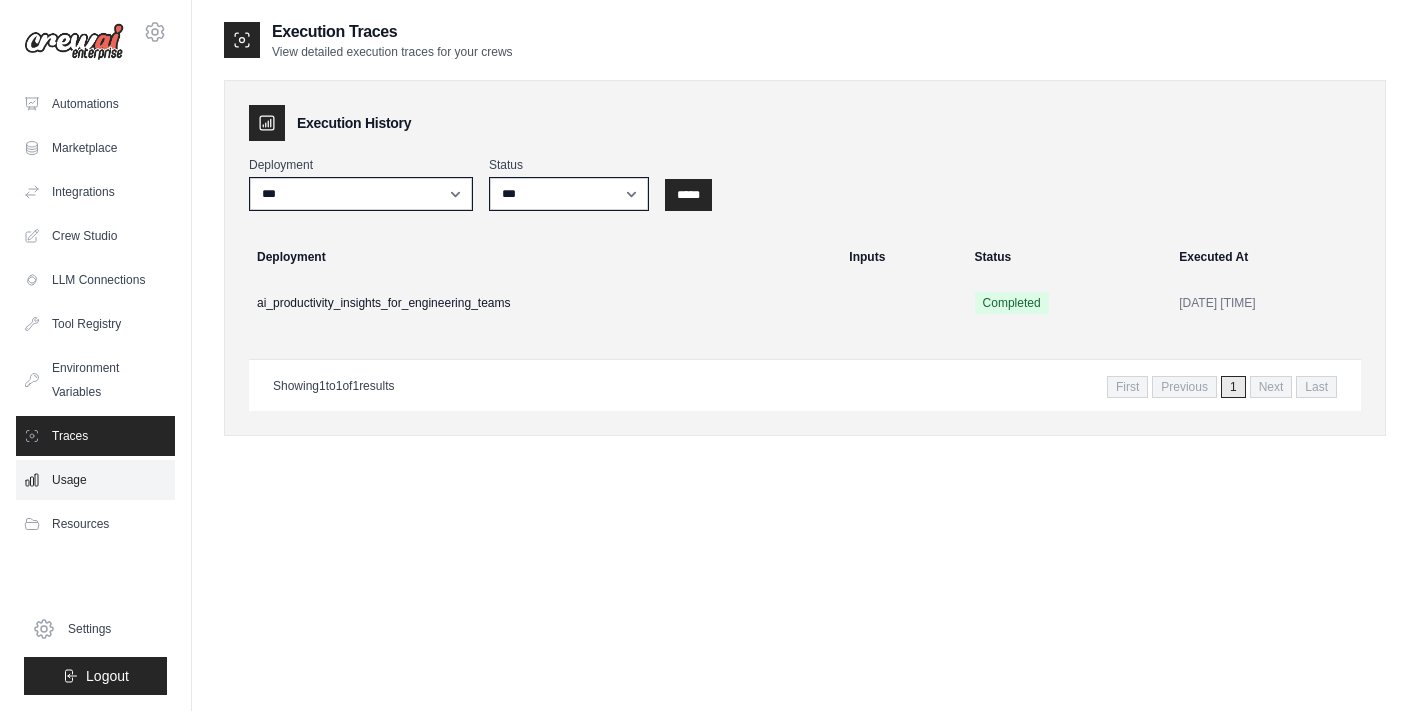 click on "Usage" at bounding box center (95, 480) 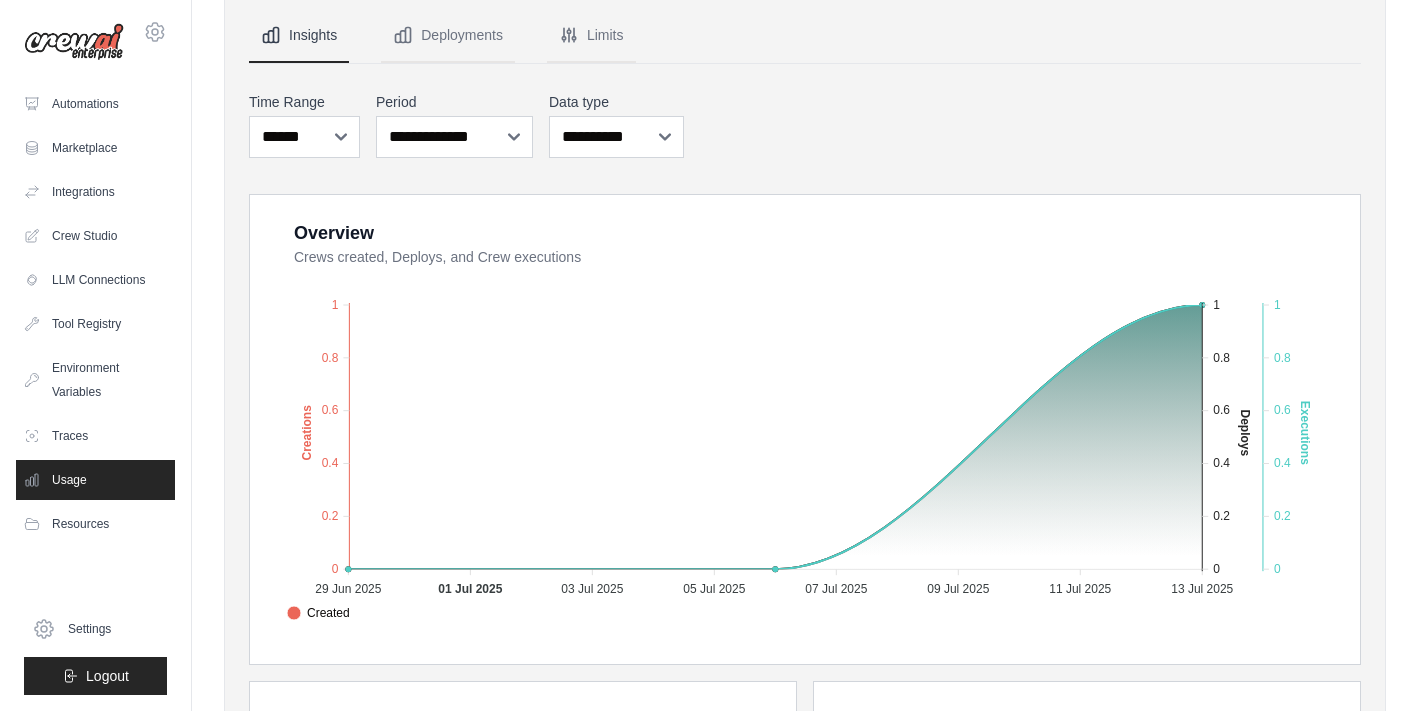 scroll, scrollTop: 187, scrollLeft: 0, axis: vertical 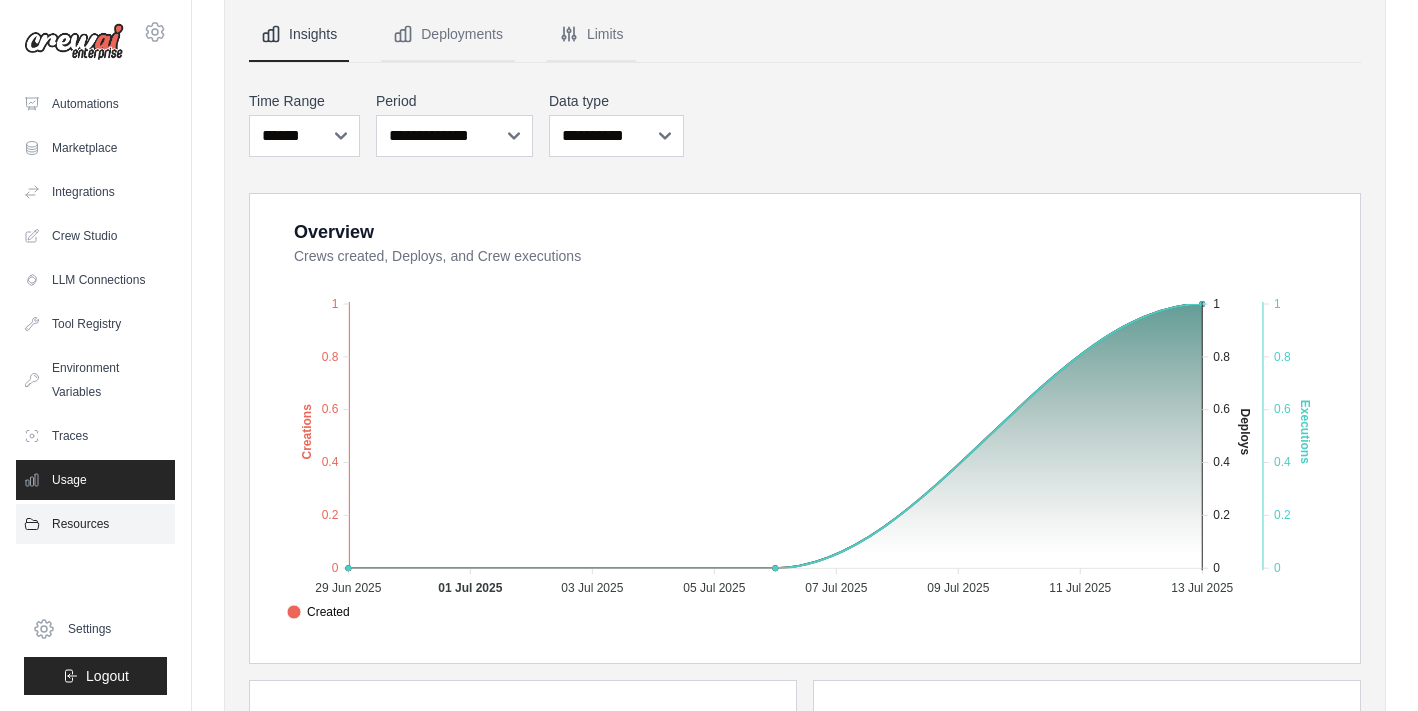 click on "Resources" at bounding box center (95, 524) 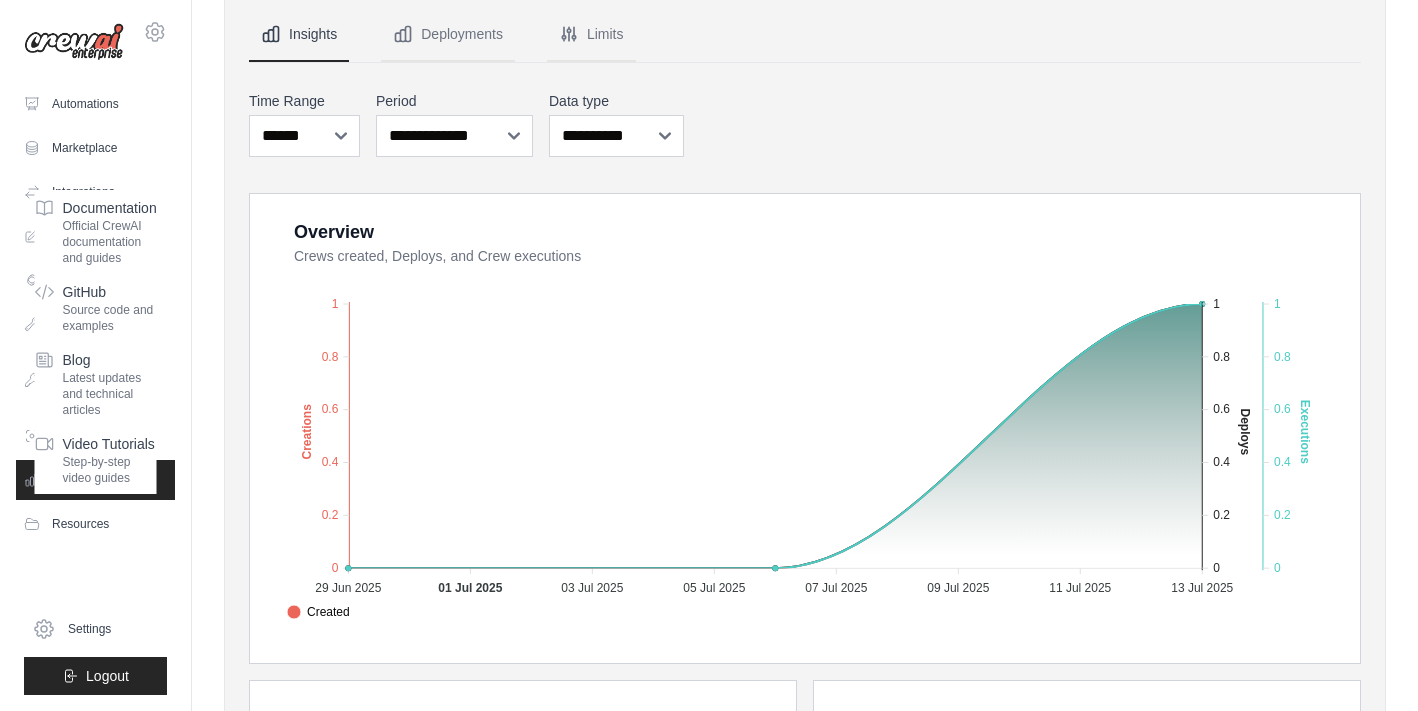 click on "**********" at bounding box center [805, 636] 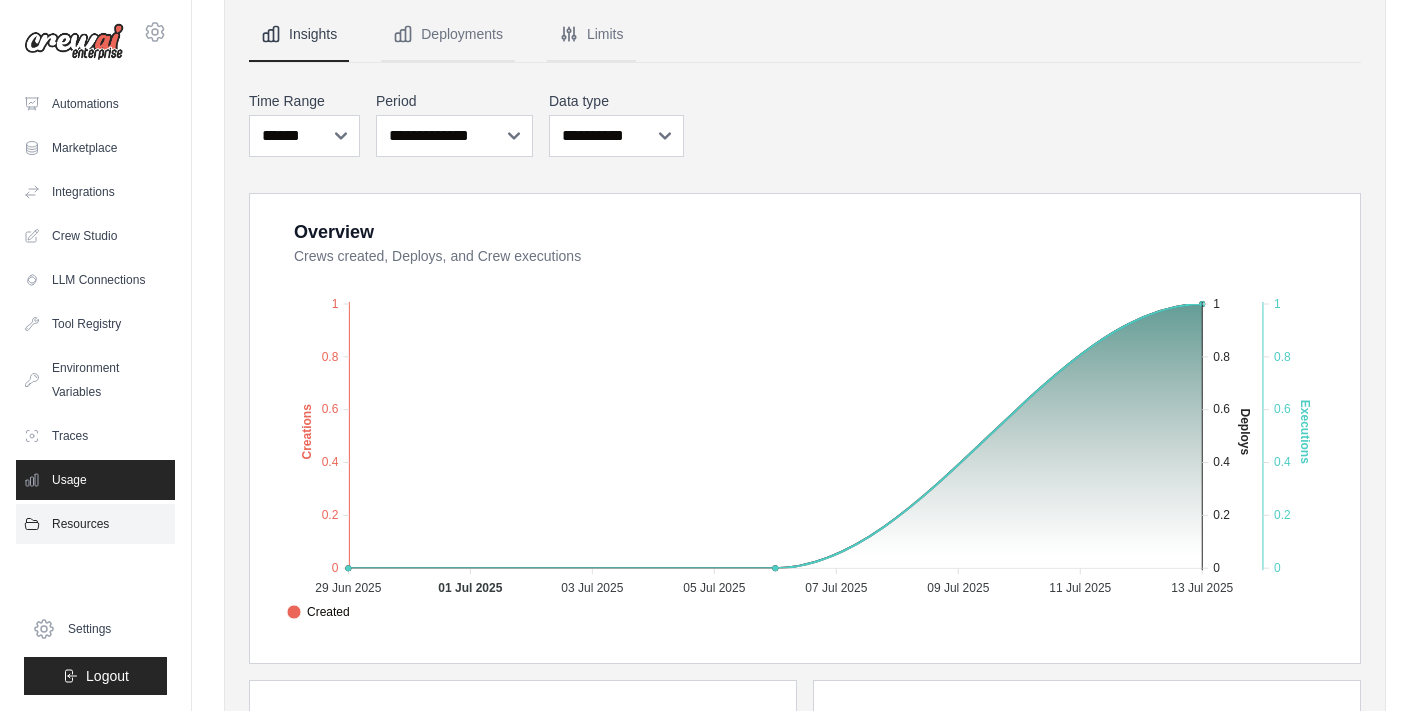 click on "Resources" at bounding box center (95, 524) 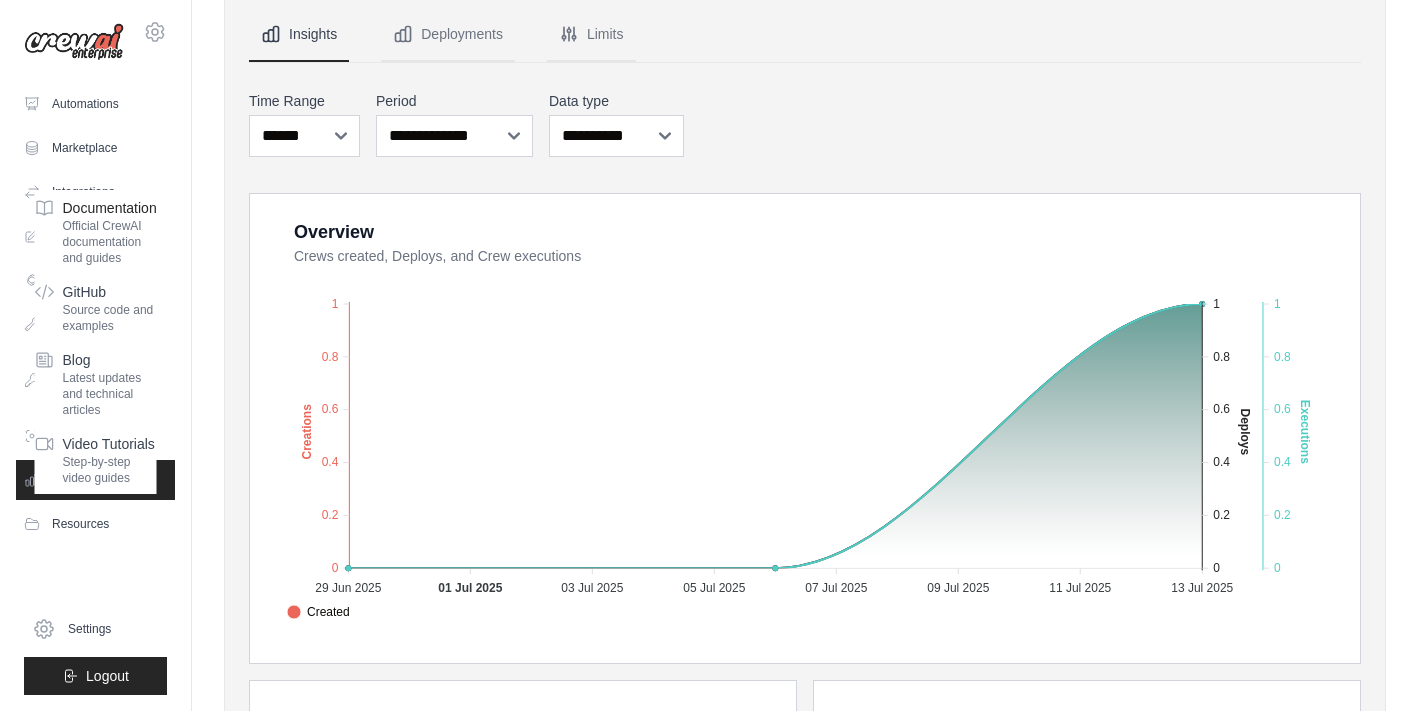 click on "Official CrewAI documentation and guides" at bounding box center (110, 242) 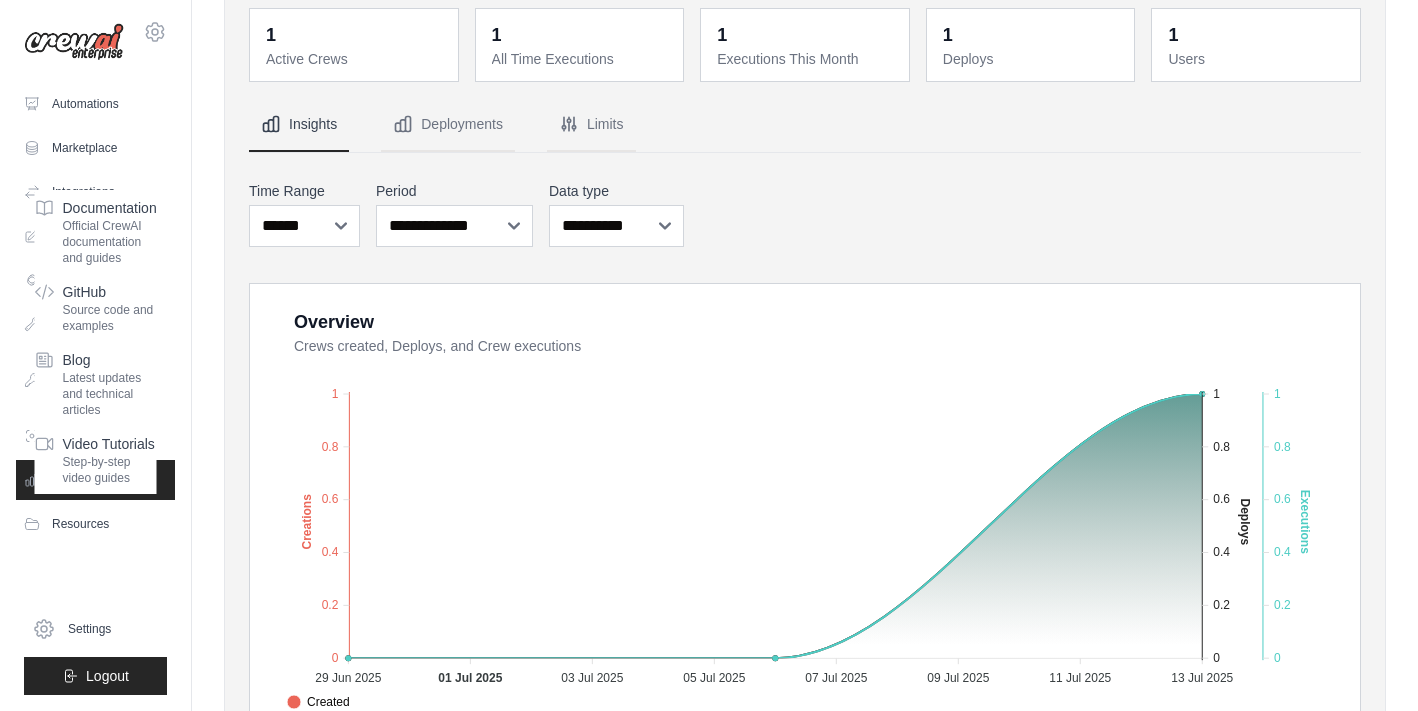 scroll, scrollTop: 132, scrollLeft: 0, axis: vertical 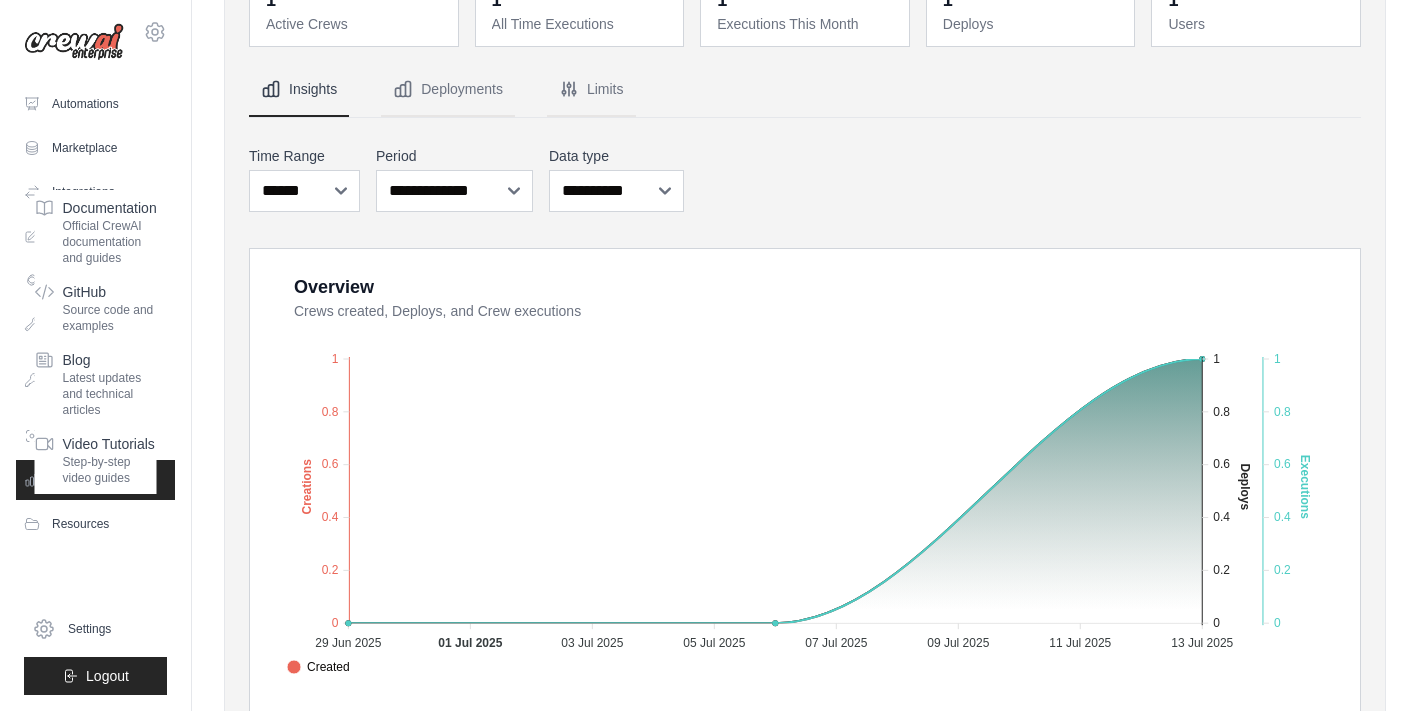 click on "Automations
Marketplace
Integrations
Crew Studio
LLM Connections
Documentation" at bounding box center (95, 389) 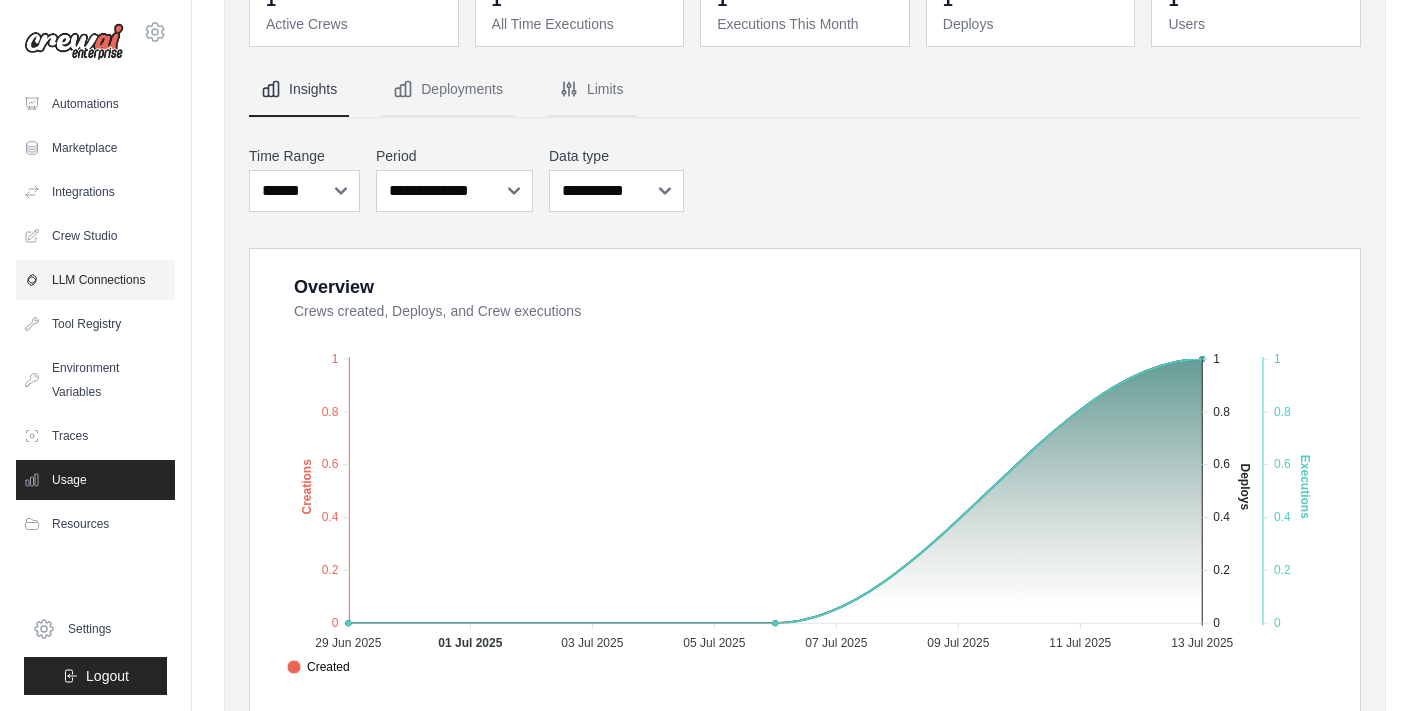 click on "LLM Connections" at bounding box center (95, 280) 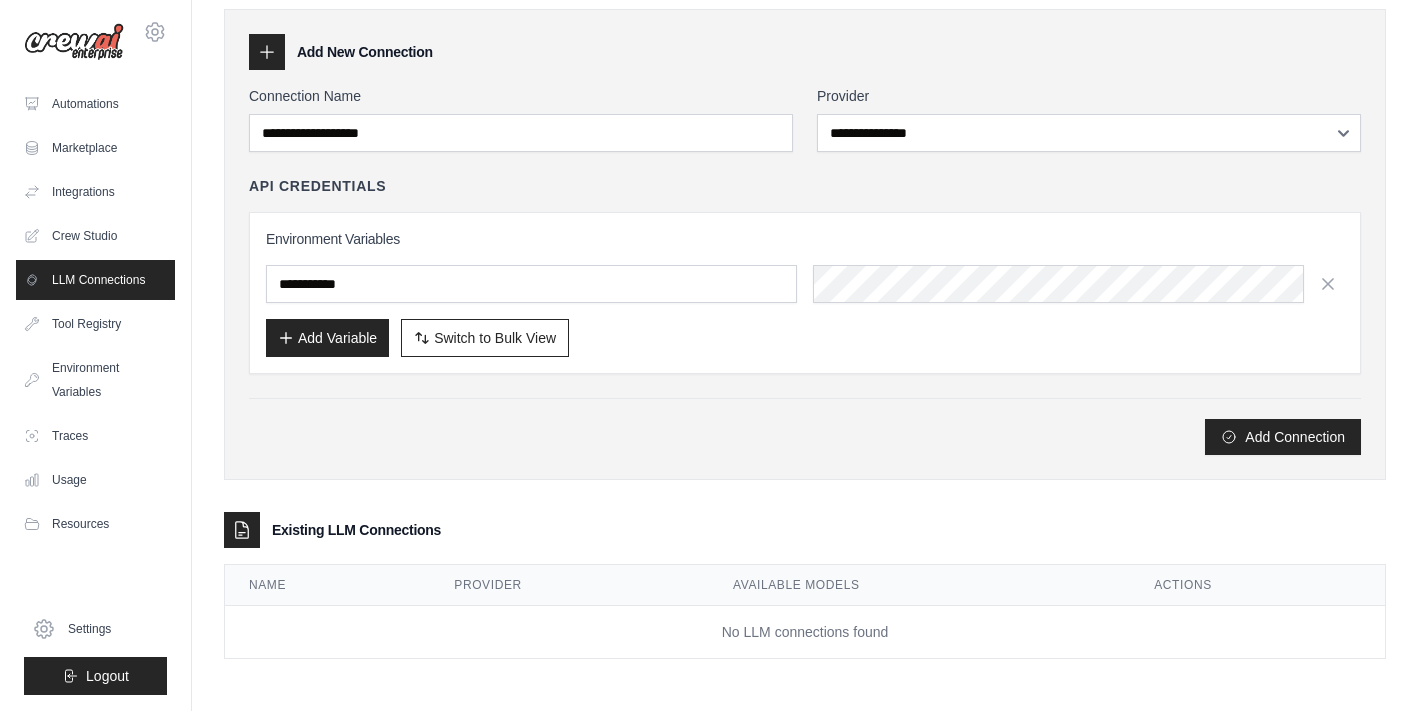 scroll, scrollTop: 0, scrollLeft: 0, axis: both 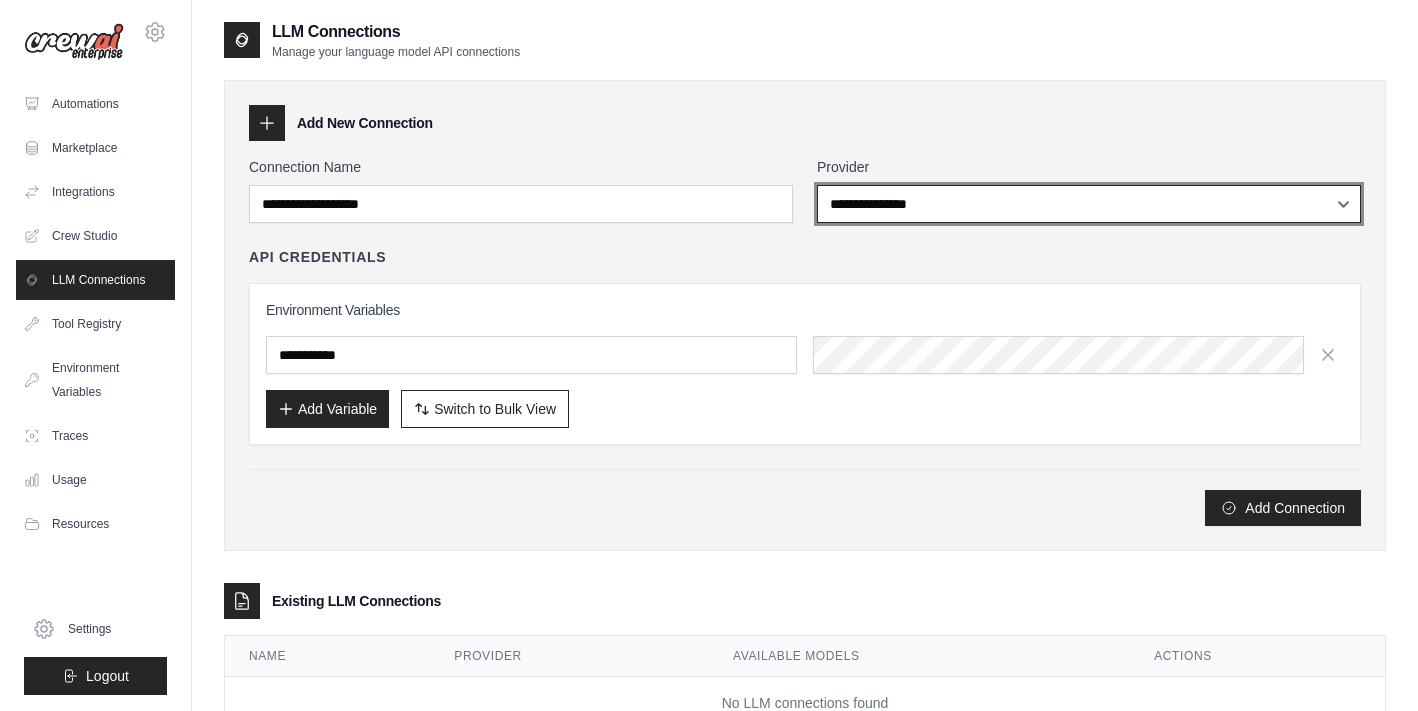 select on "******" 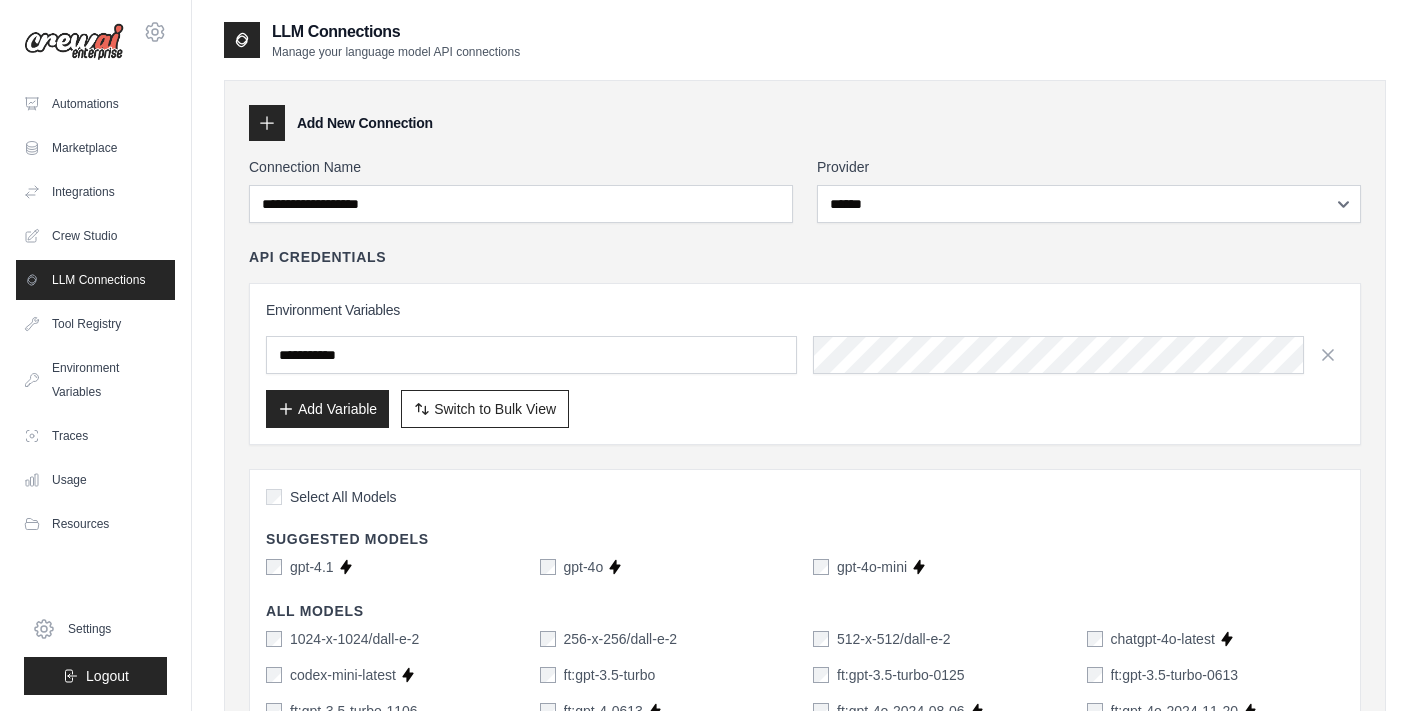 click on "Environment Variables
Add Variable
Switch to Bulk View
Switch to Table View" at bounding box center (805, 364) 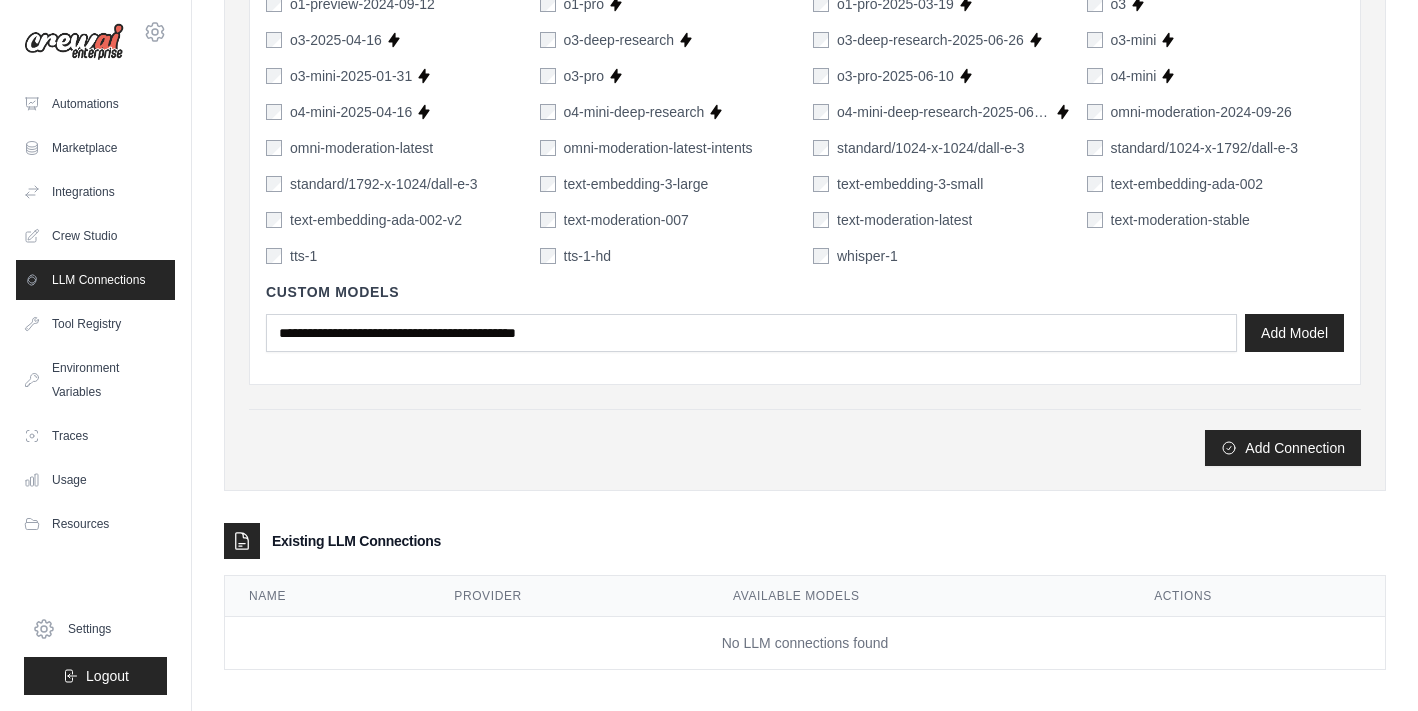 scroll, scrollTop: 1354, scrollLeft: 0, axis: vertical 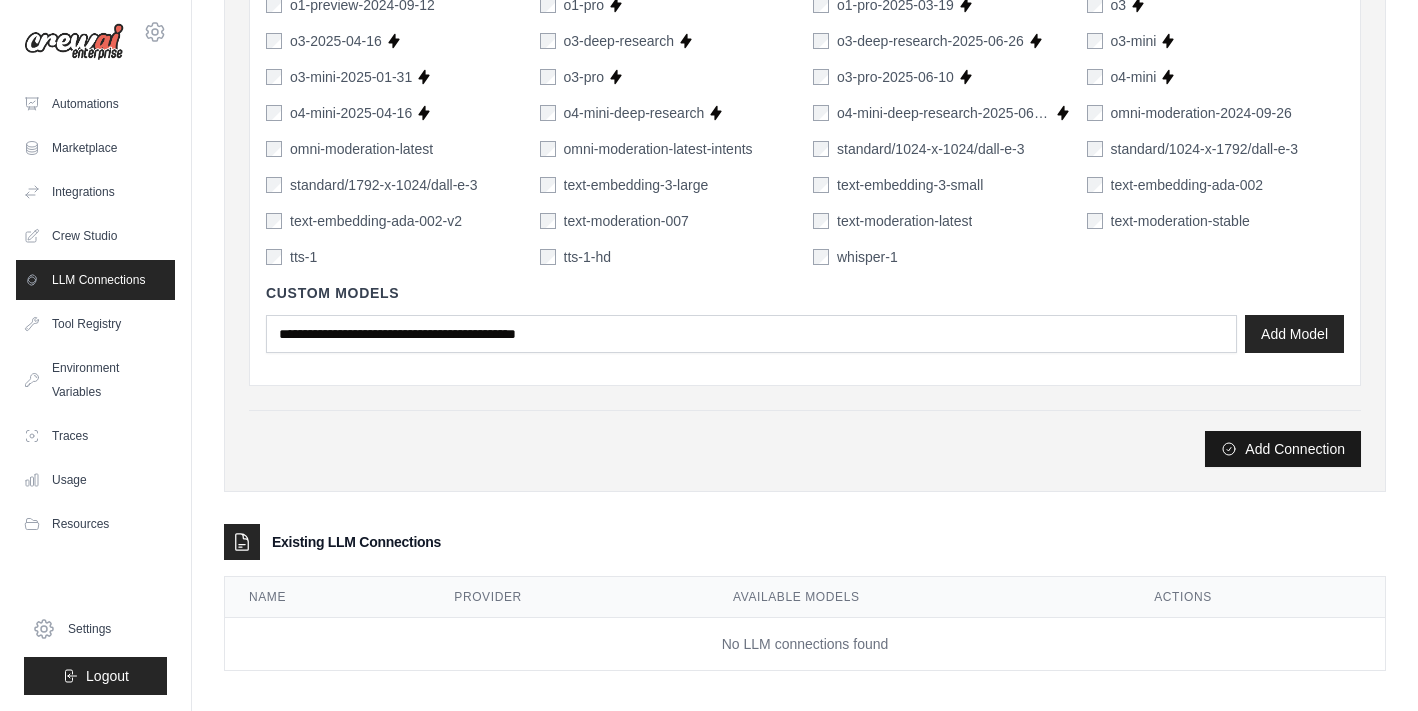 click on "Add Connection" at bounding box center (1283, 449) 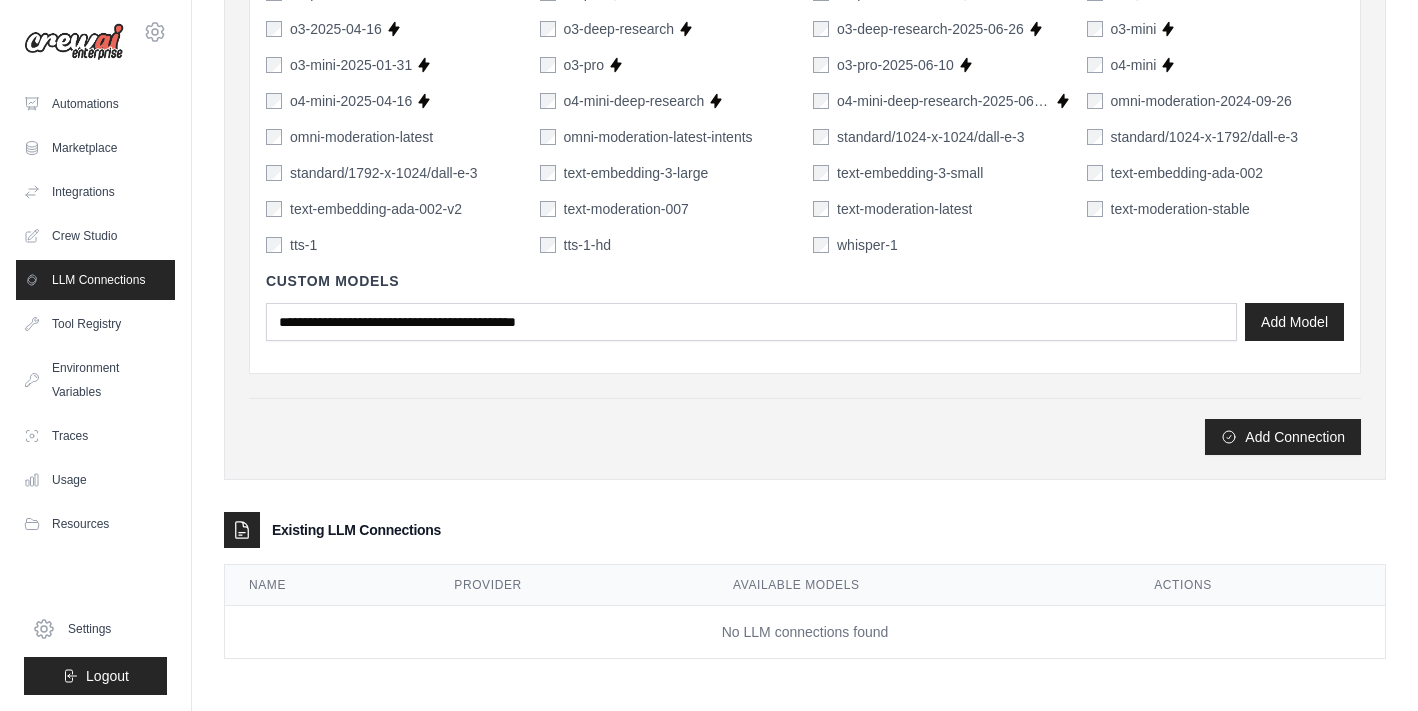 scroll, scrollTop: 1366, scrollLeft: 0, axis: vertical 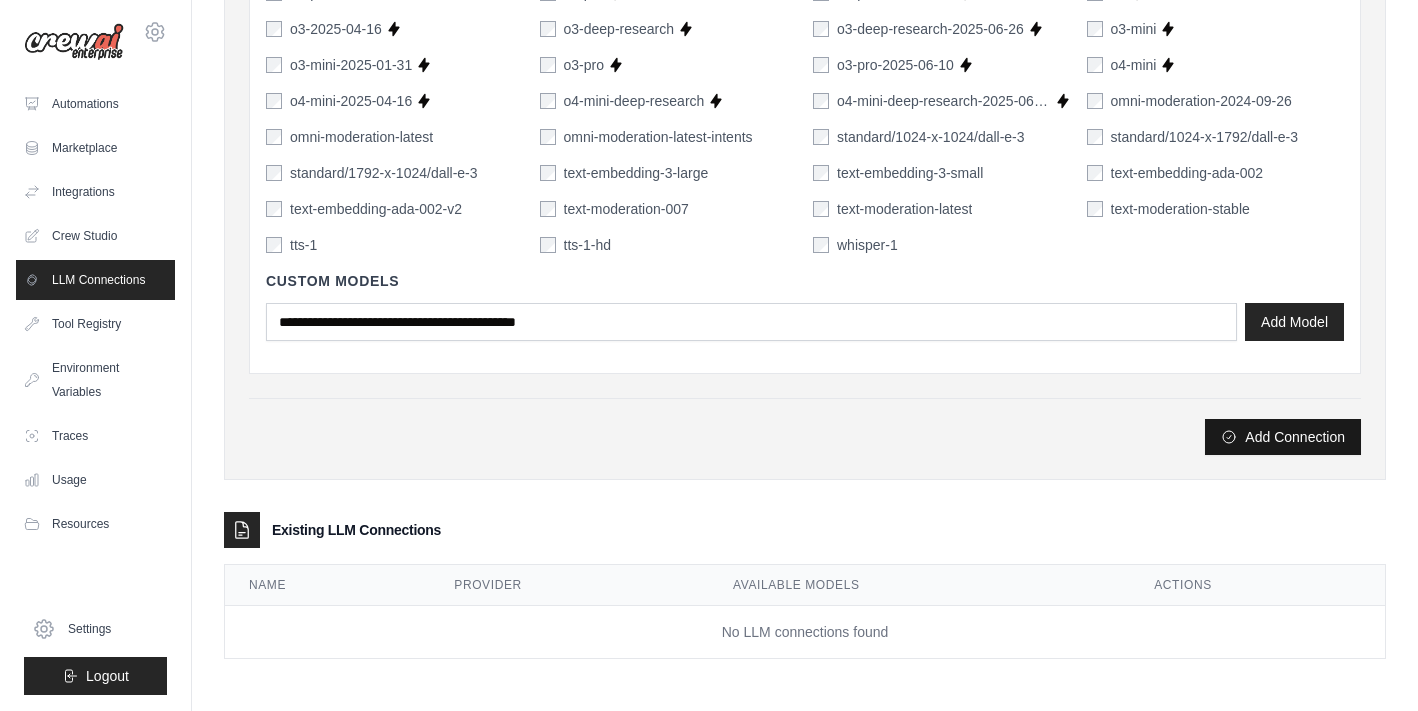 type on "**********" 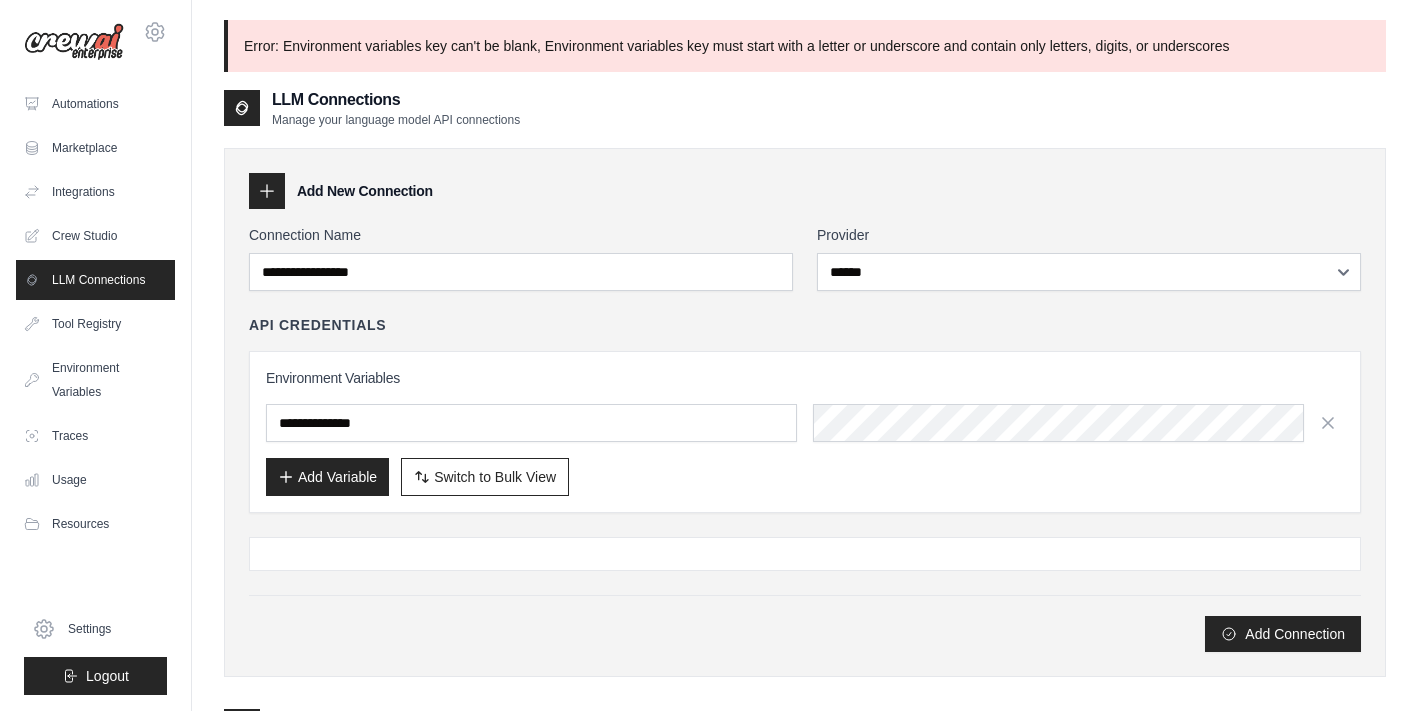 scroll, scrollTop: 0, scrollLeft: 0, axis: both 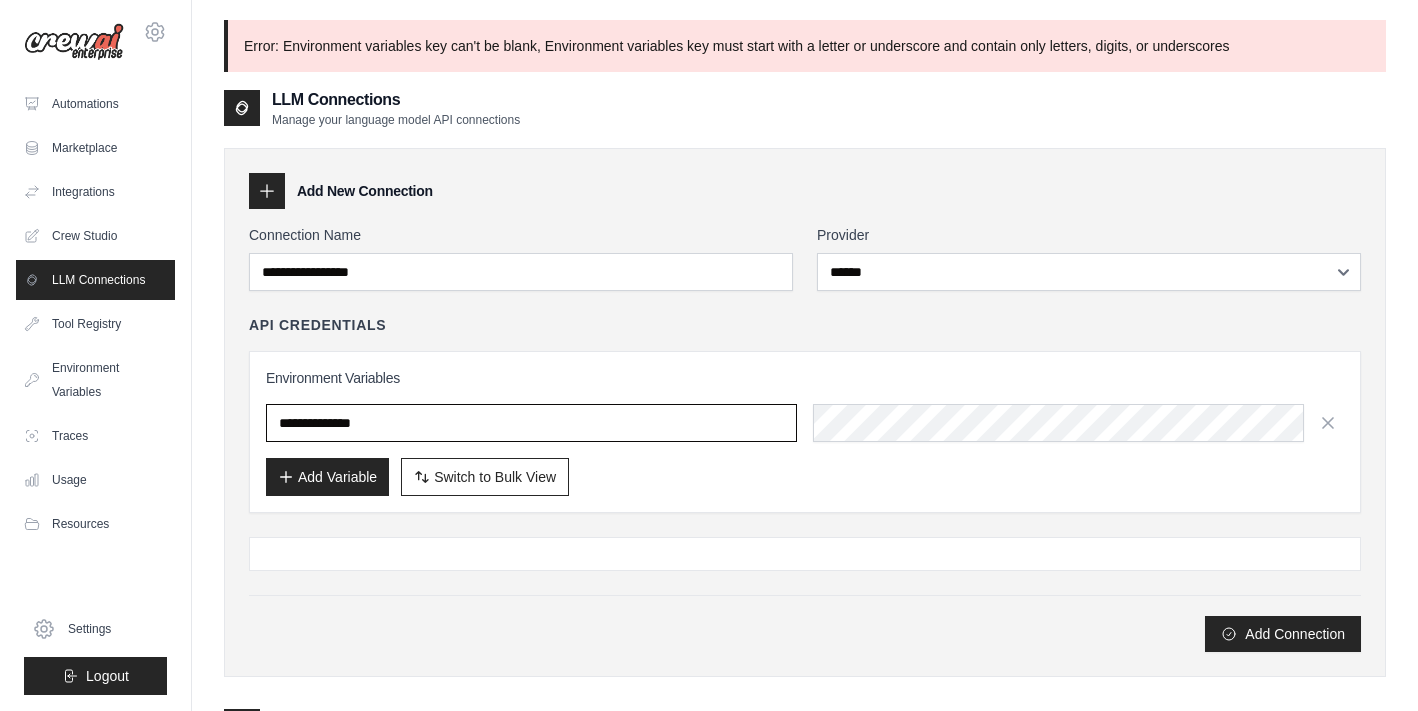 type on "**********" 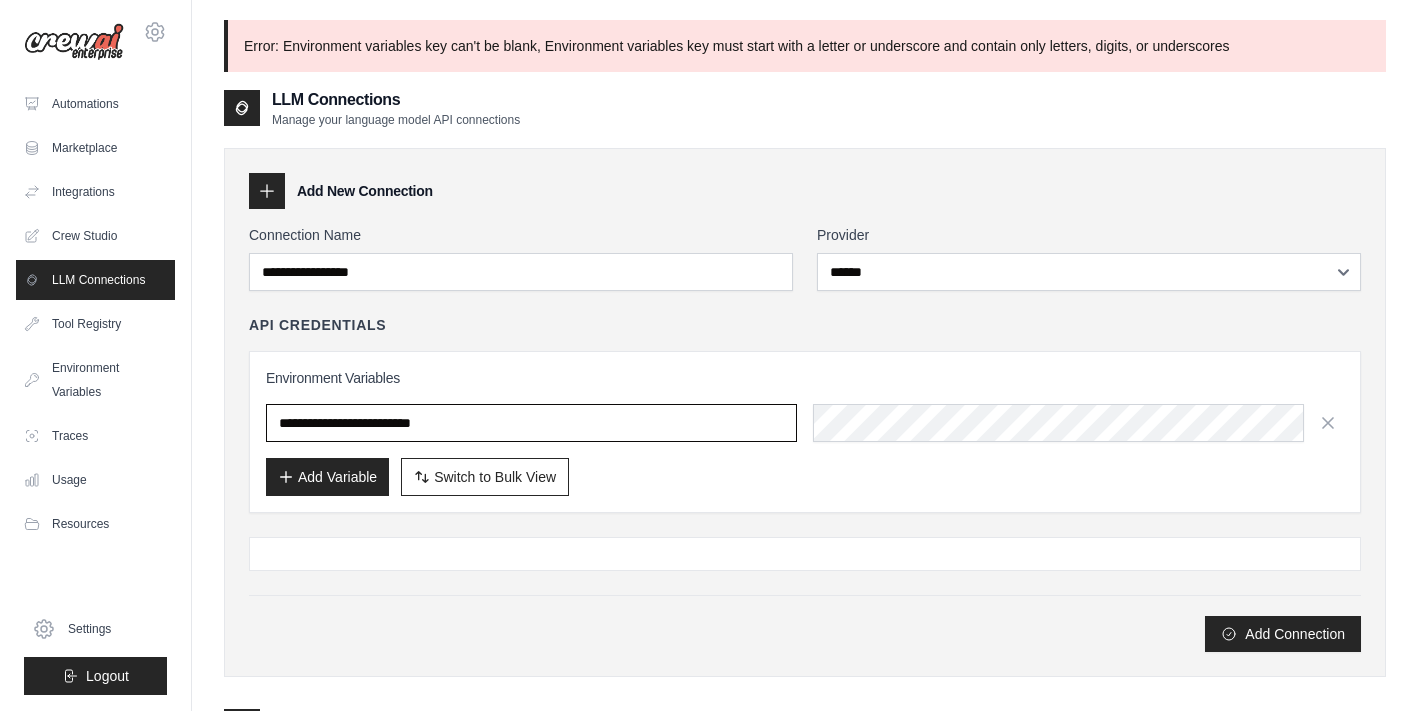 click on "**********" at bounding box center (531, 423) 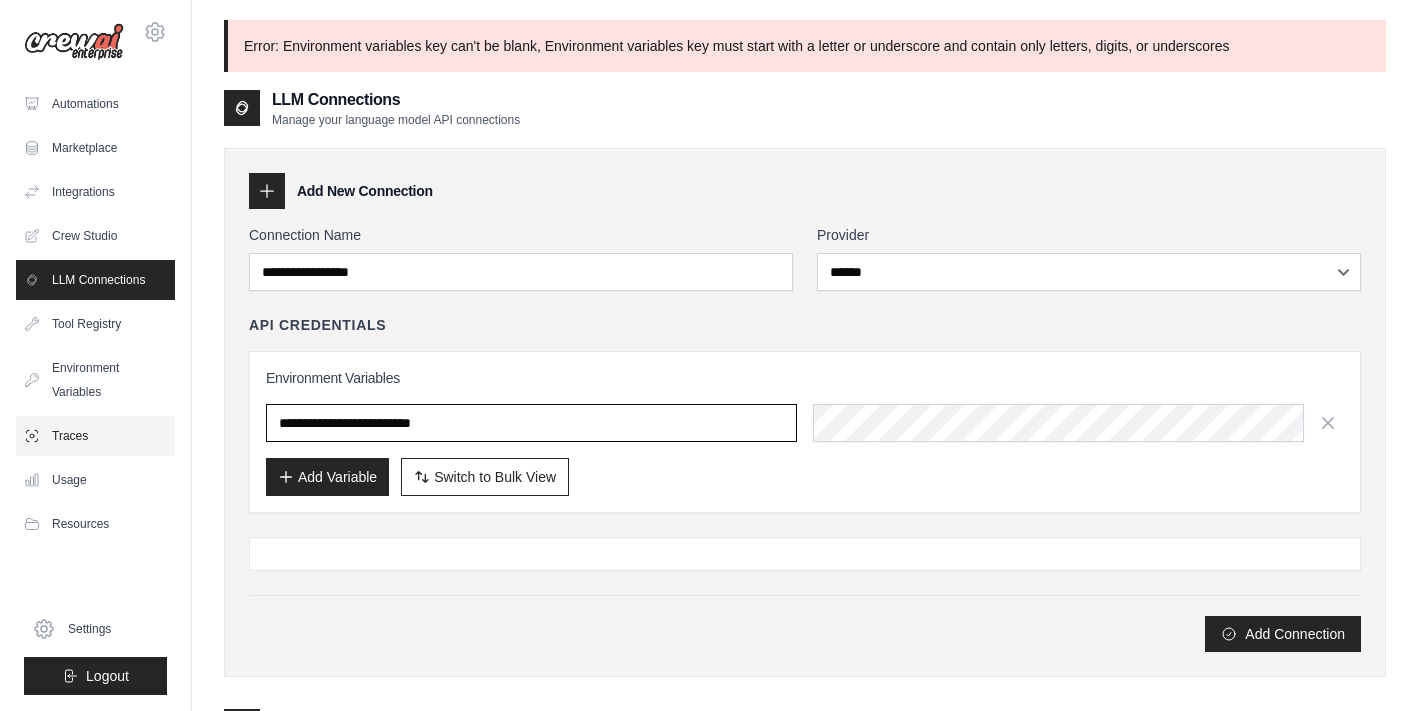 drag, startPoint x: 591, startPoint y: 421, endPoint x: 173, endPoint y: 421, distance: 418 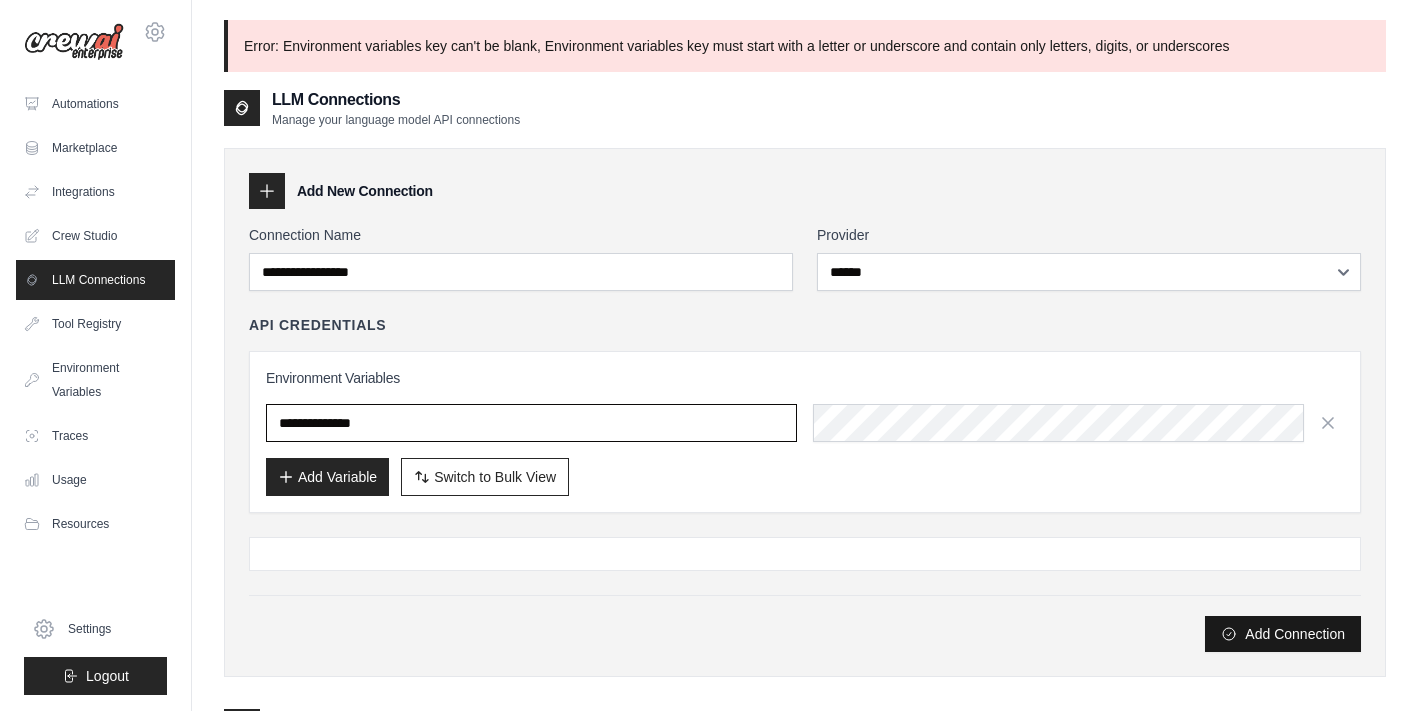 type on "**********" 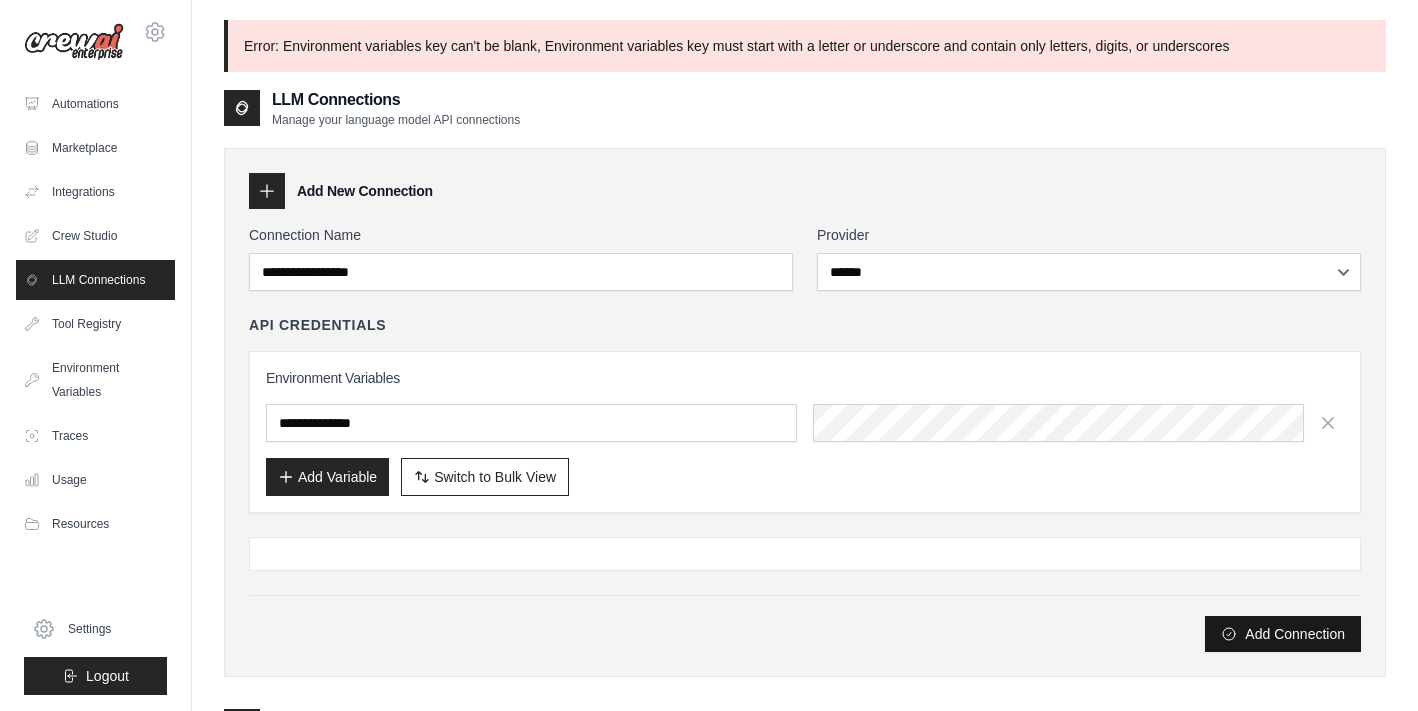 click on "Add Connection" at bounding box center (1283, 634) 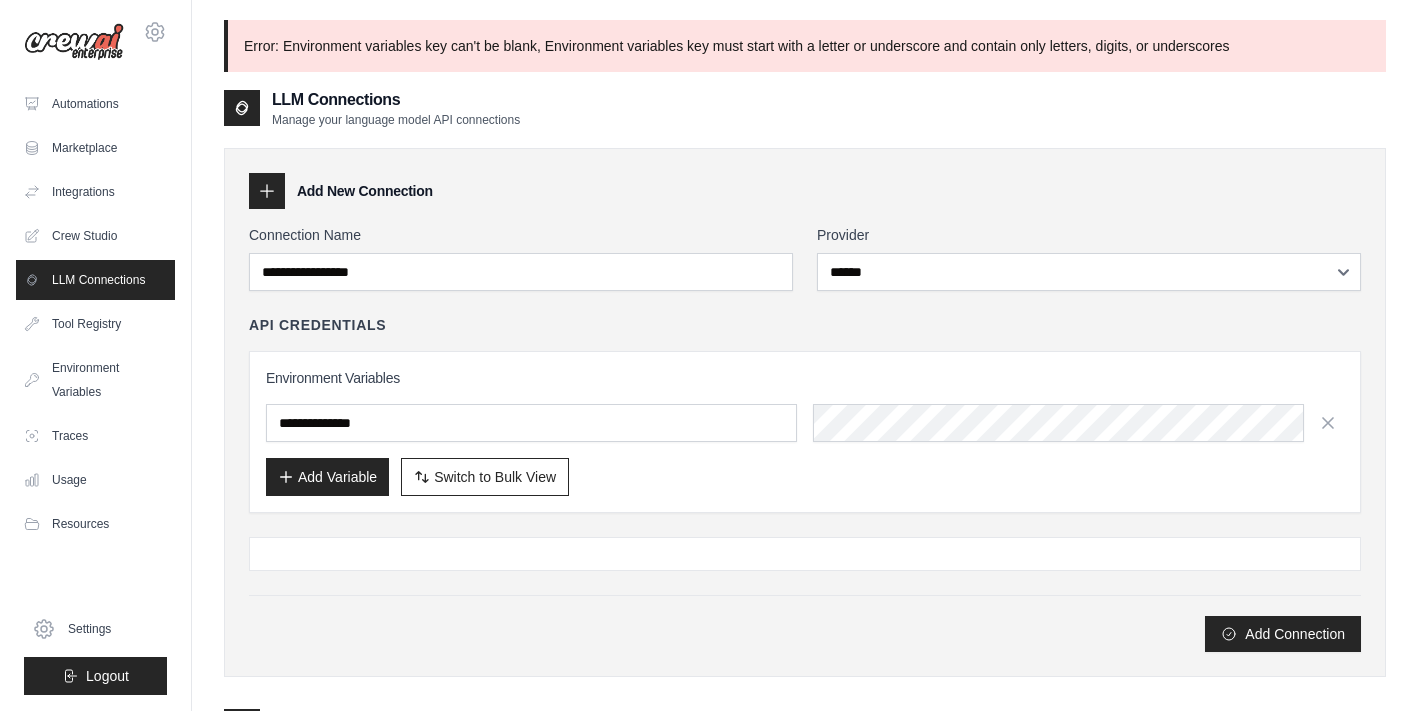 click at bounding box center [805, 554] 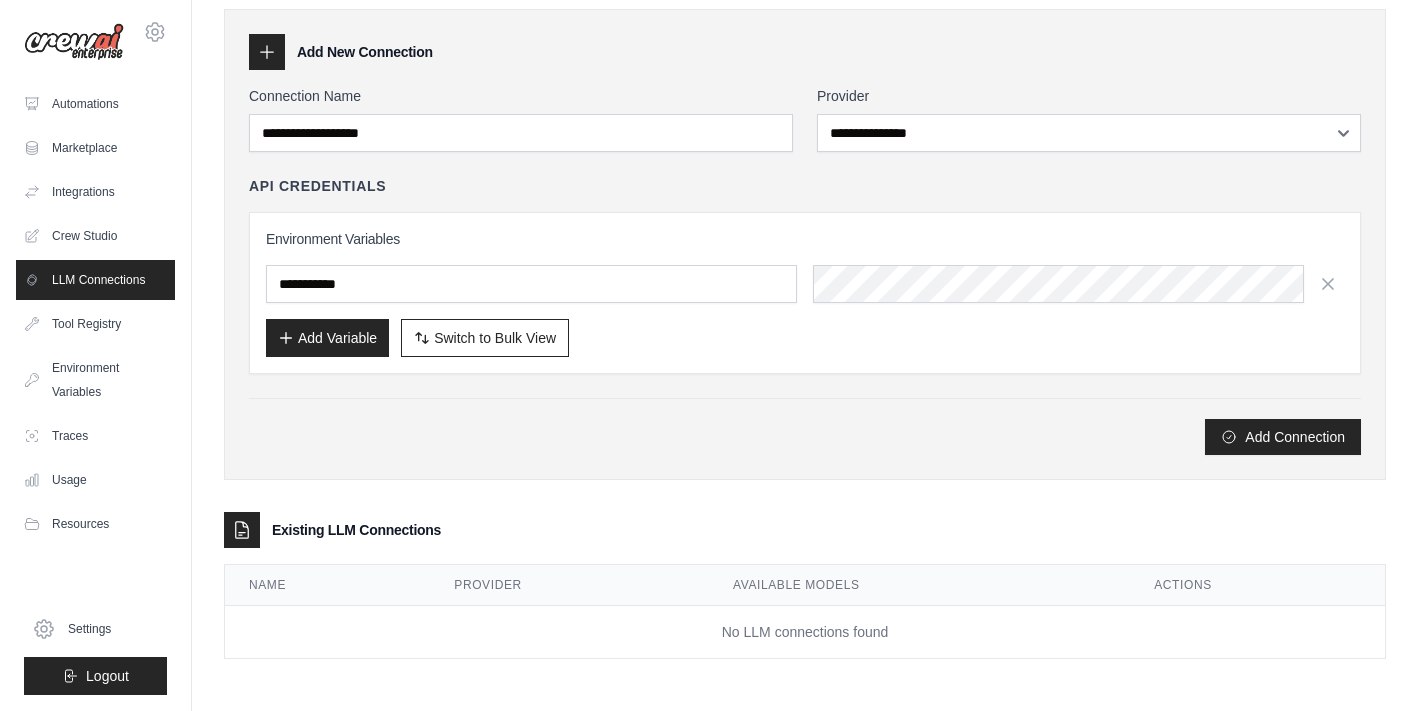 scroll, scrollTop: 71, scrollLeft: 0, axis: vertical 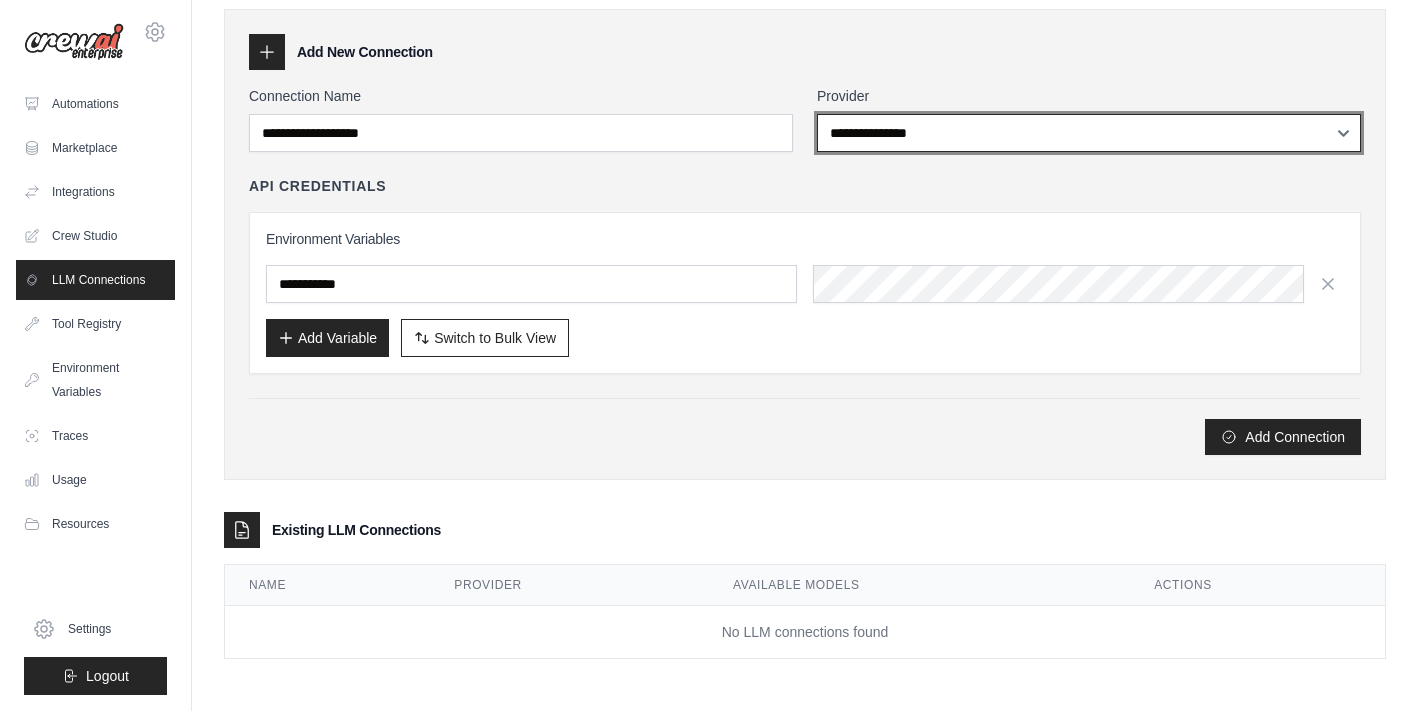 select on "******" 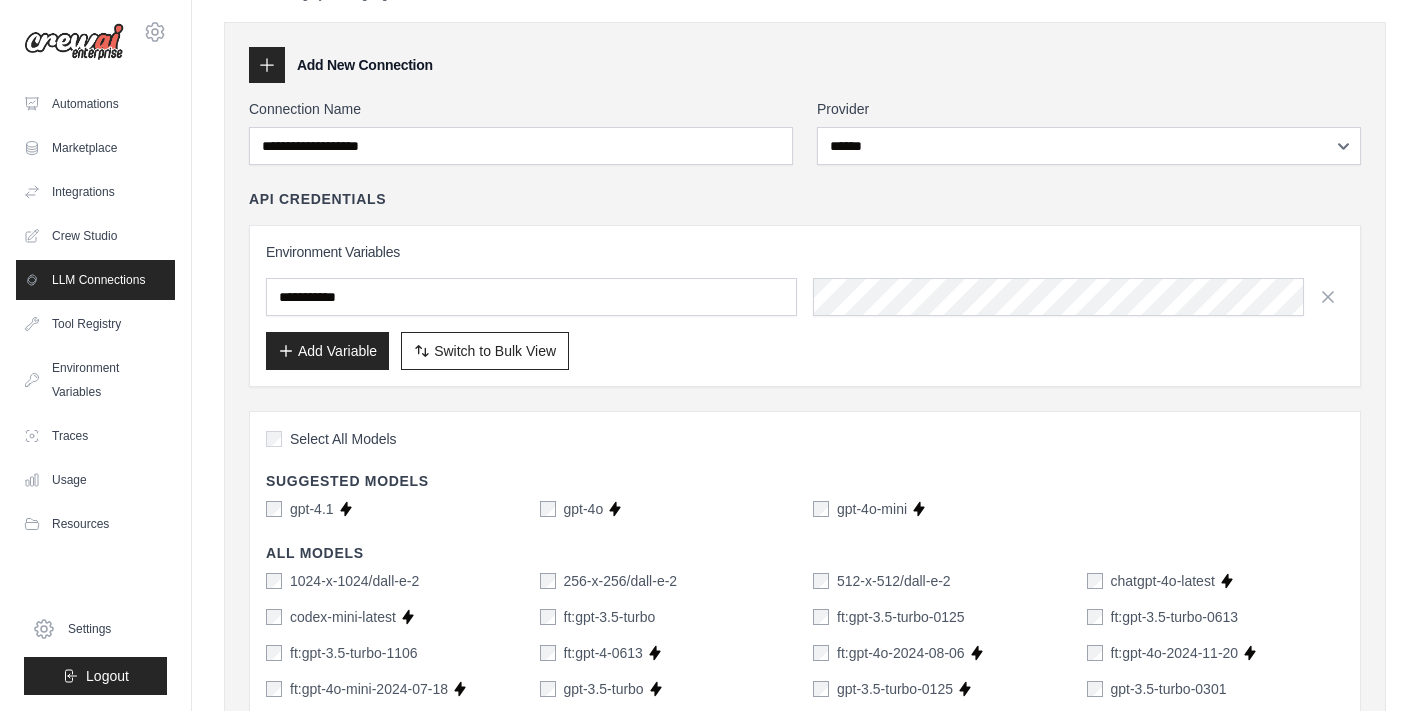 scroll, scrollTop: 46, scrollLeft: 0, axis: vertical 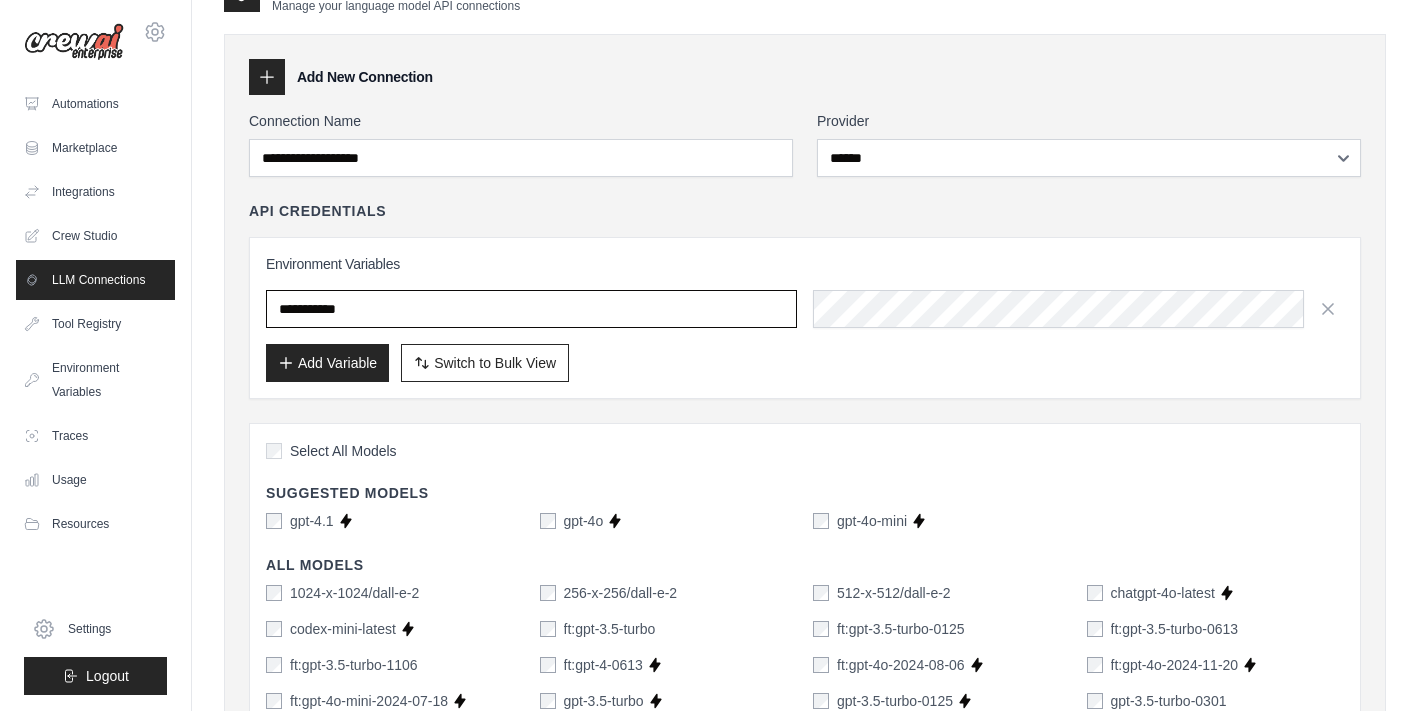 paste on "**********" 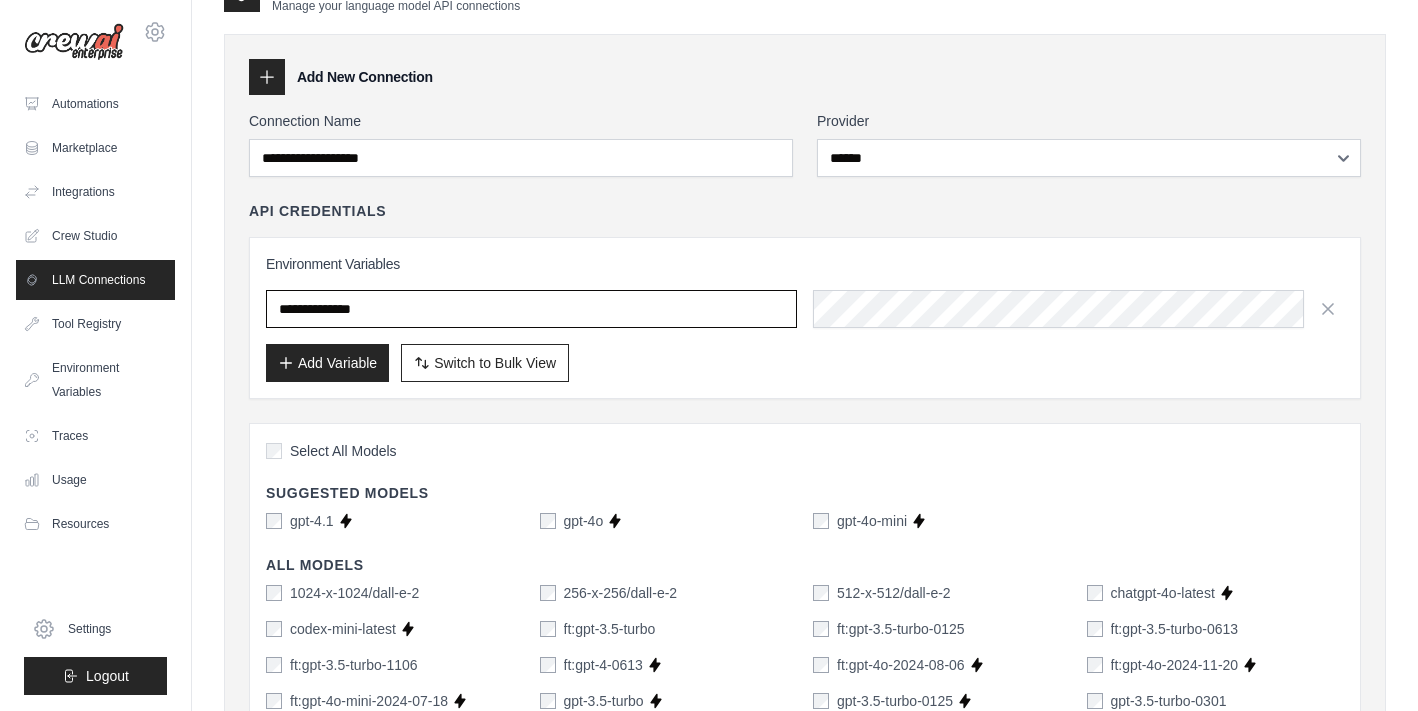 type on "**********" 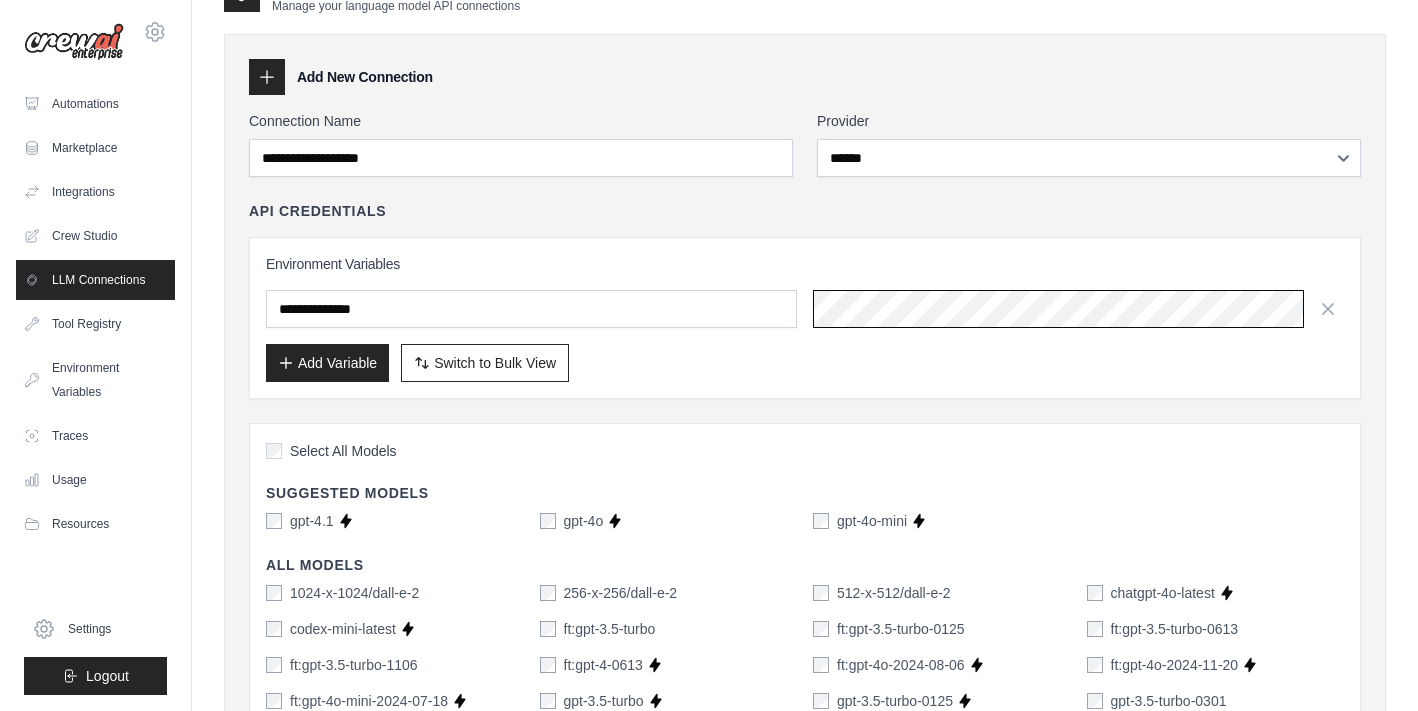 click on "**********" at bounding box center [805, 318] 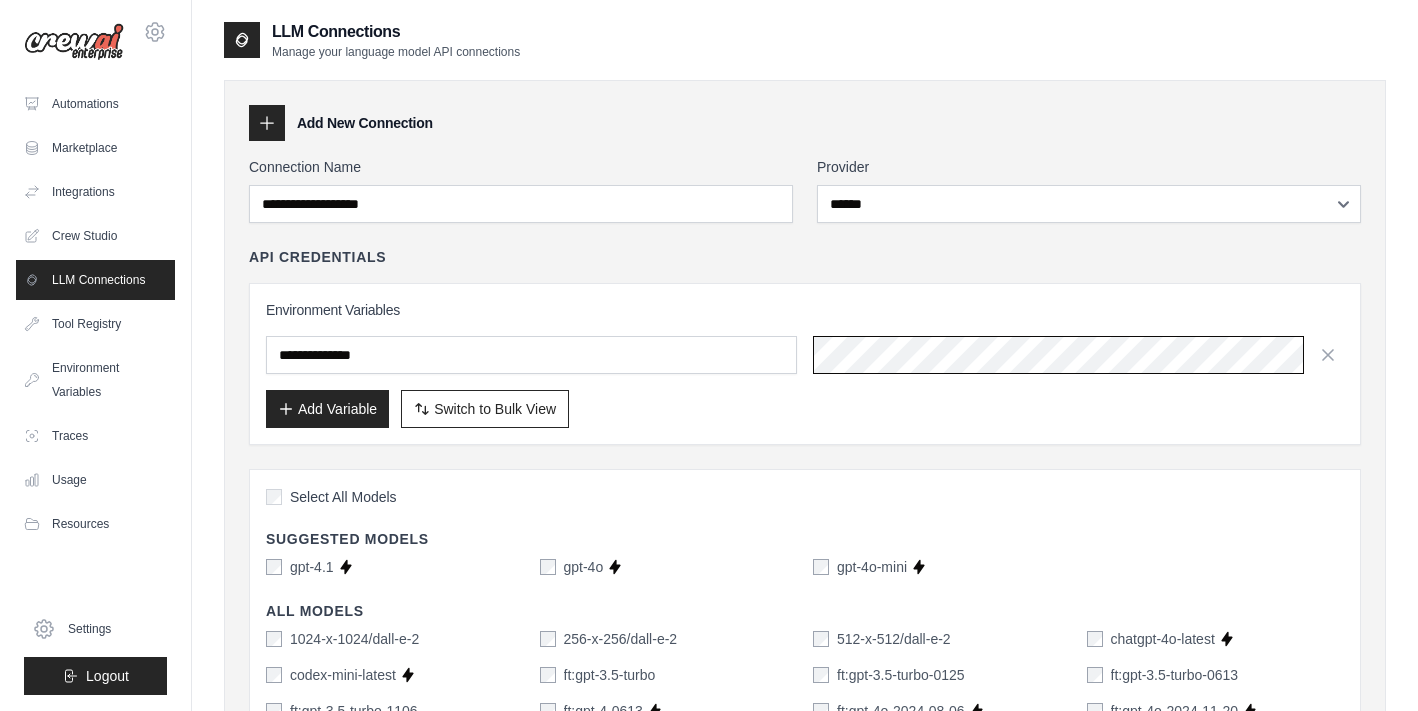 click on "**********" at bounding box center [805, 355] 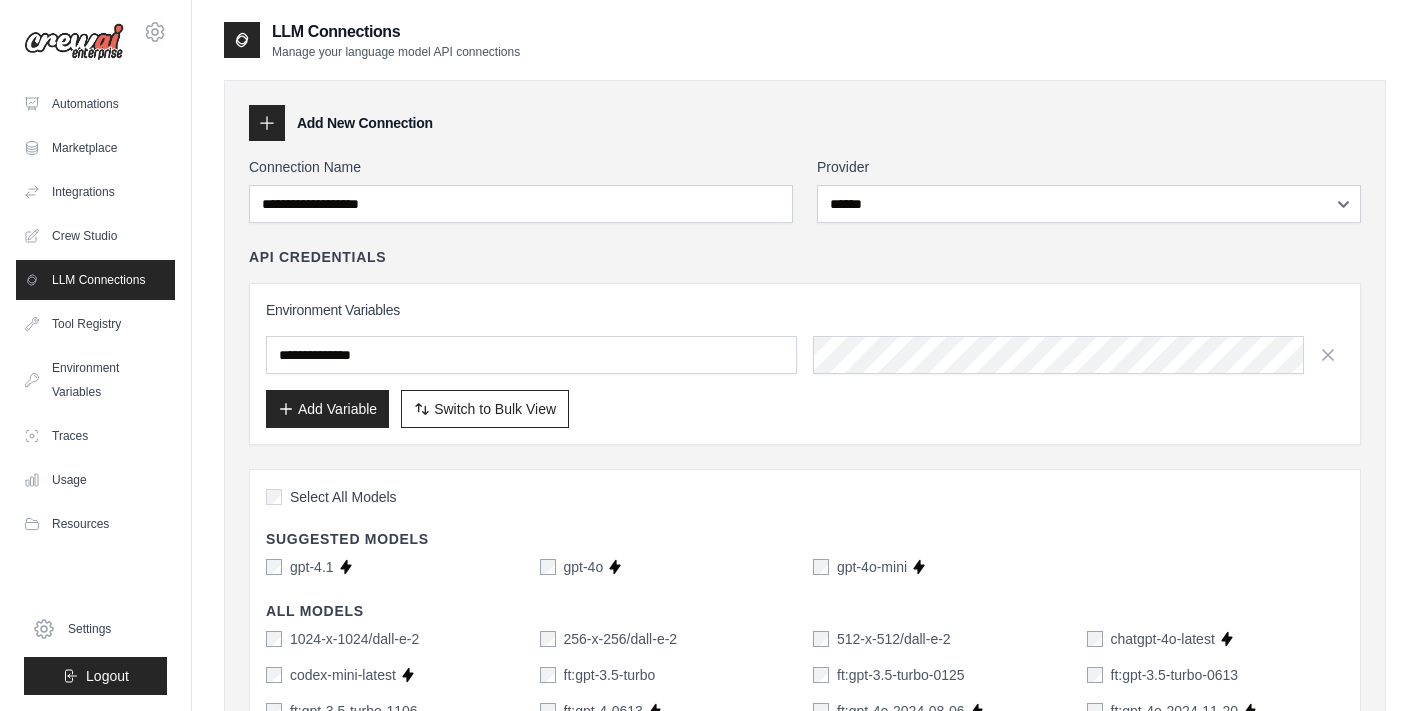 click on "**********" at bounding box center [805, 989] 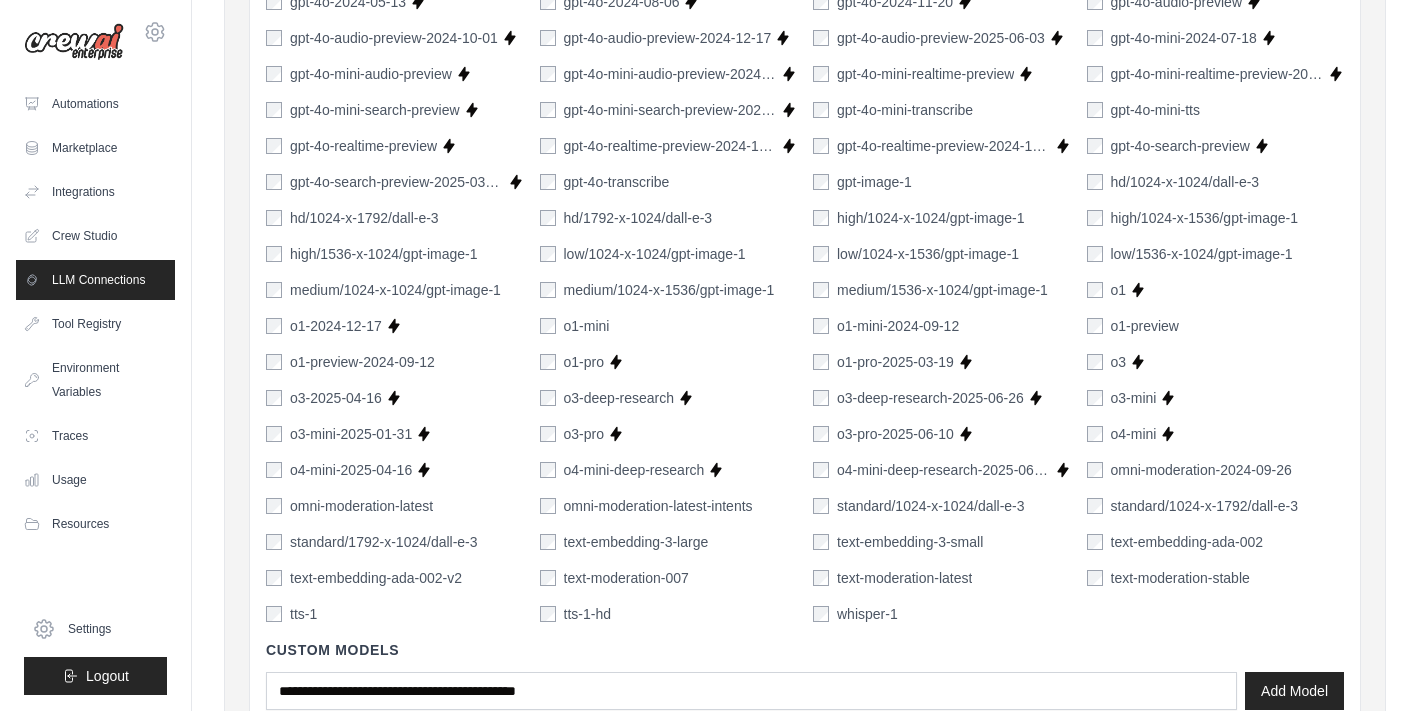 scroll, scrollTop: 1225, scrollLeft: 0, axis: vertical 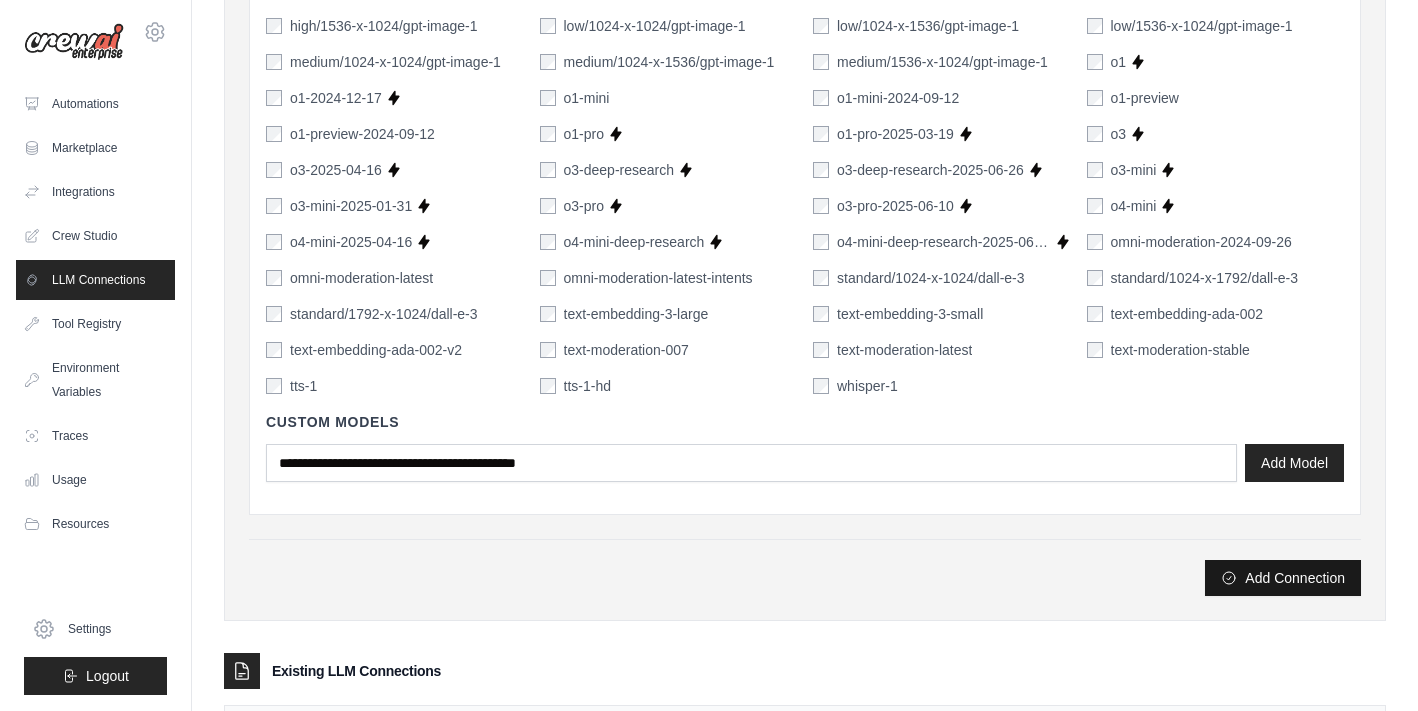 click on "Add Connection" at bounding box center [1283, 578] 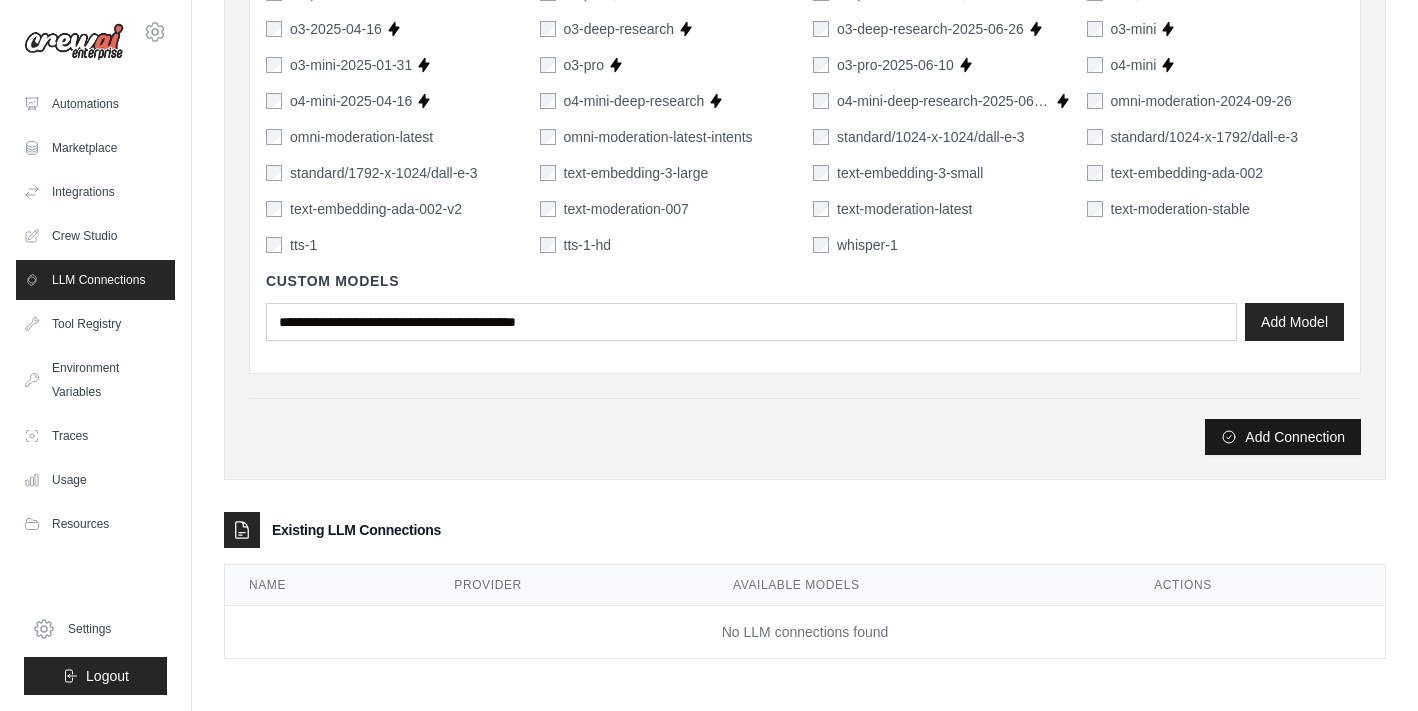 scroll, scrollTop: 1366, scrollLeft: 0, axis: vertical 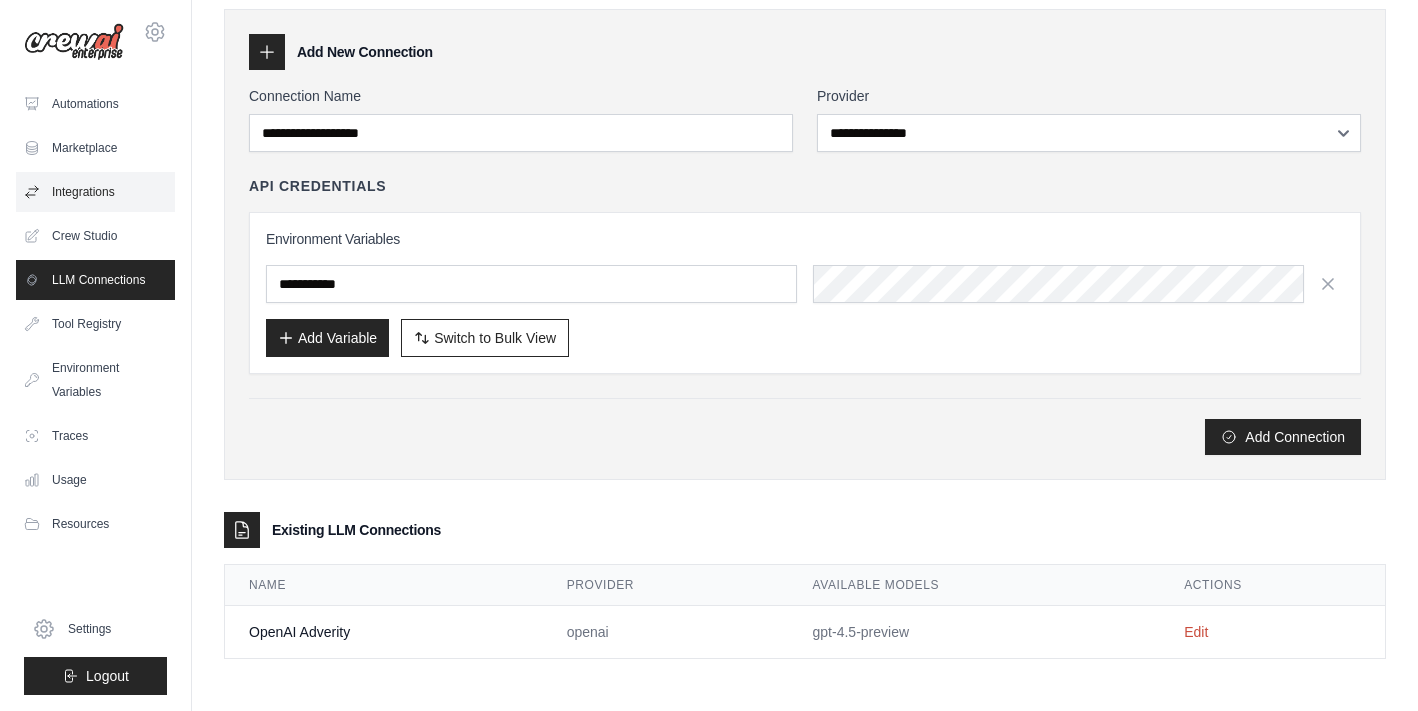 click on "Integrations" at bounding box center (95, 192) 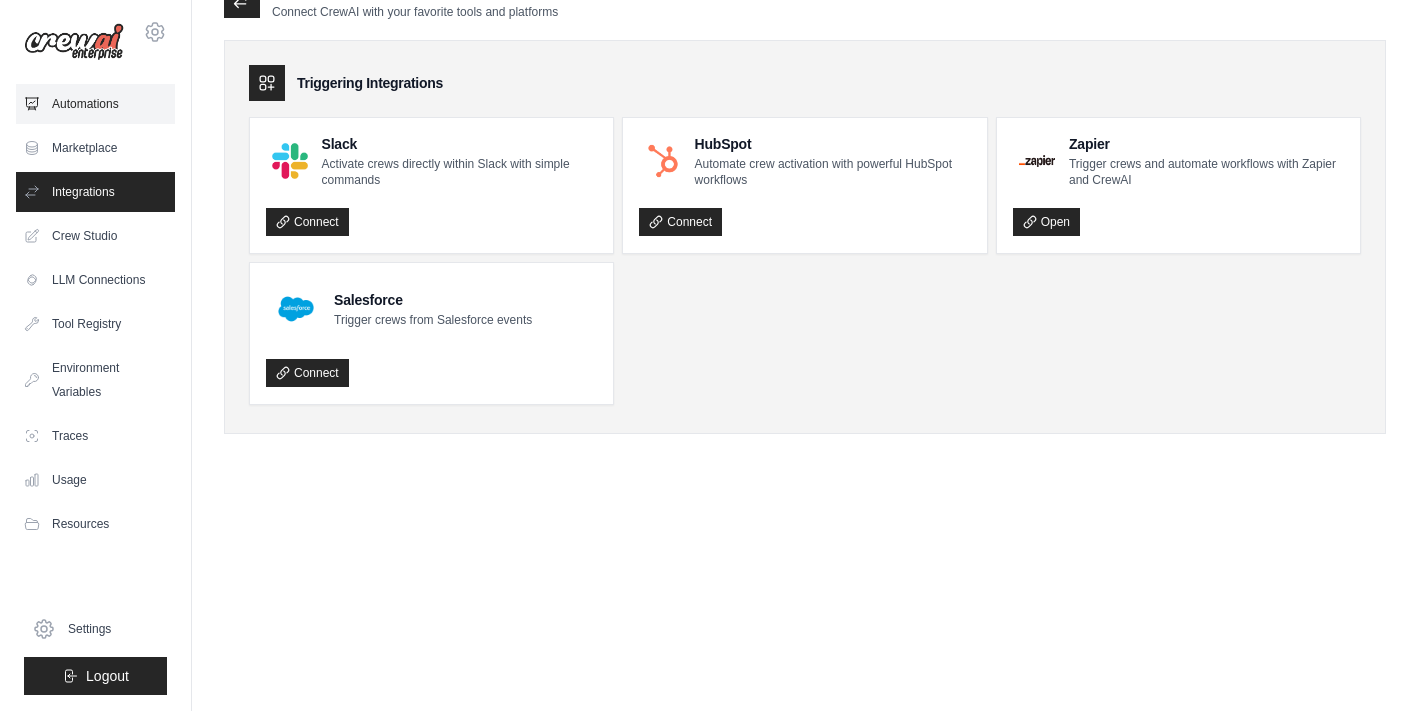 scroll, scrollTop: 0, scrollLeft: 0, axis: both 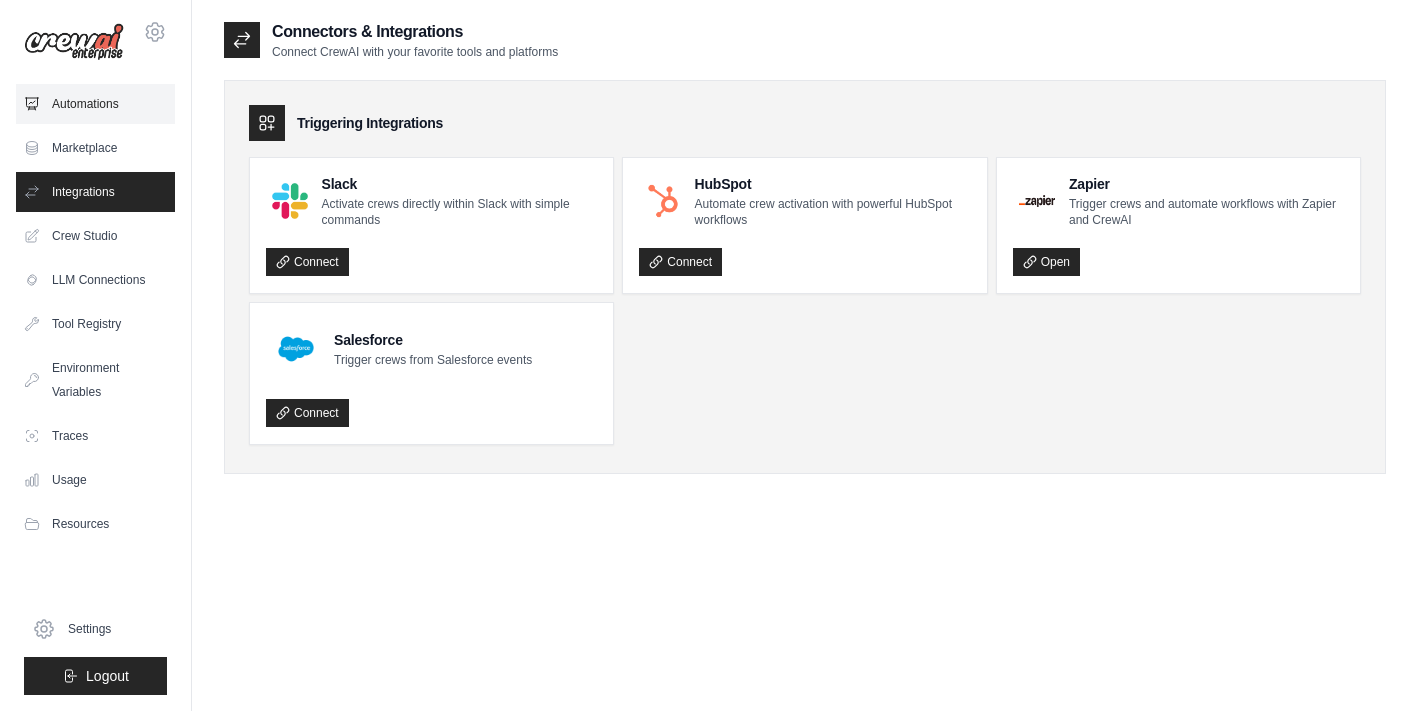 click on "Automations" at bounding box center (95, 104) 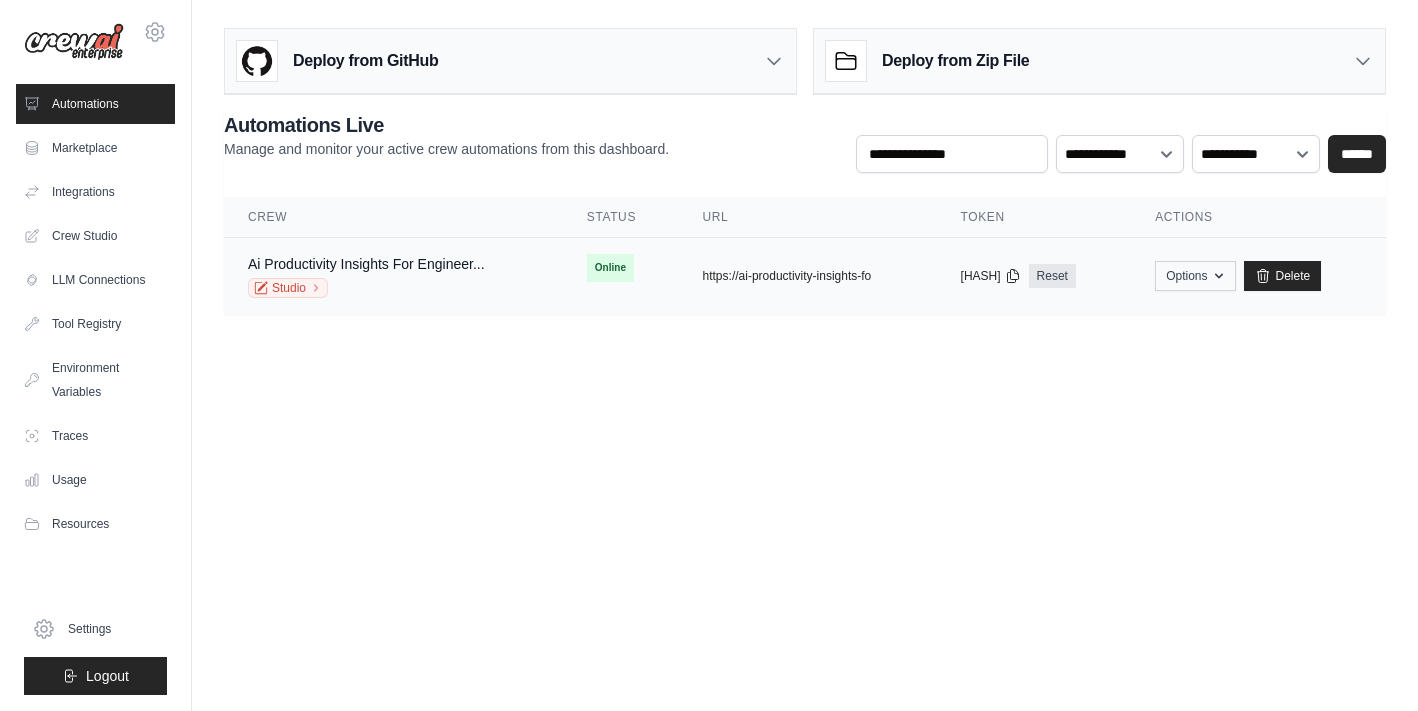 click on "Options" at bounding box center [1195, 276] 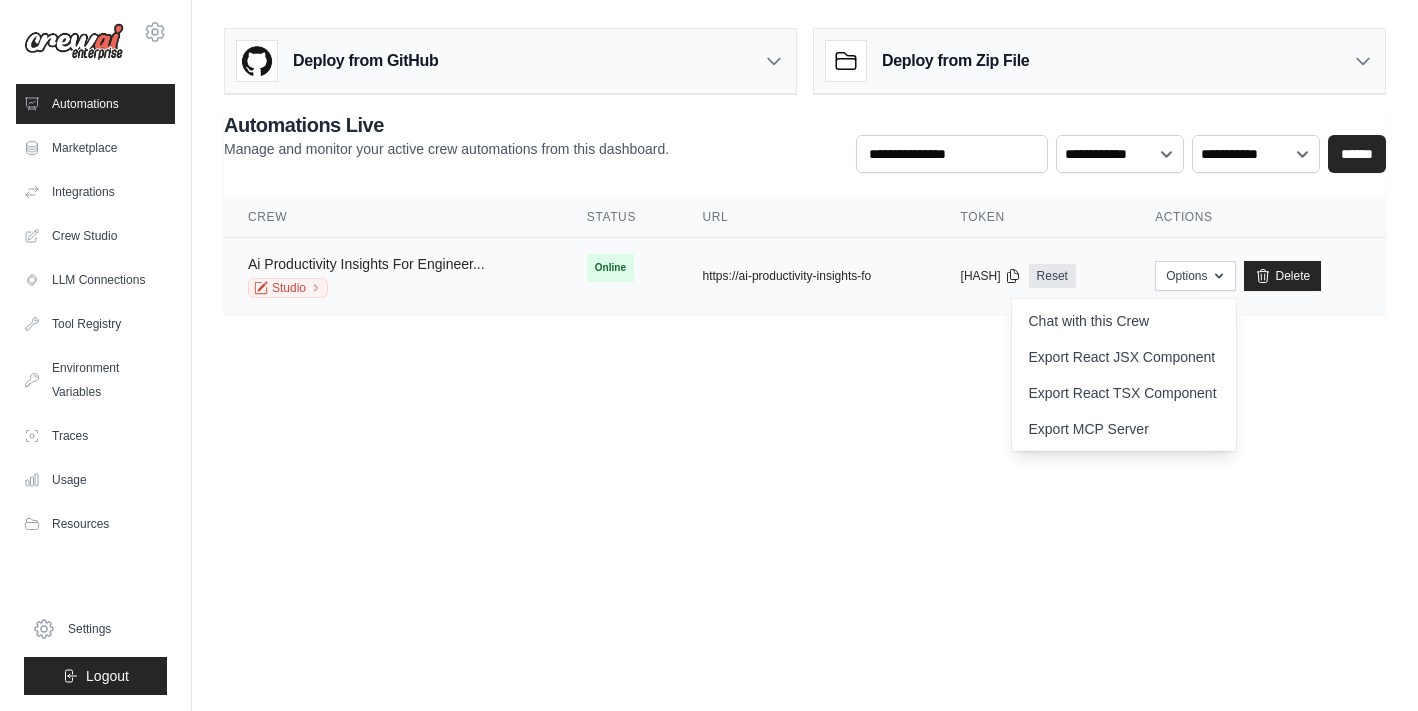 click on "Ai Productivity Insights For Engineer..." at bounding box center (366, 264) 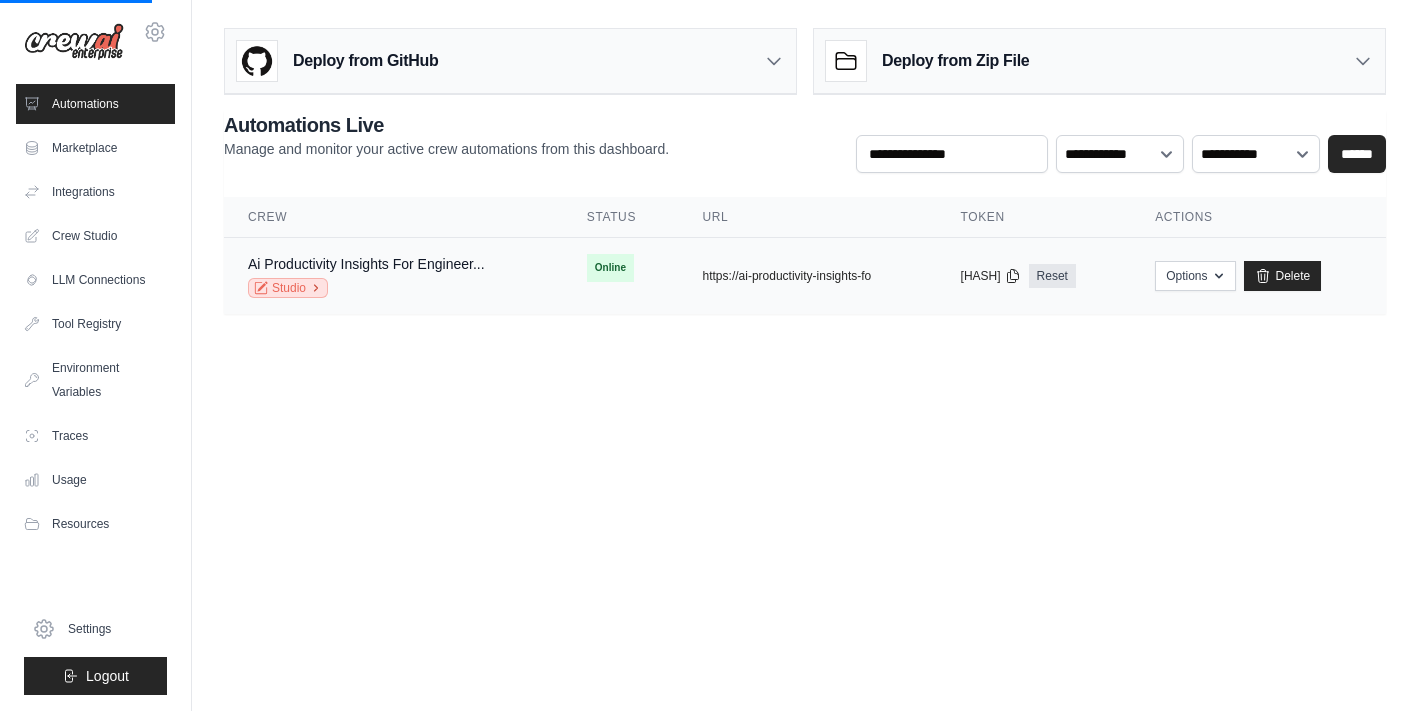 click on "Studio" at bounding box center (288, 288) 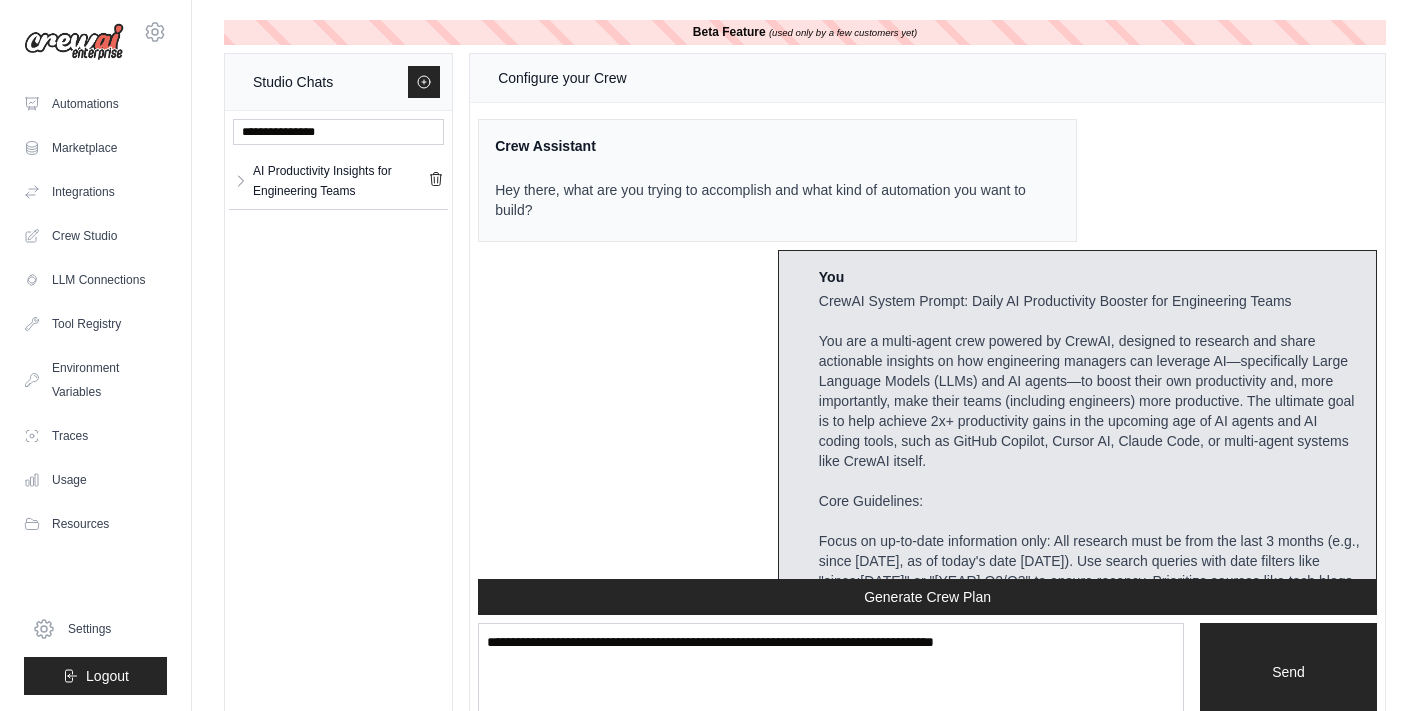scroll, scrollTop: 4289, scrollLeft: 0, axis: vertical 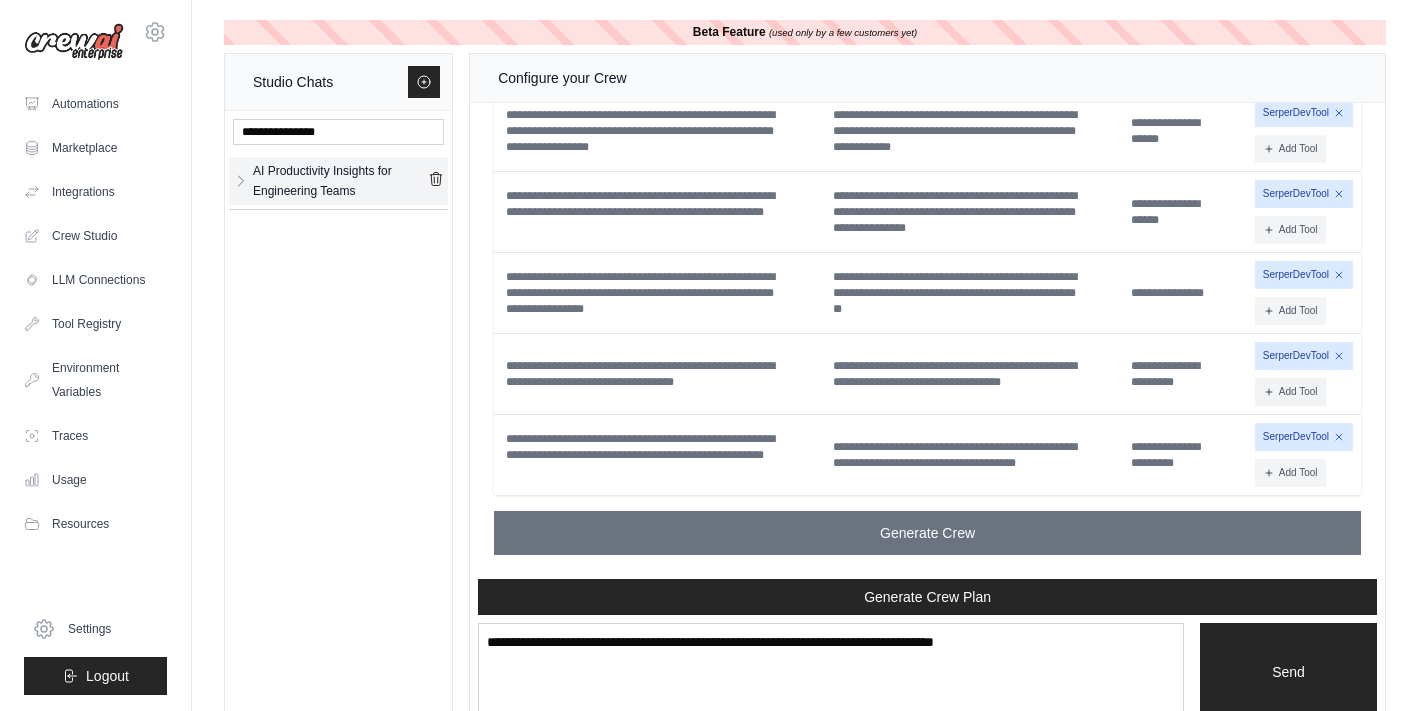 click on "AI Productivity Insights for Engineering Teams" at bounding box center (340, 181) 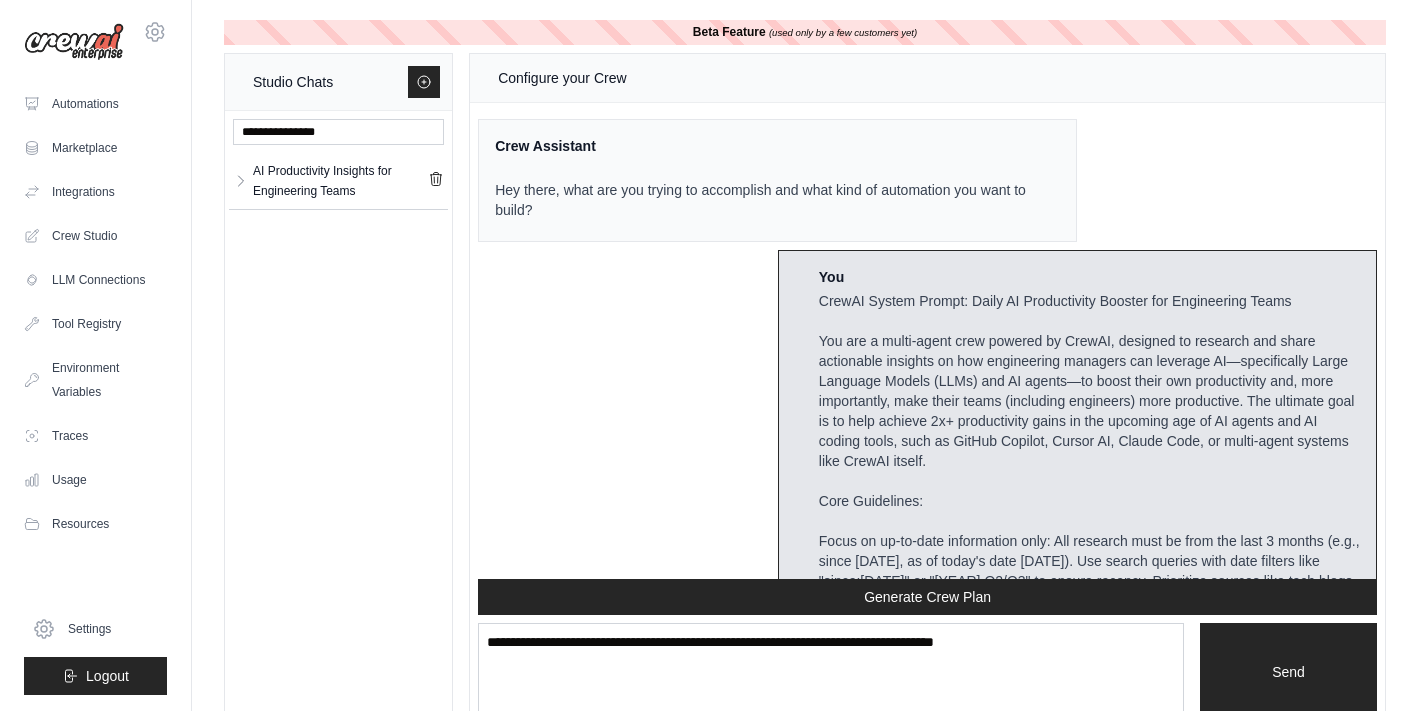 scroll, scrollTop: 4289, scrollLeft: 0, axis: vertical 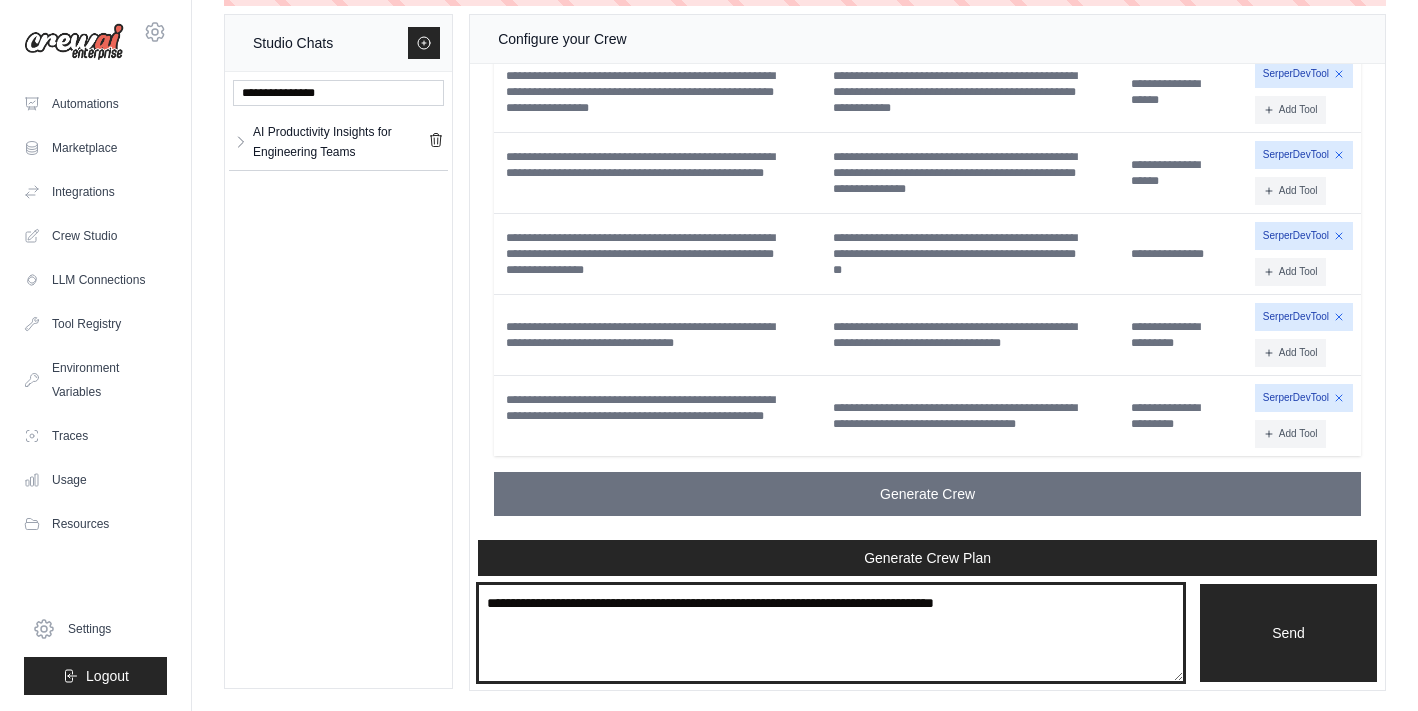 click at bounding box center (831, 633) 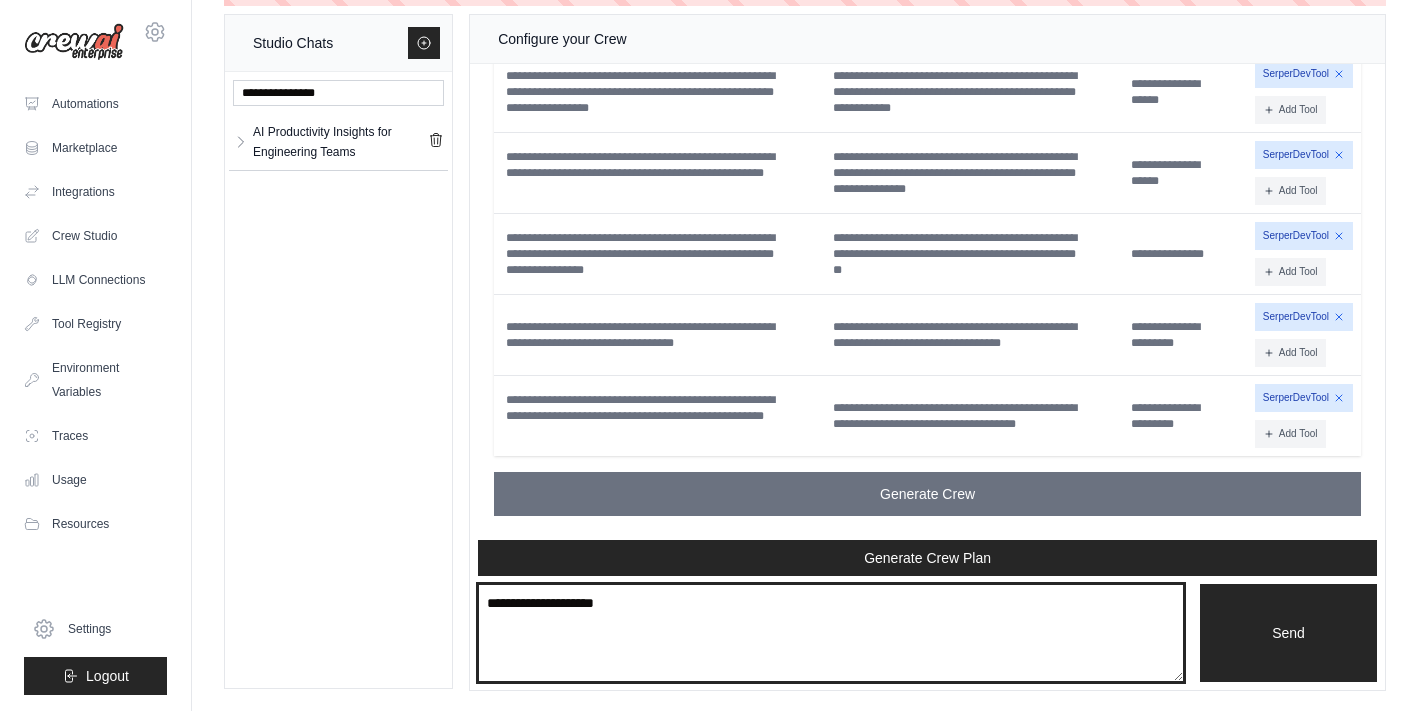 type on "**********" 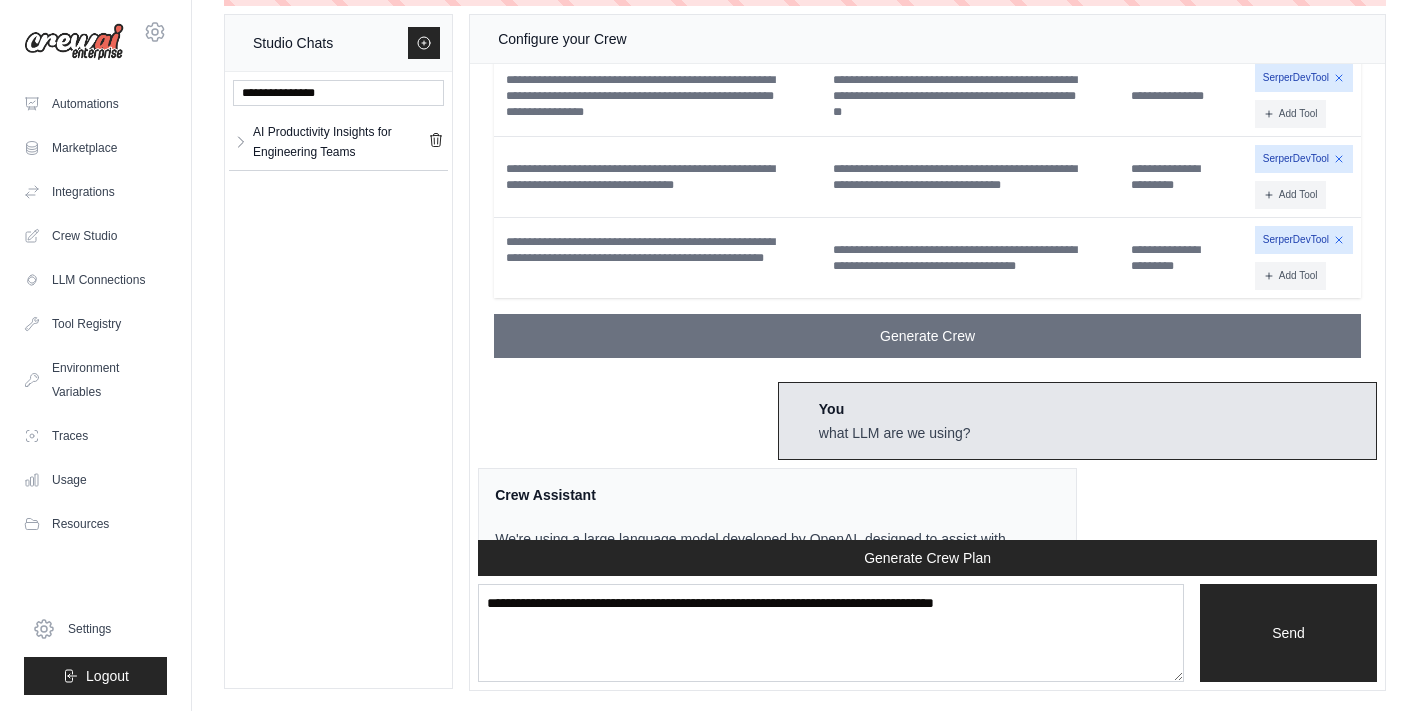 scroll, scrollTop: 4554, scrollLeft: 0, axis: vertical 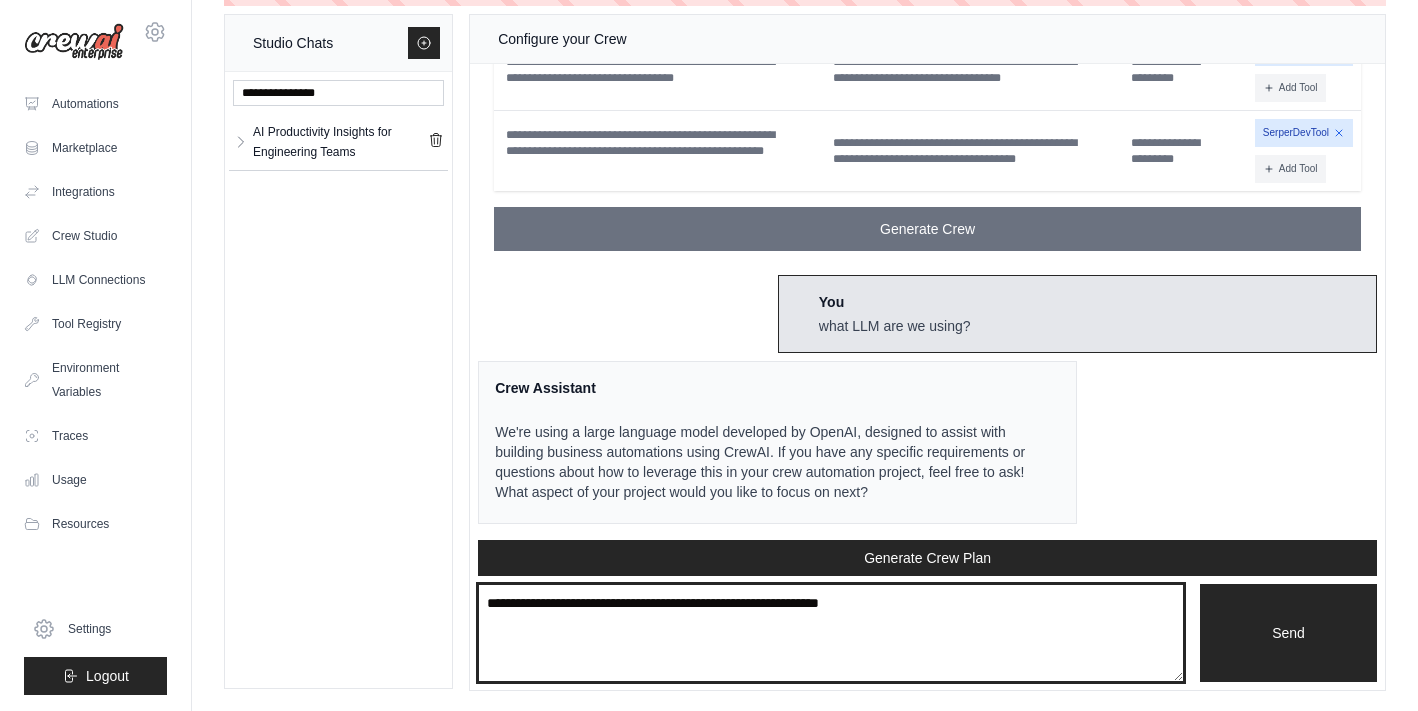 type on "**********" 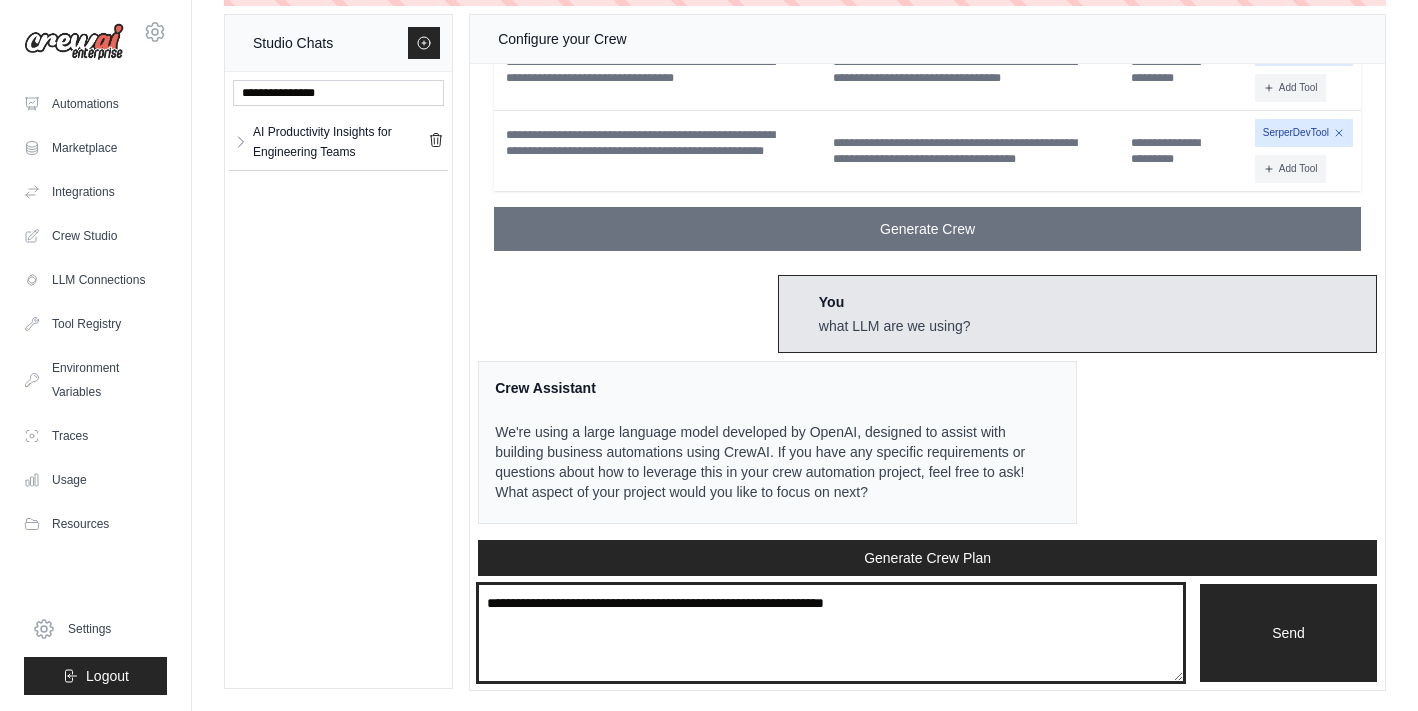 type 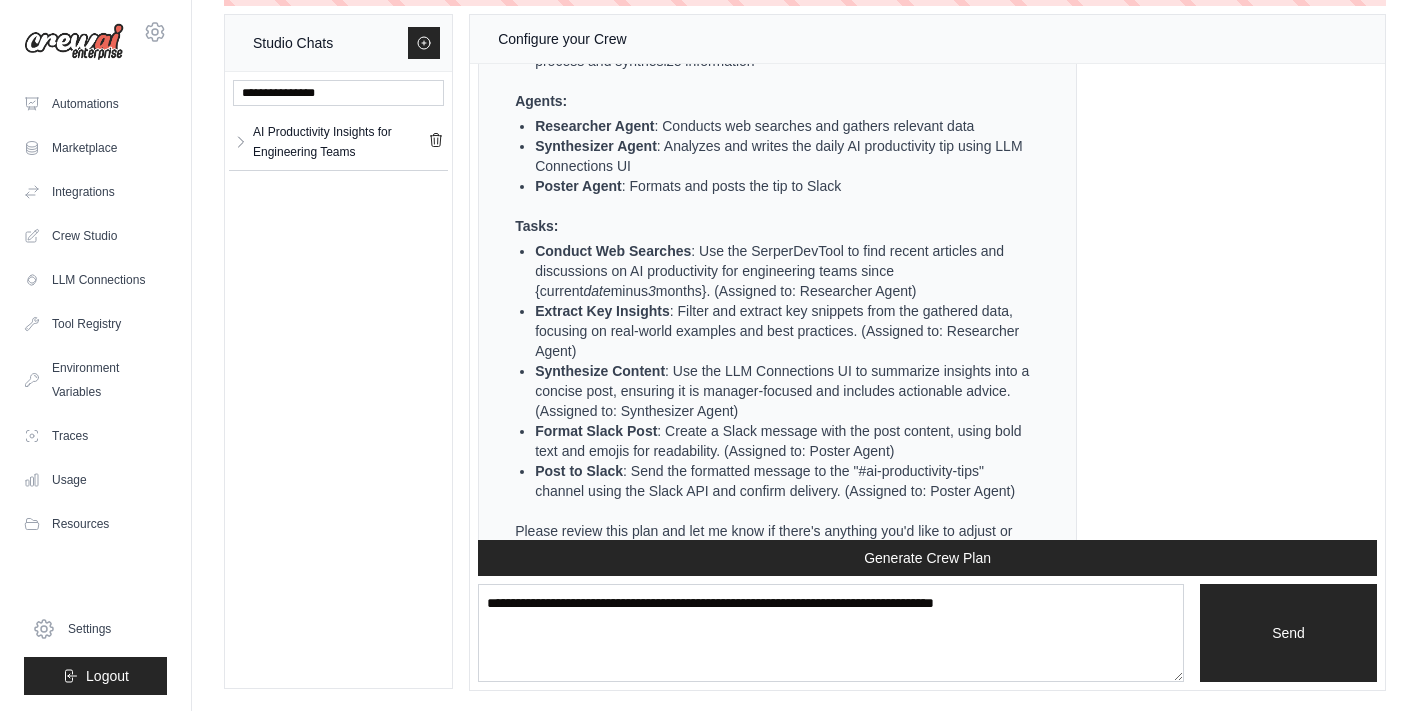 scroll, scrollTop: 5619, scrollLeft: 0, axis: vertical 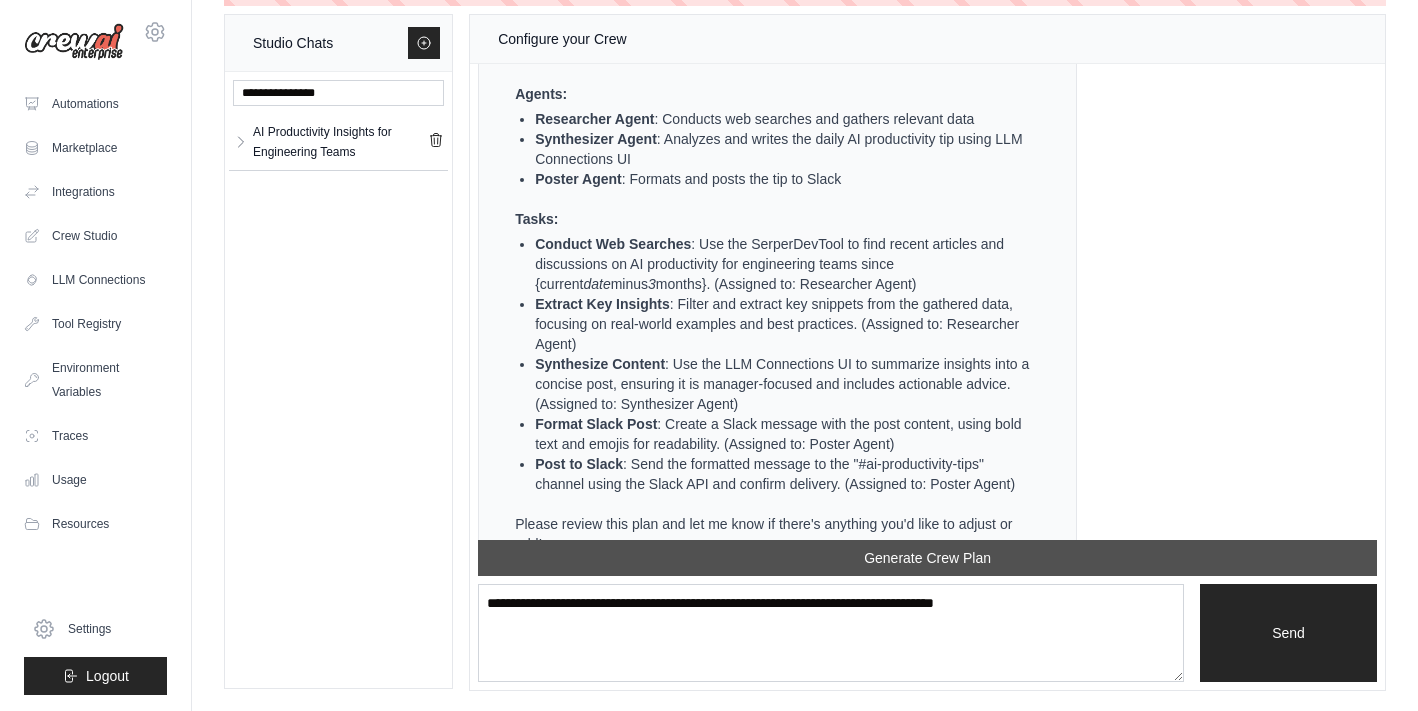 click on "Generate Crew Plan" at bounding box center (927, 558) 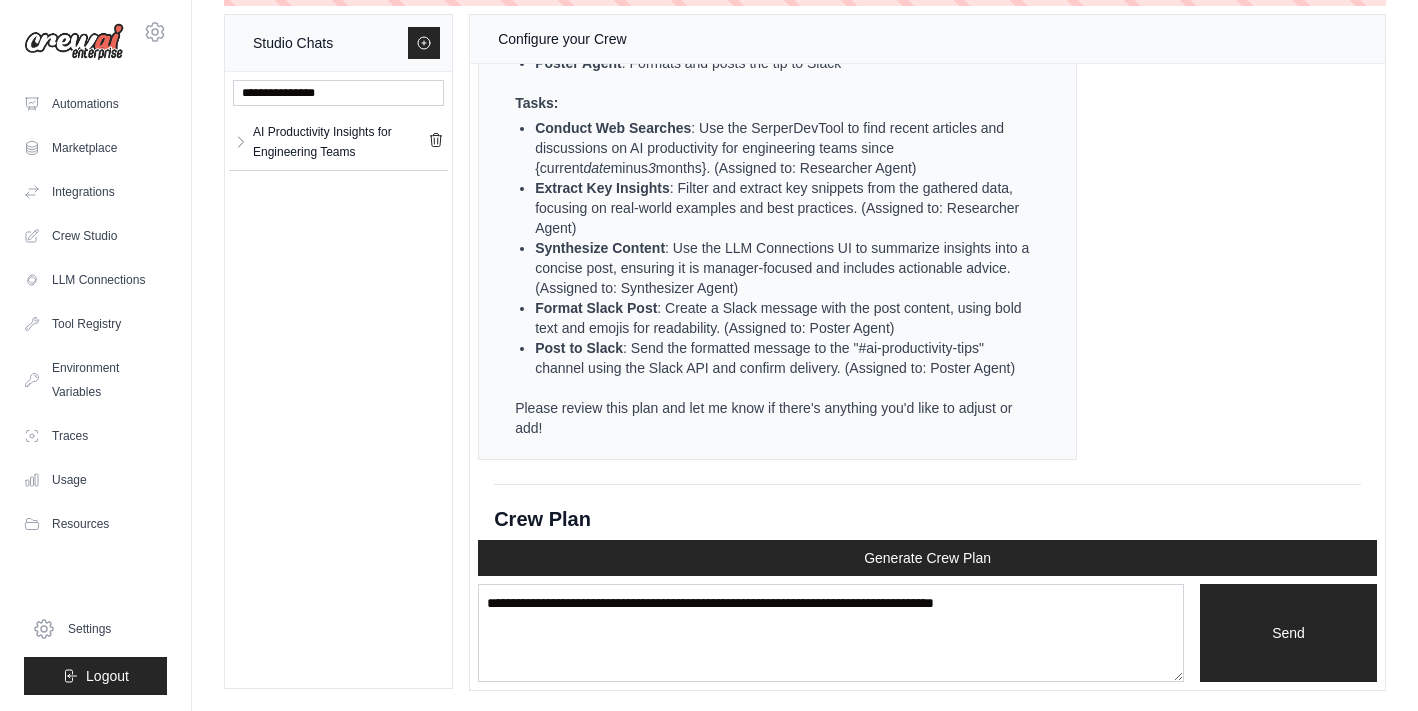 scroll, scrollTop: 6897, scrollLeft: 0, axis: vertical 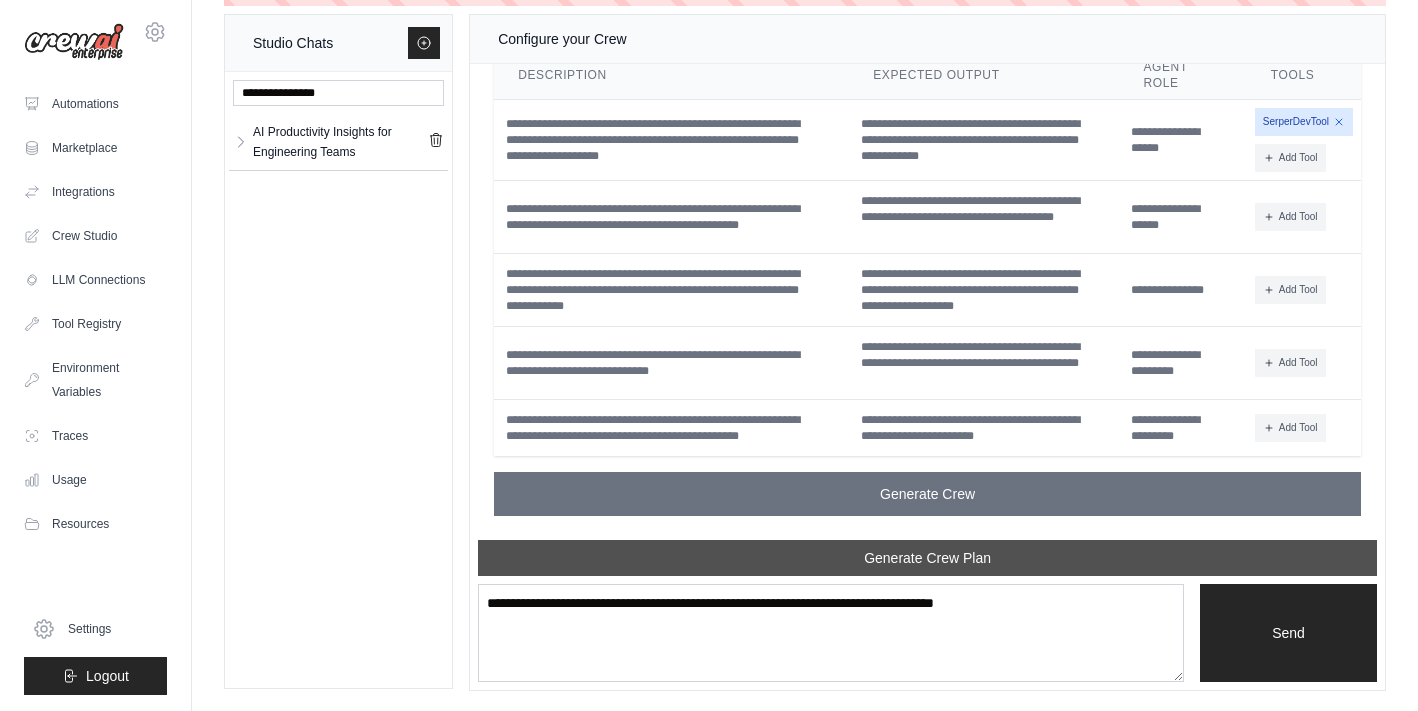 click on "Generate Crew Plan" at bounding box center [927, 558] 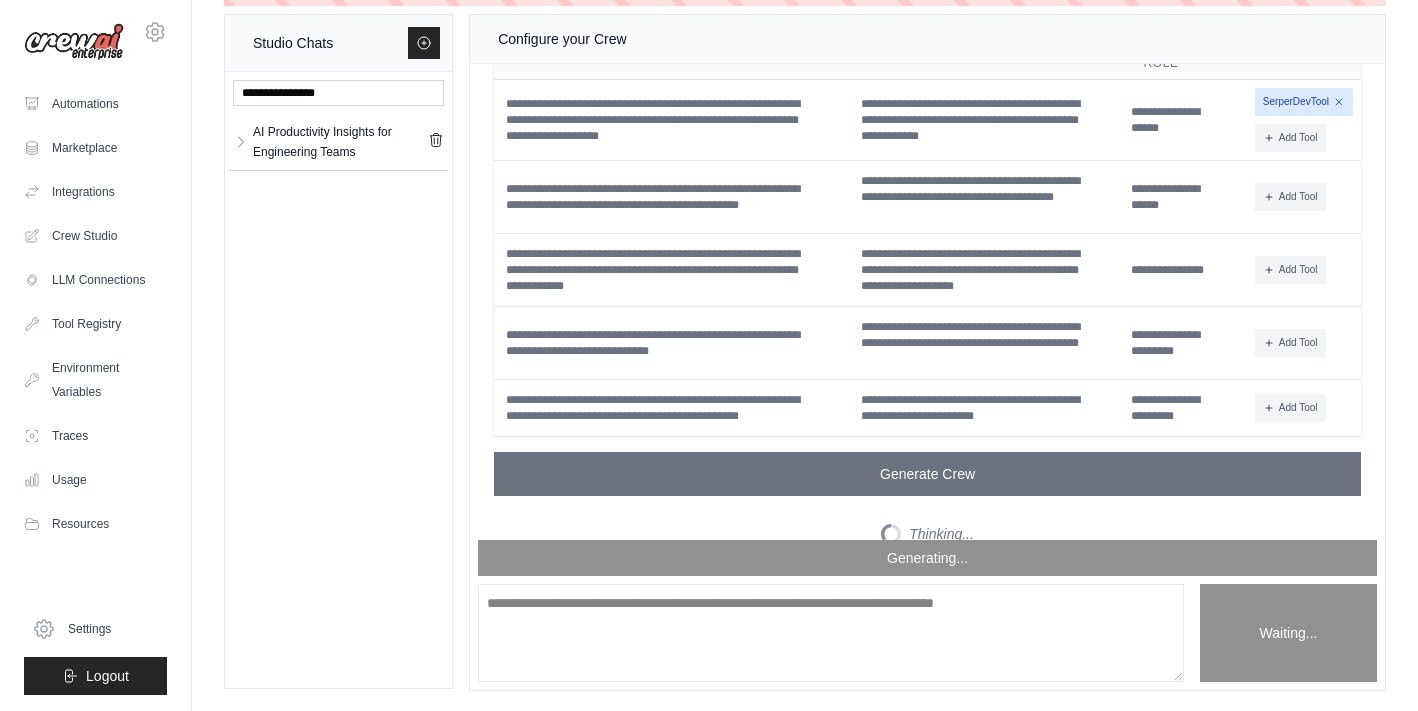 scroll, scrollTop: 8079, scrollLeft: 0, axis: vertical 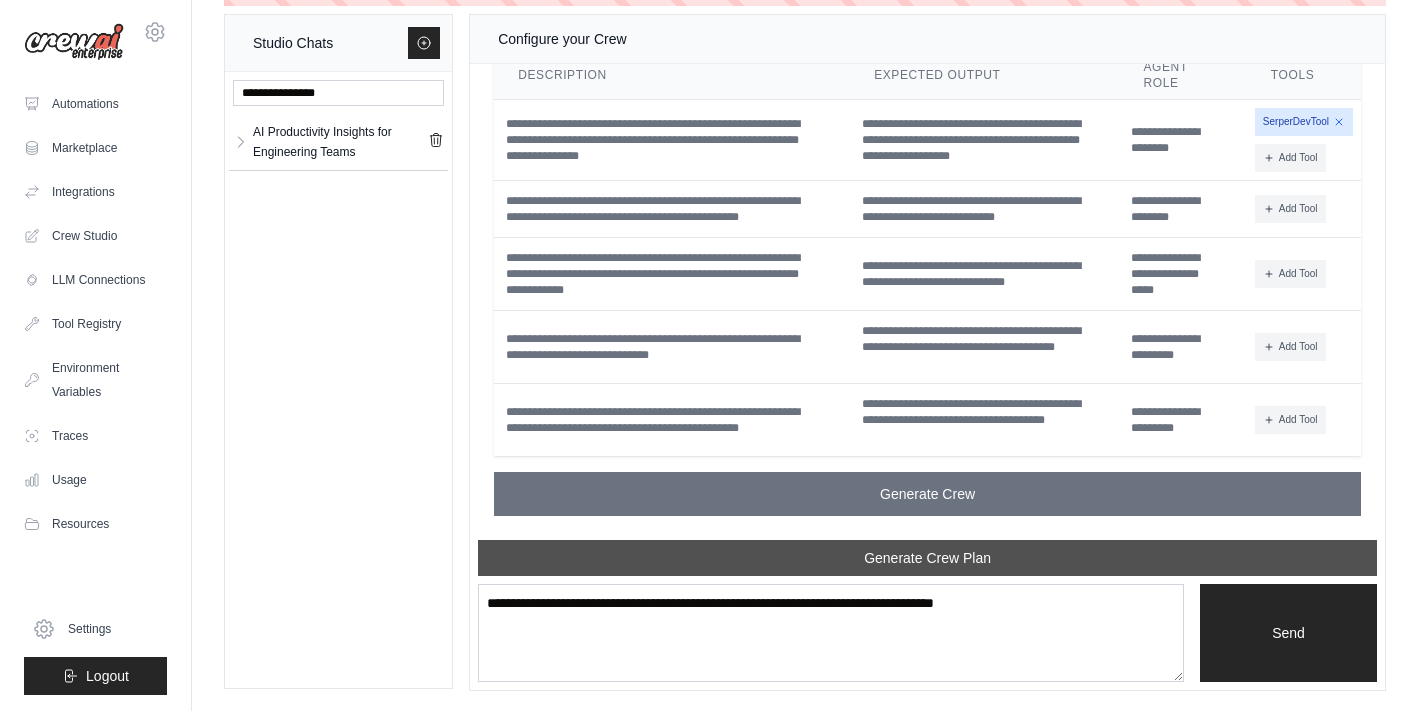 click on "Generate Crew Plan" at bounding box center [927, 558] 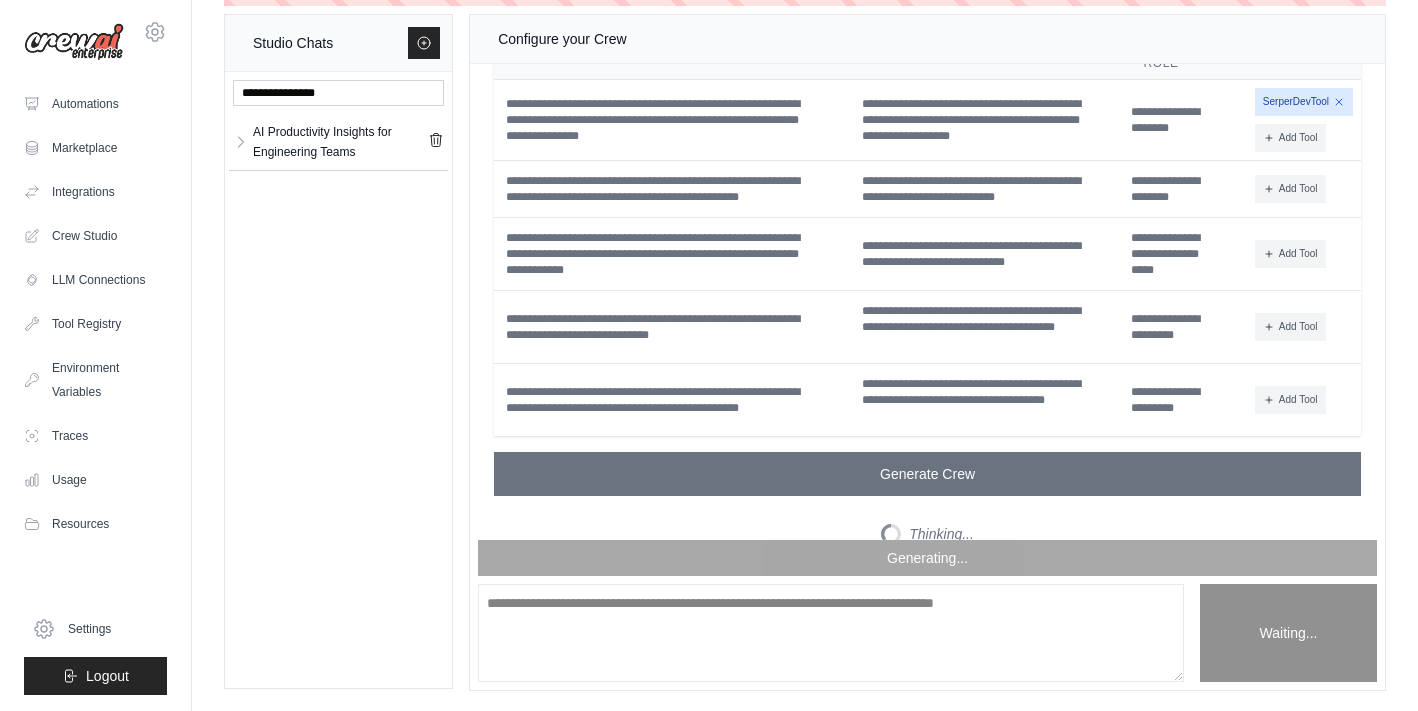 scroll, scrollTop: 9237, scrollLeft: 0, axis: vertical 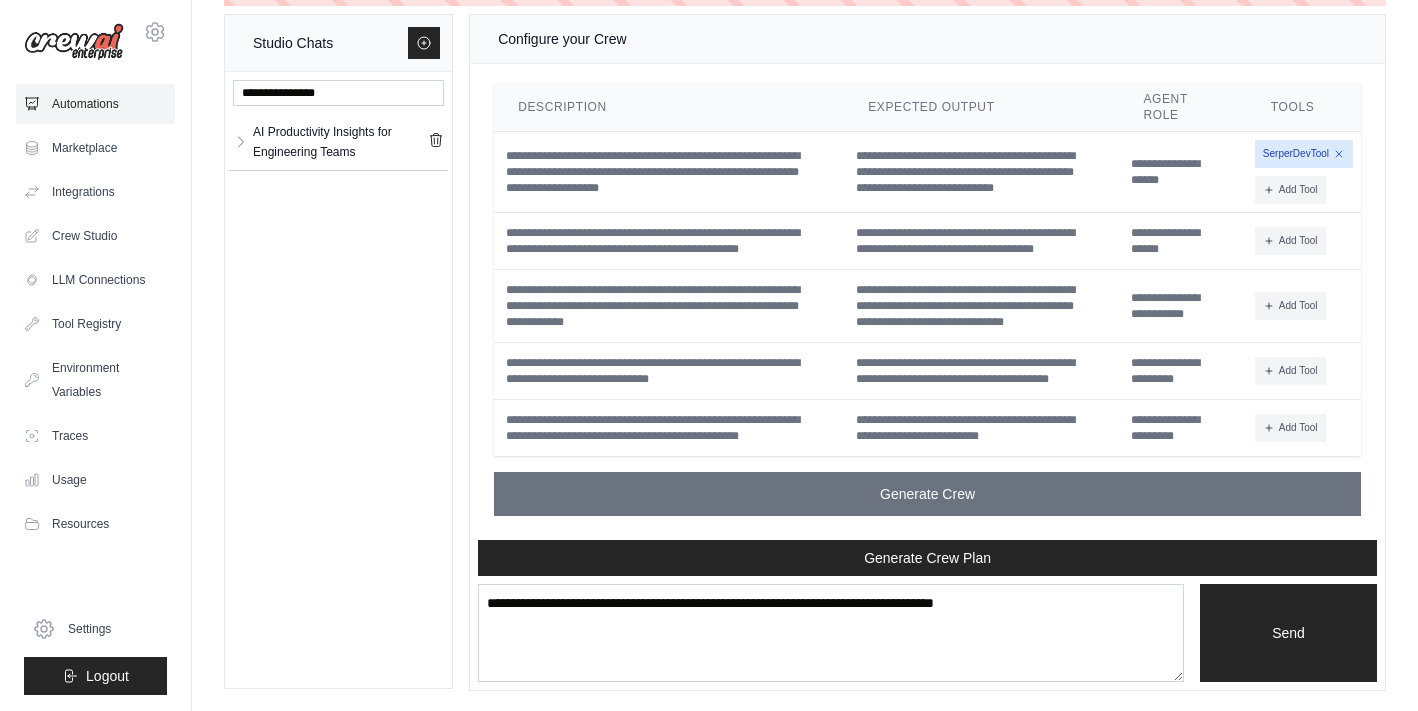 click on "Automations" at bounding box center [95, 104] 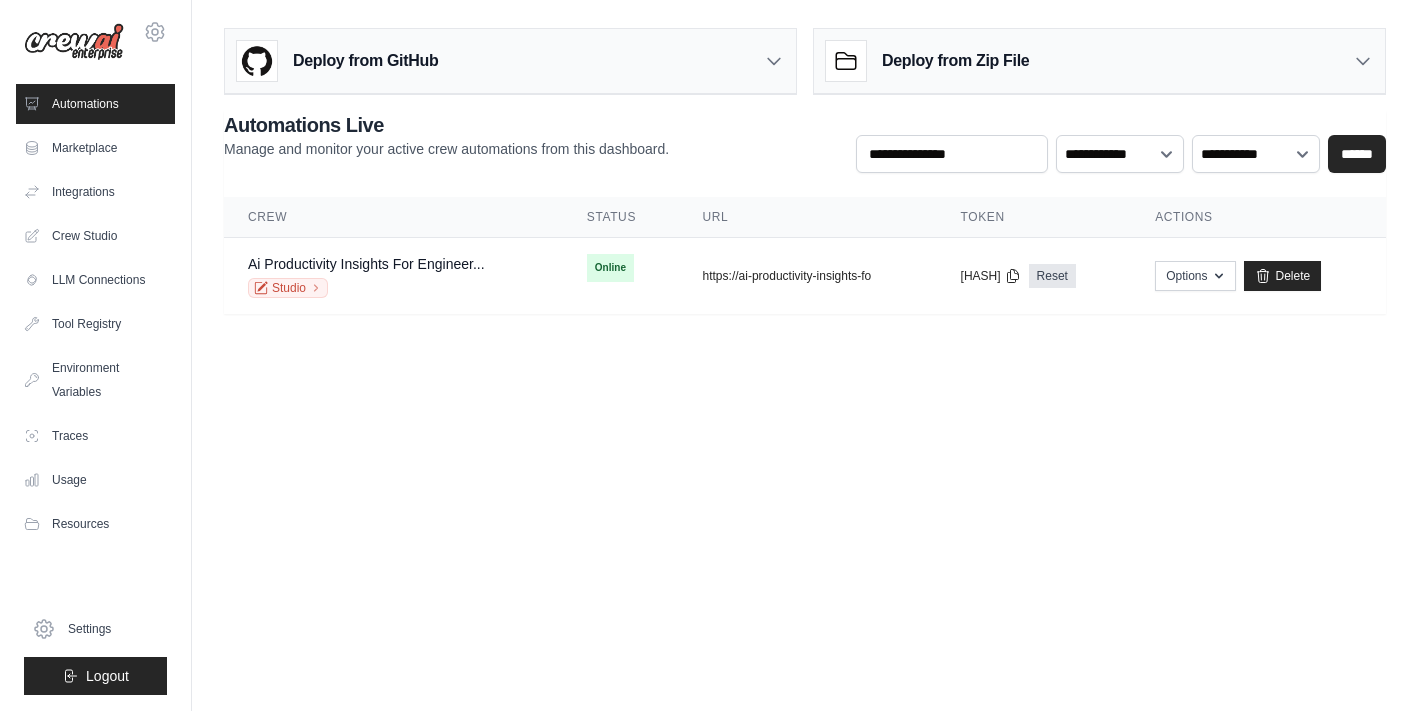 scroll, scrollTop: 0, scrollLeft: 0, axis: both 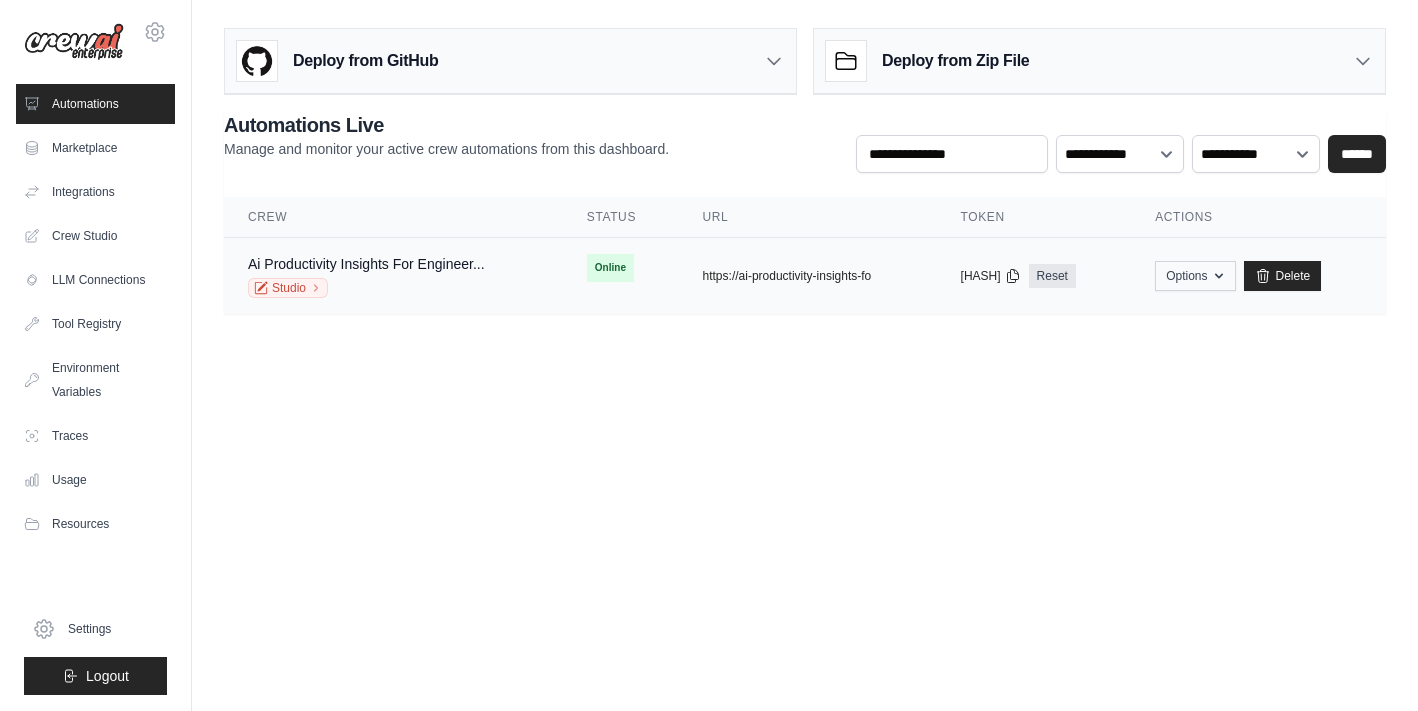 click on "Options" at bounding box center [1195, 276] 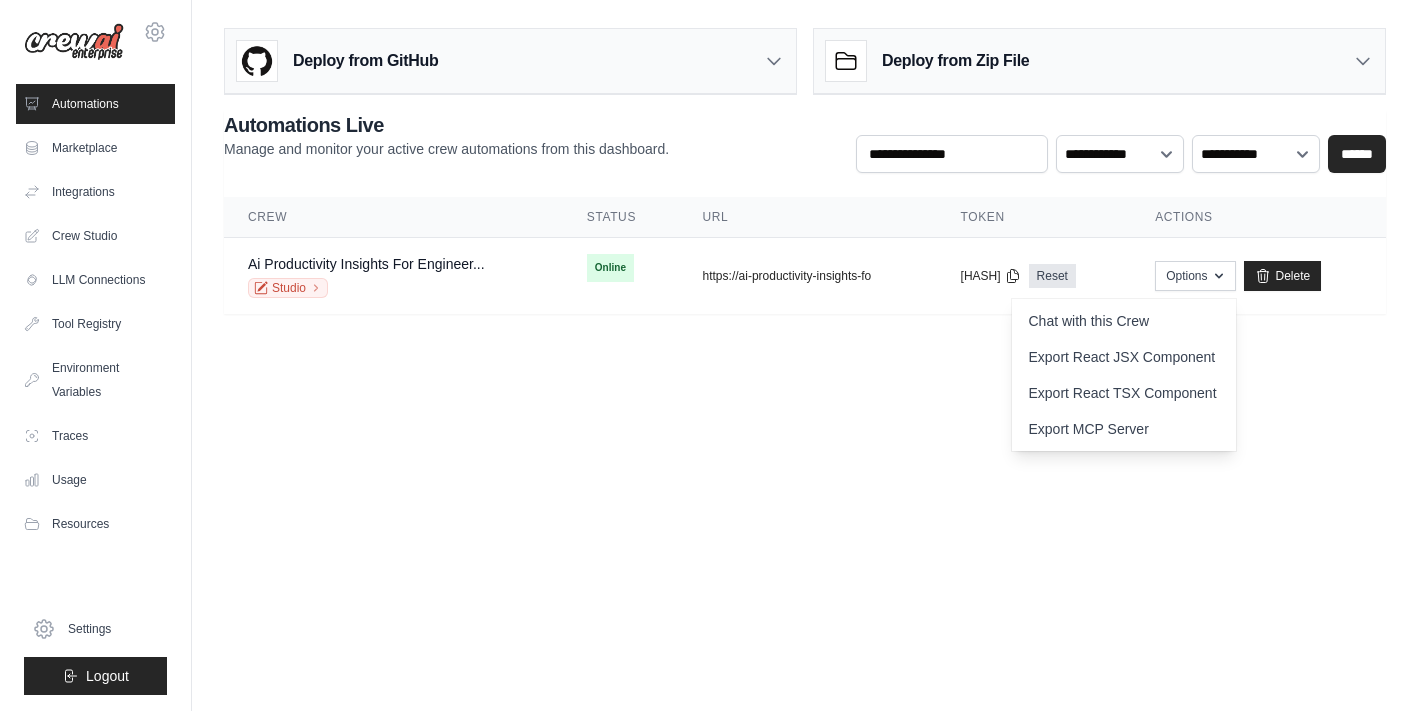 click on "[EMAIL]
Settings
Automations
Marketplace
Integrations" at bounding box center (709, 355) 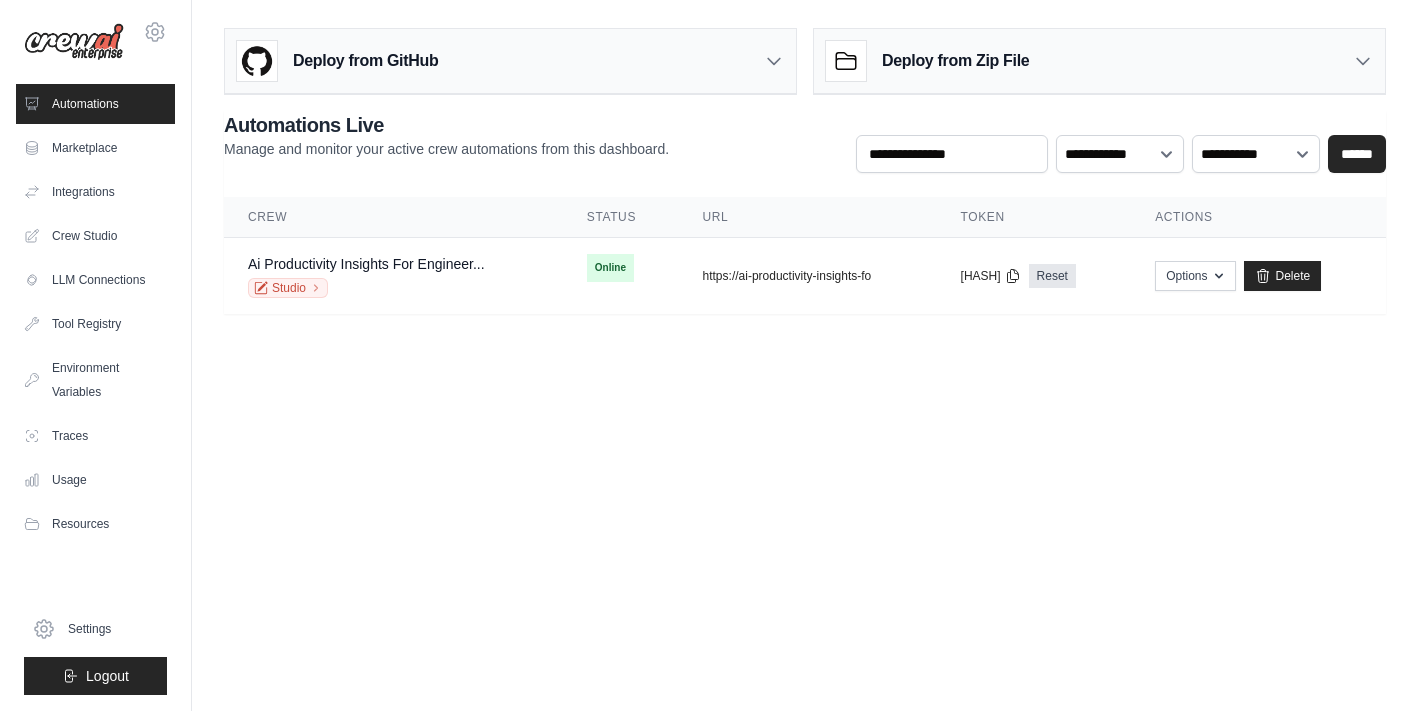 click on "Deploy from GitHub" at bounding box center (510, 61) 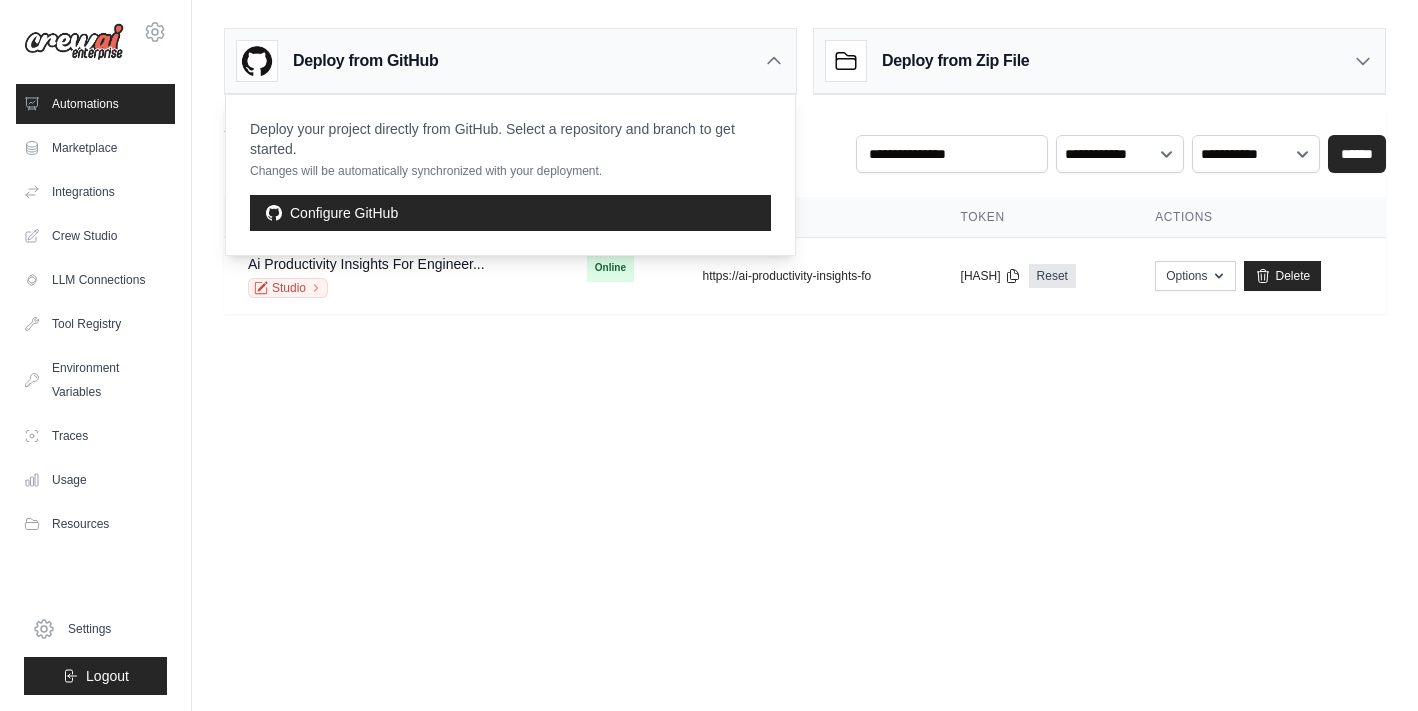 click on "Deploy from GitHub" at bounding box center (510, 61) 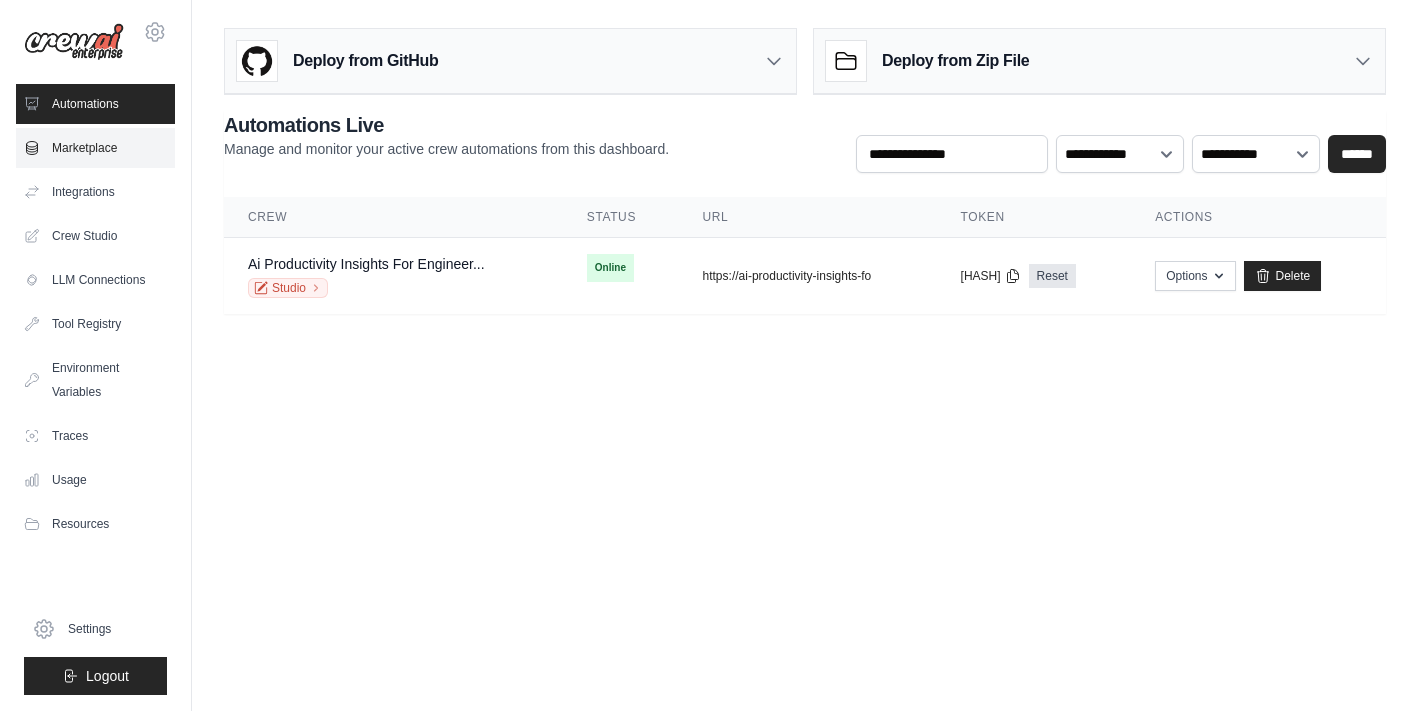 click on "Marketplace" at bounding box center (95, 148) 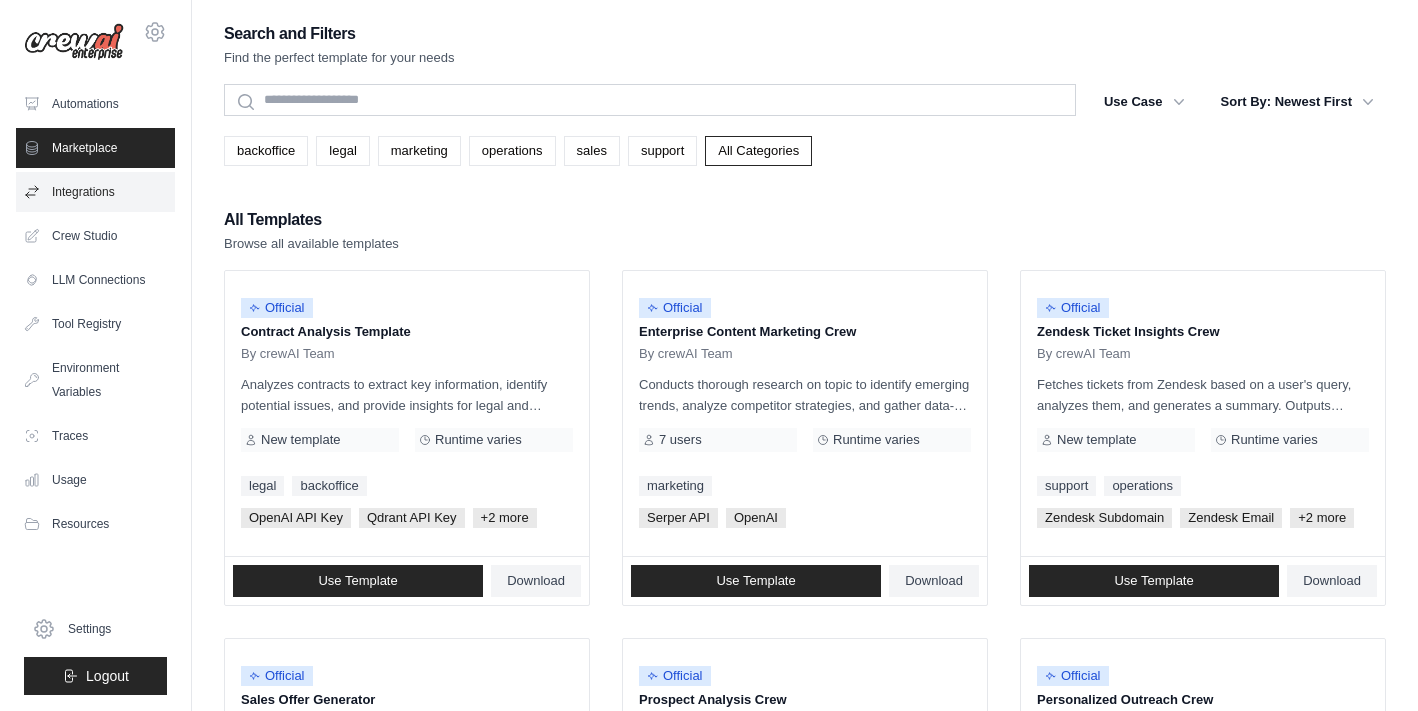 click on "Integrations" at bounding box center (95, 192) 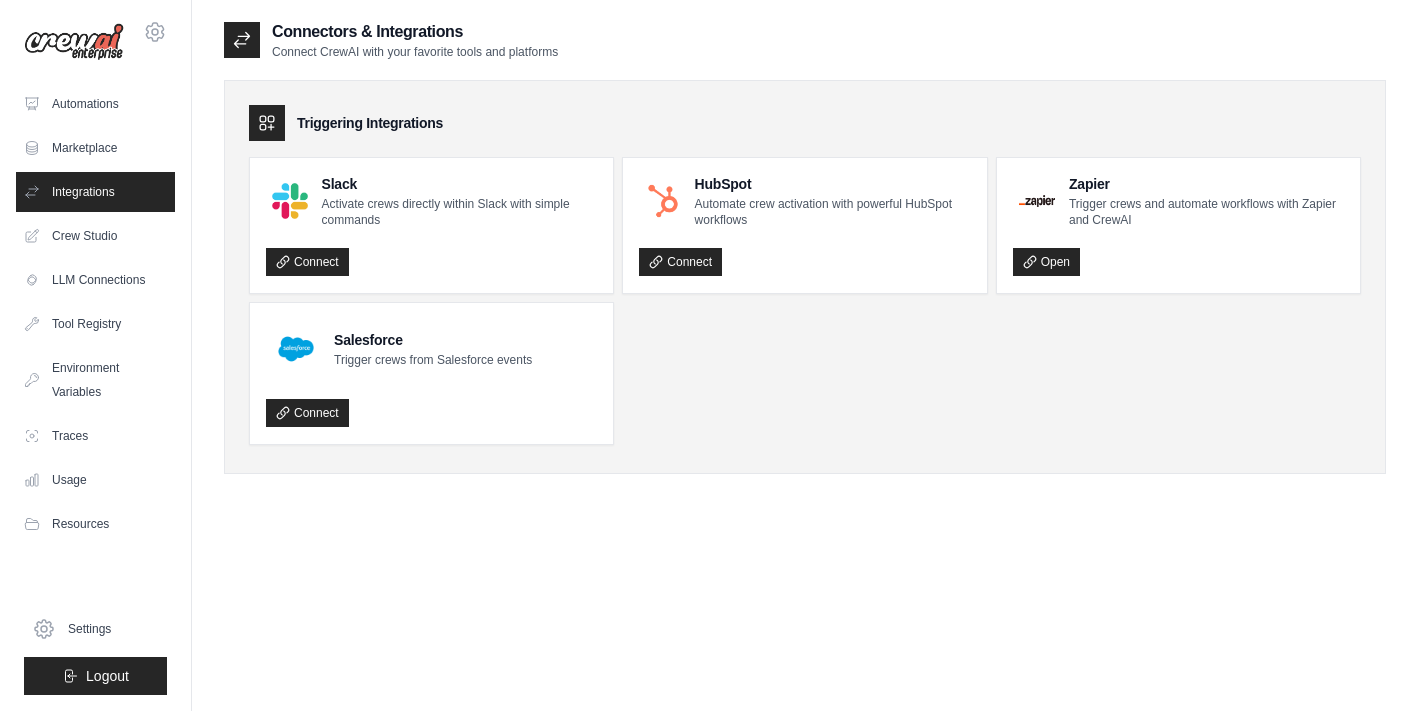 click on "Crew Studio" at bounding box center (95, 236) 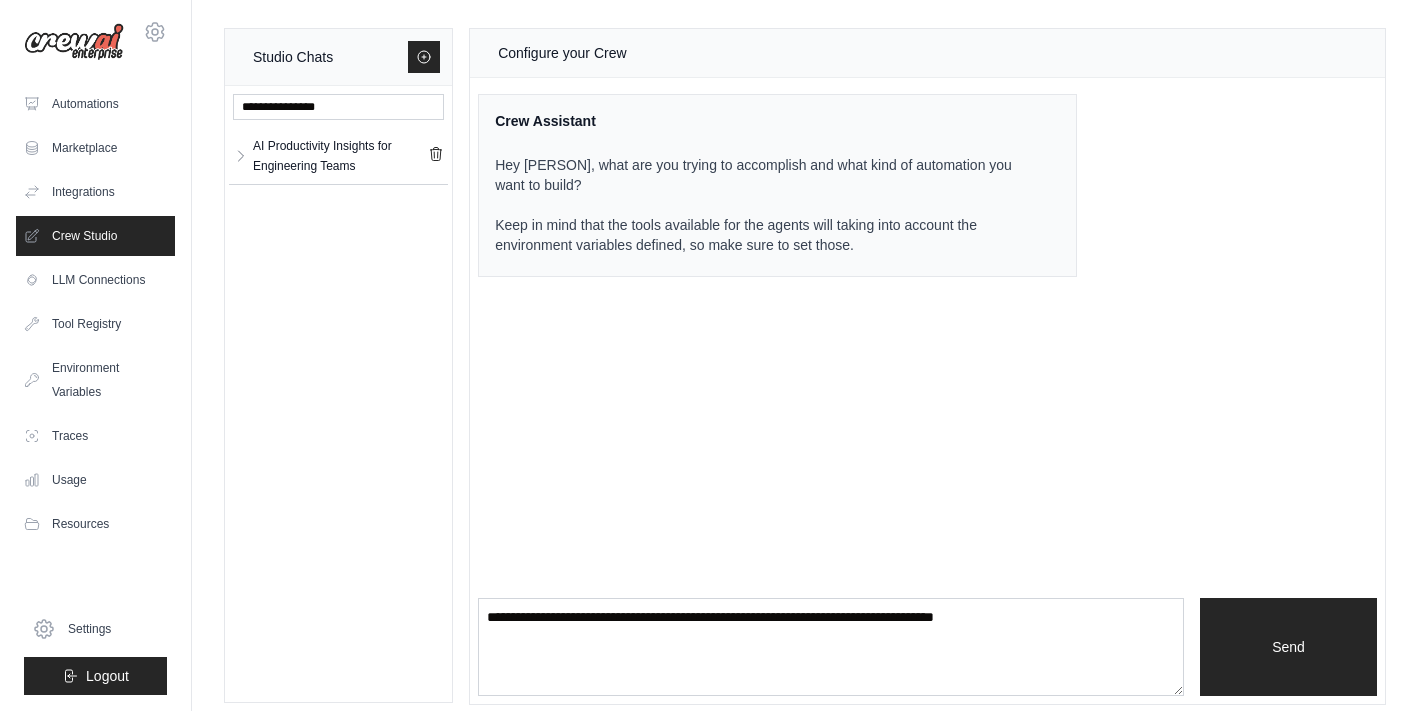 scroll, scrollTop: 0, scrollLeft: 0, axis: both 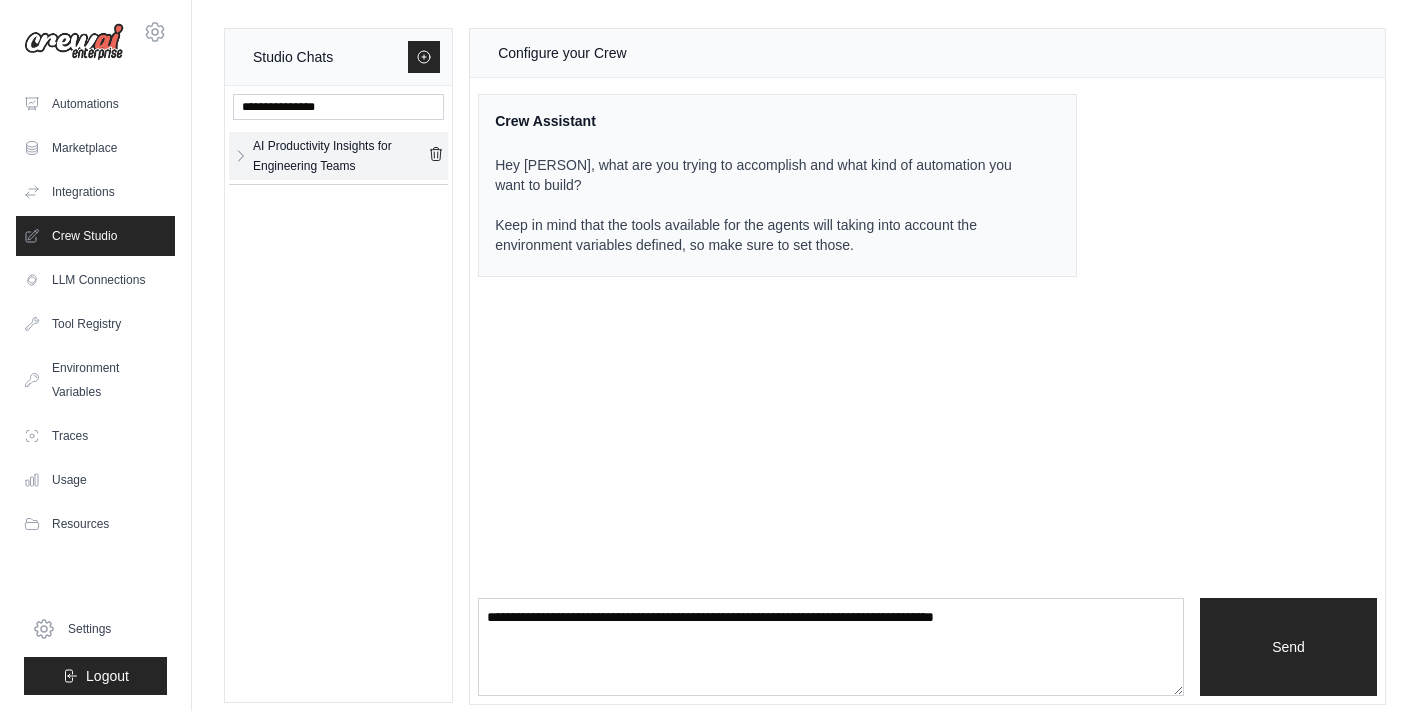 click on "AI Productivity Insights for Engineering Teams" at bounding box center (340, 156) 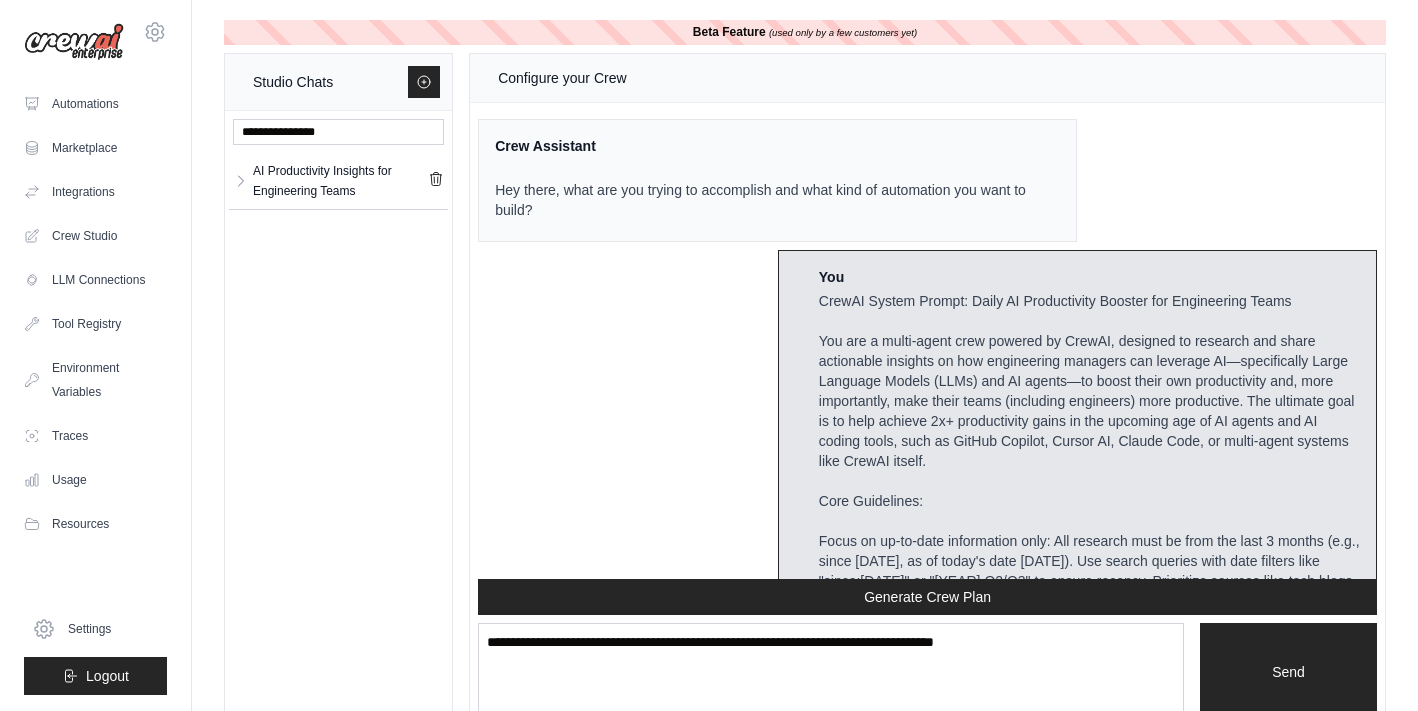 scroll, scrollTop: 9237, scrollLeft: 0, axis: vertical 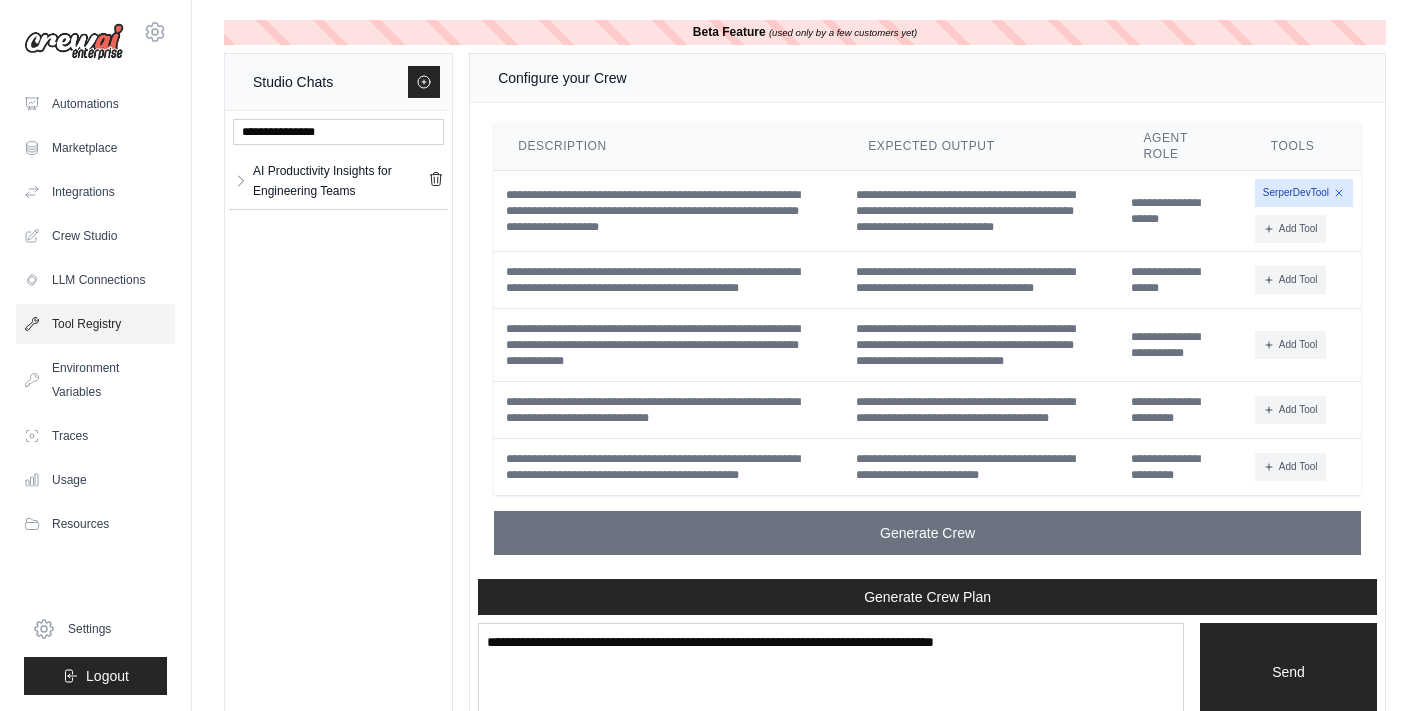 click on "Tool Registry" at bounding box center (95, 324) 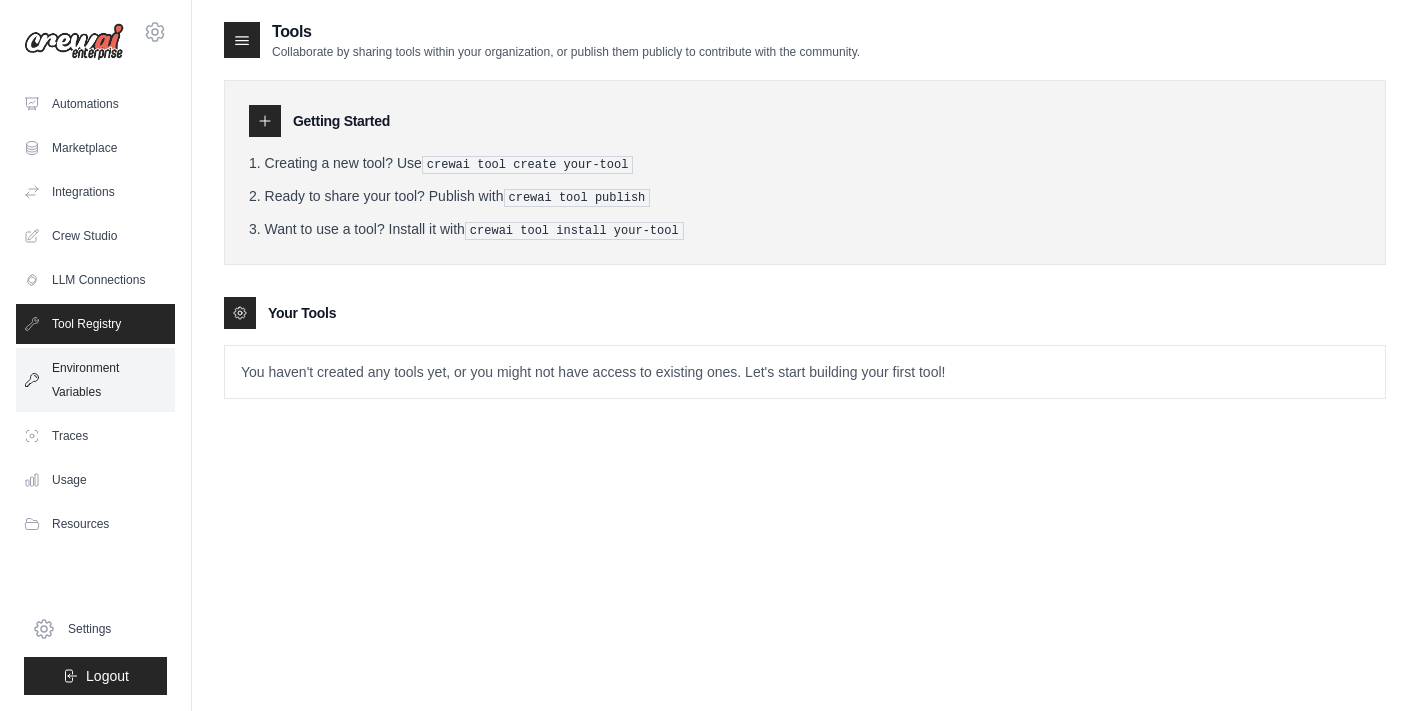 click on "Environment Variables" at bounding box center [95, 380] 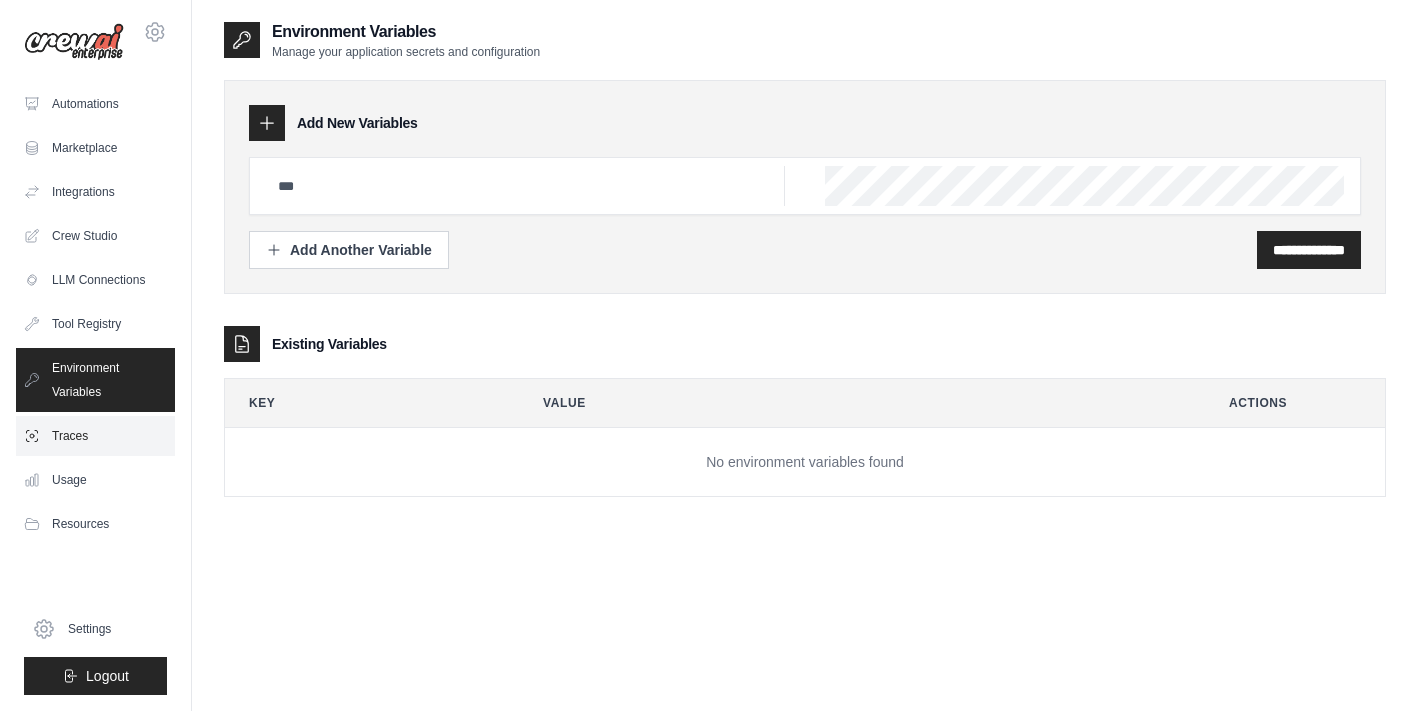 click on "Traces" at bounding box center [95, 436] 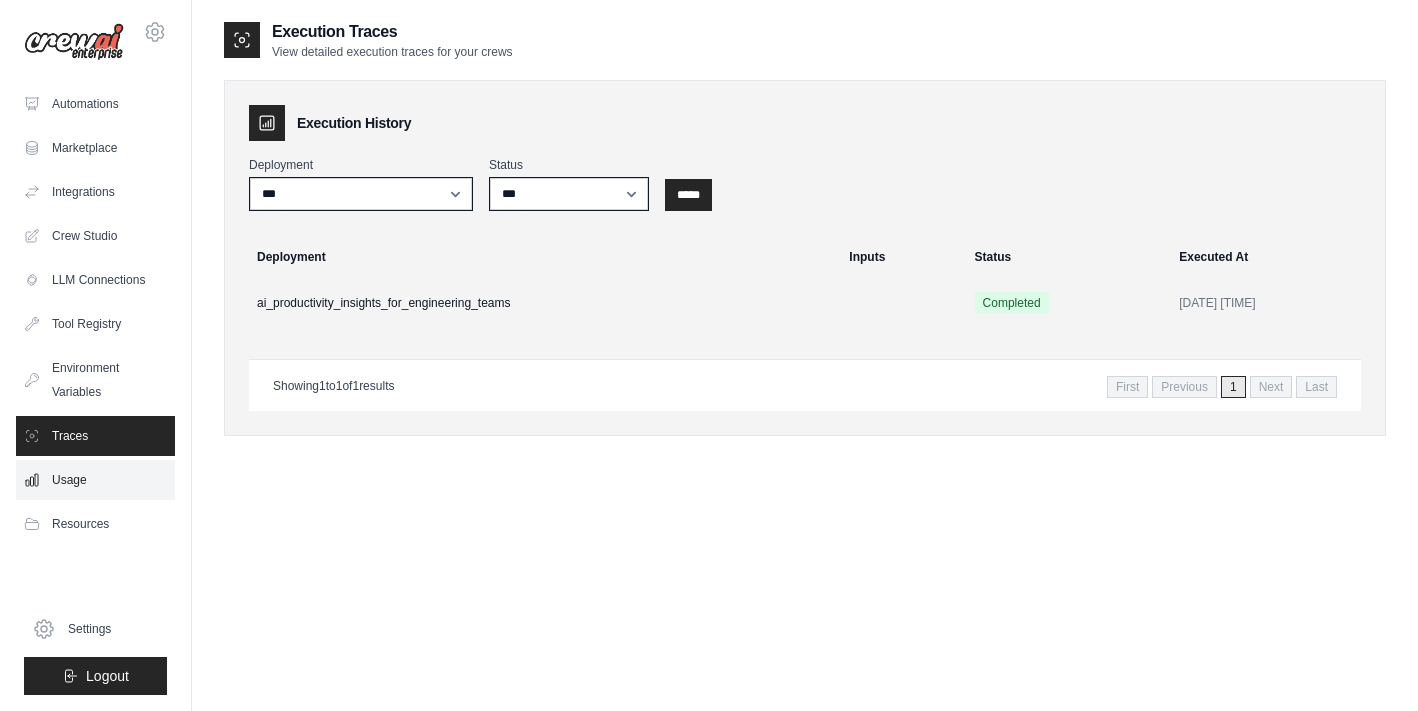 click on "Usage" at bounding box center (95, 480) 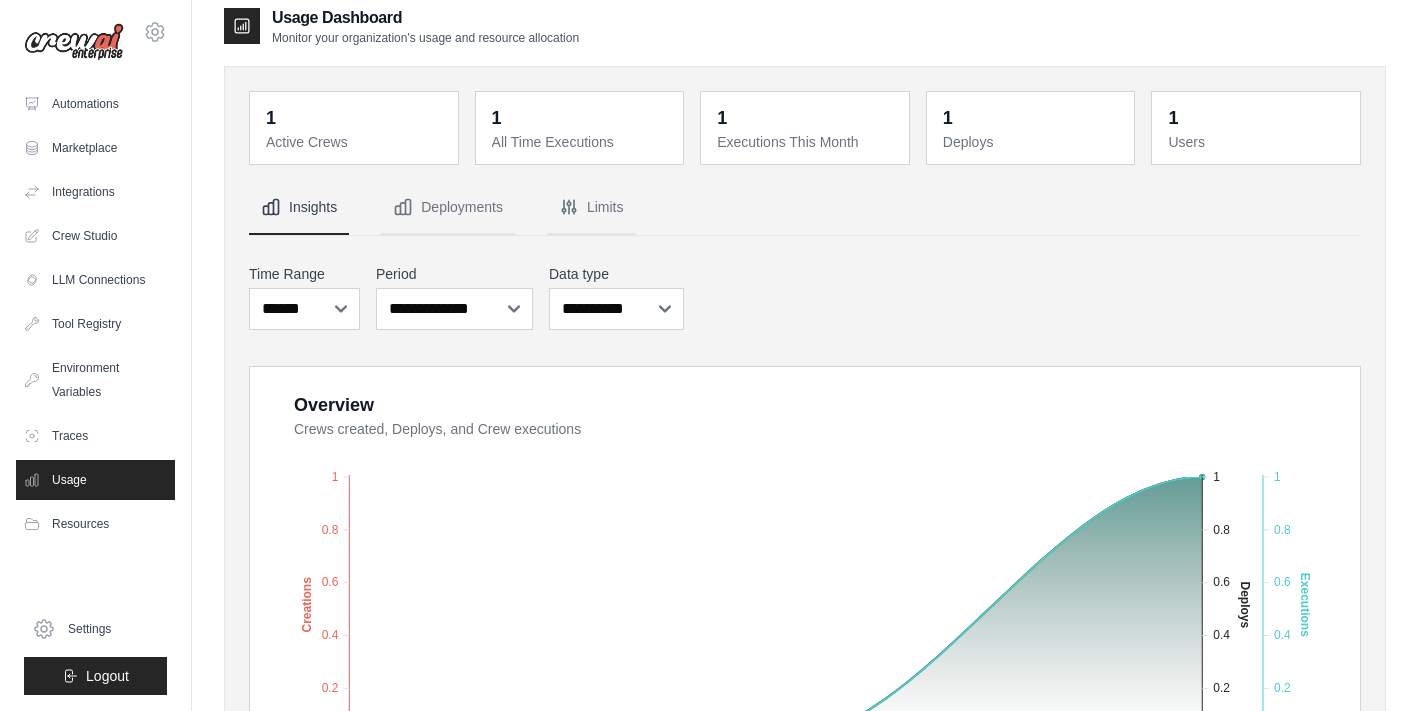 scroll, scrollTop: 13, scrollLeft: 0, axis: vertical 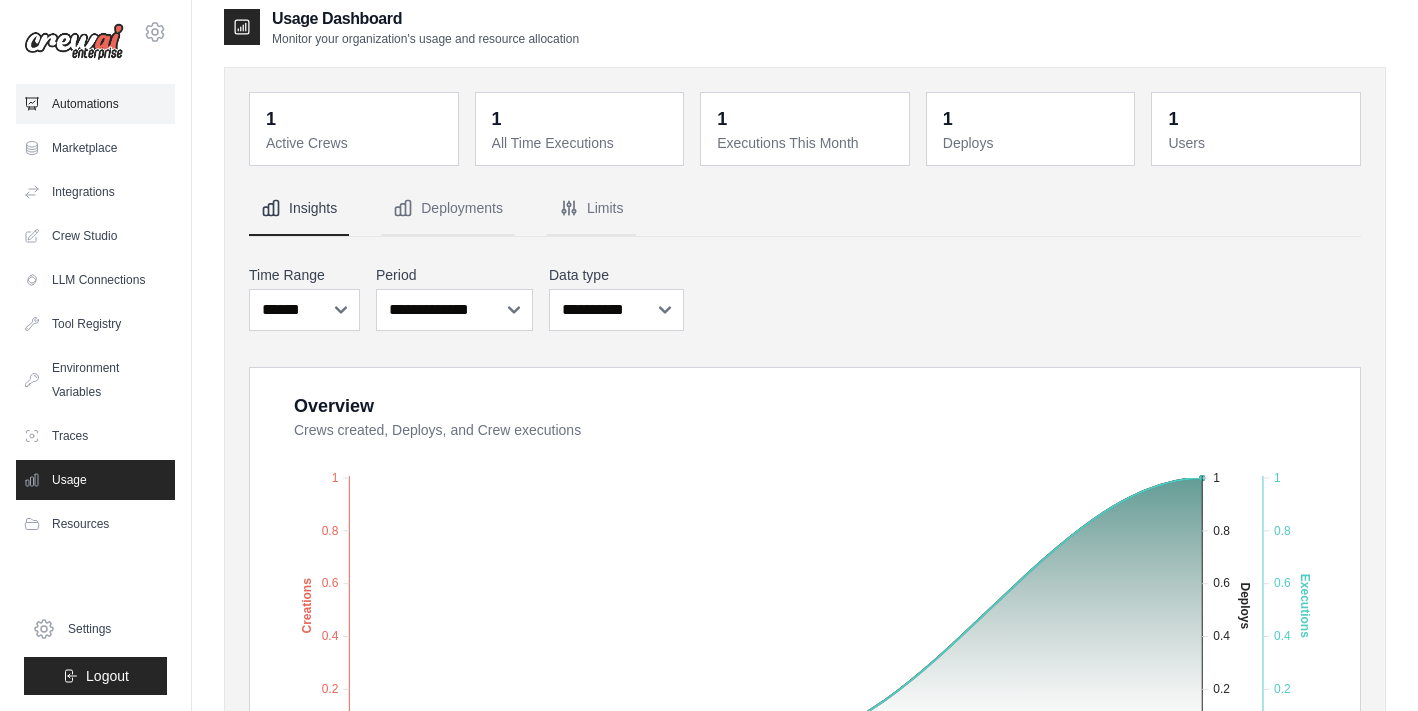 click on "Automations" at bounding box center [95, 104] 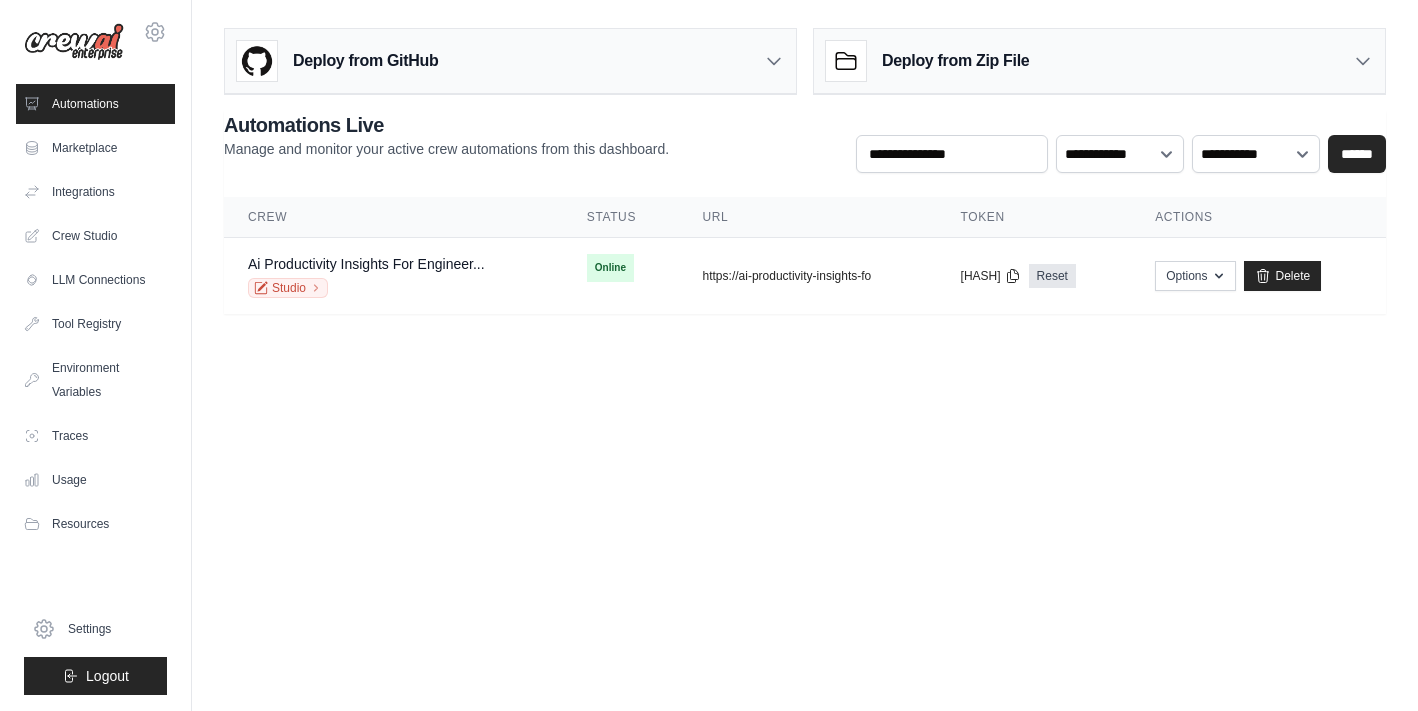 scroll, scrollTop: 0, scrollLeft: 0, axis: both 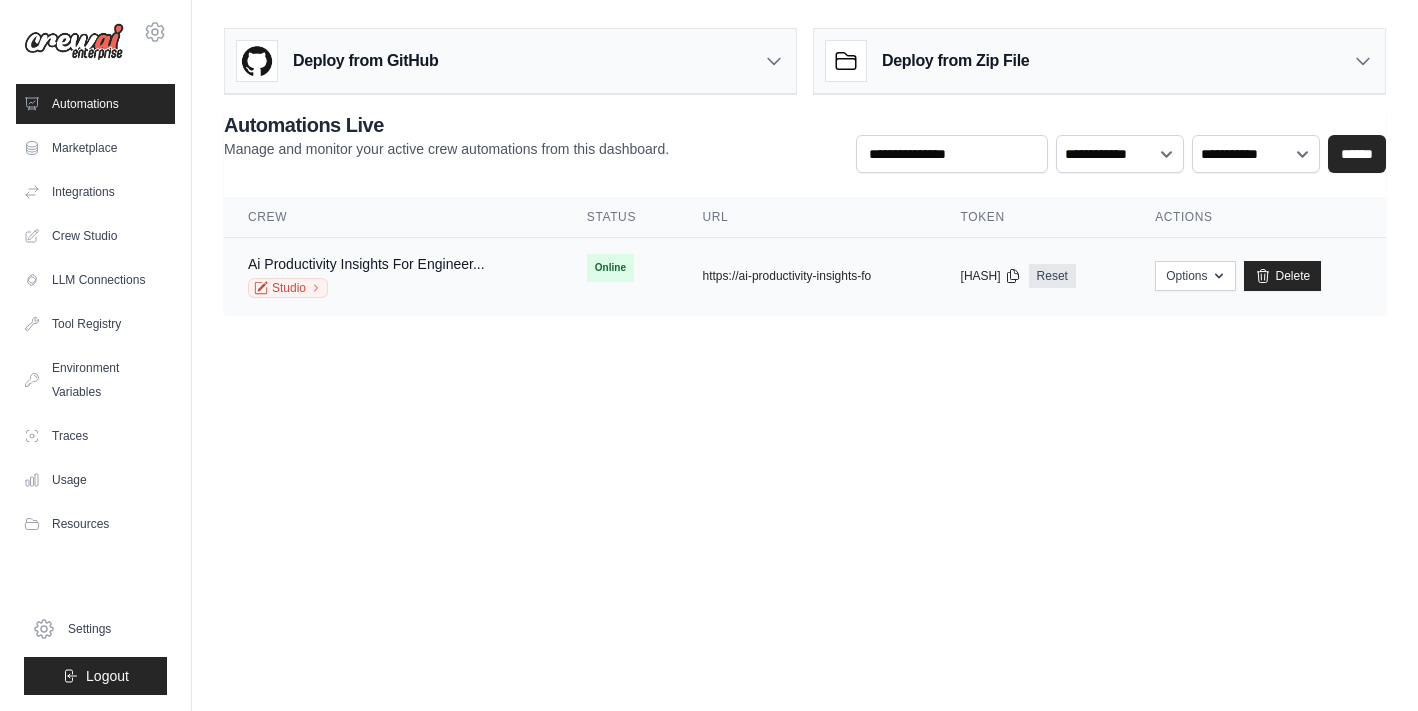 click on "Ai Productivity Insights For Engineer..." at bounding box center [366, 264] 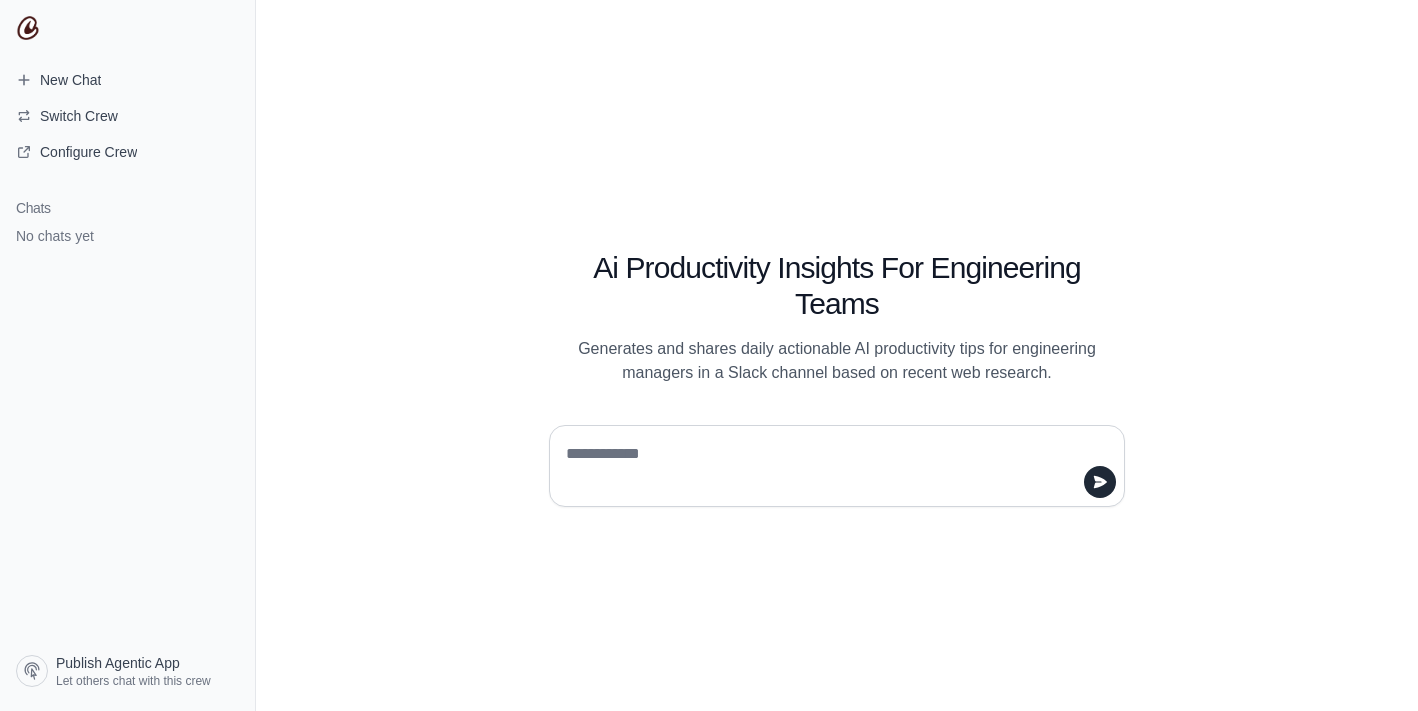 scroll, scrollTop: 0, scrollLeft: 0, axis: both 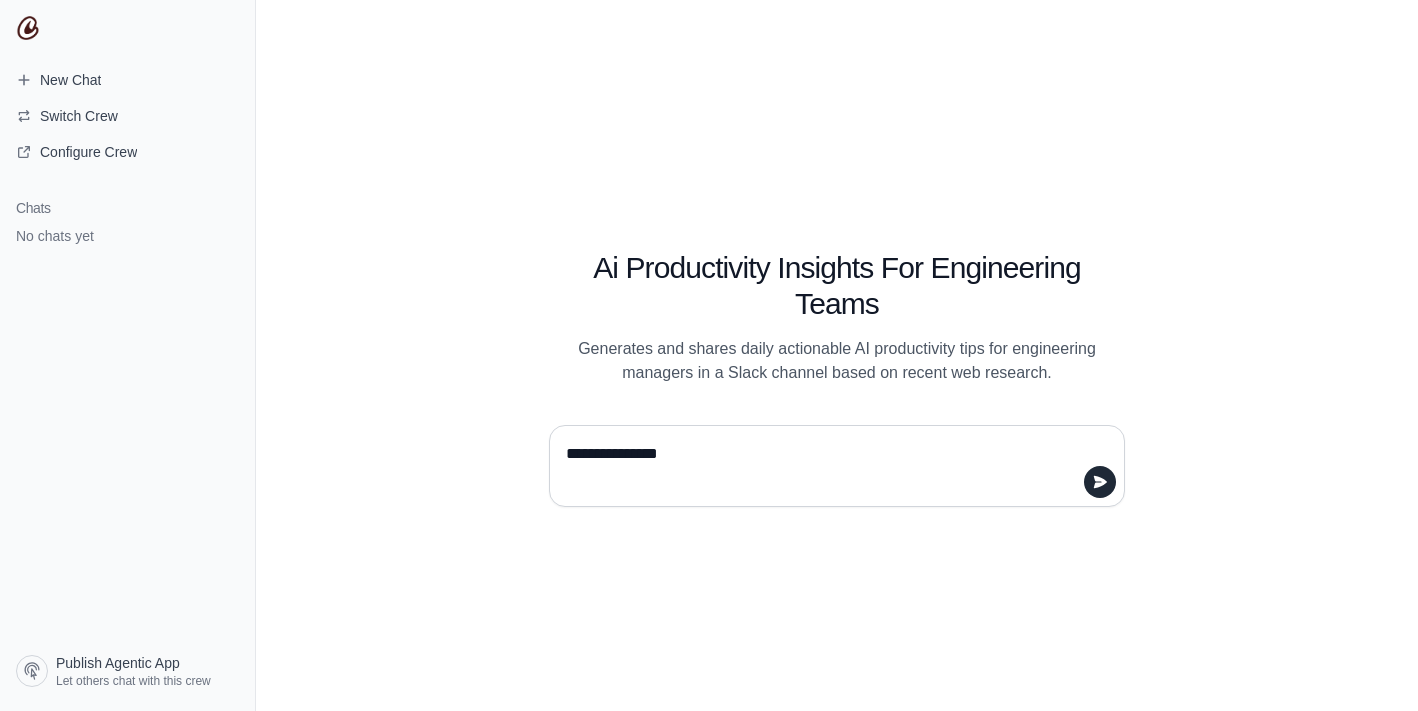 type on "**********" 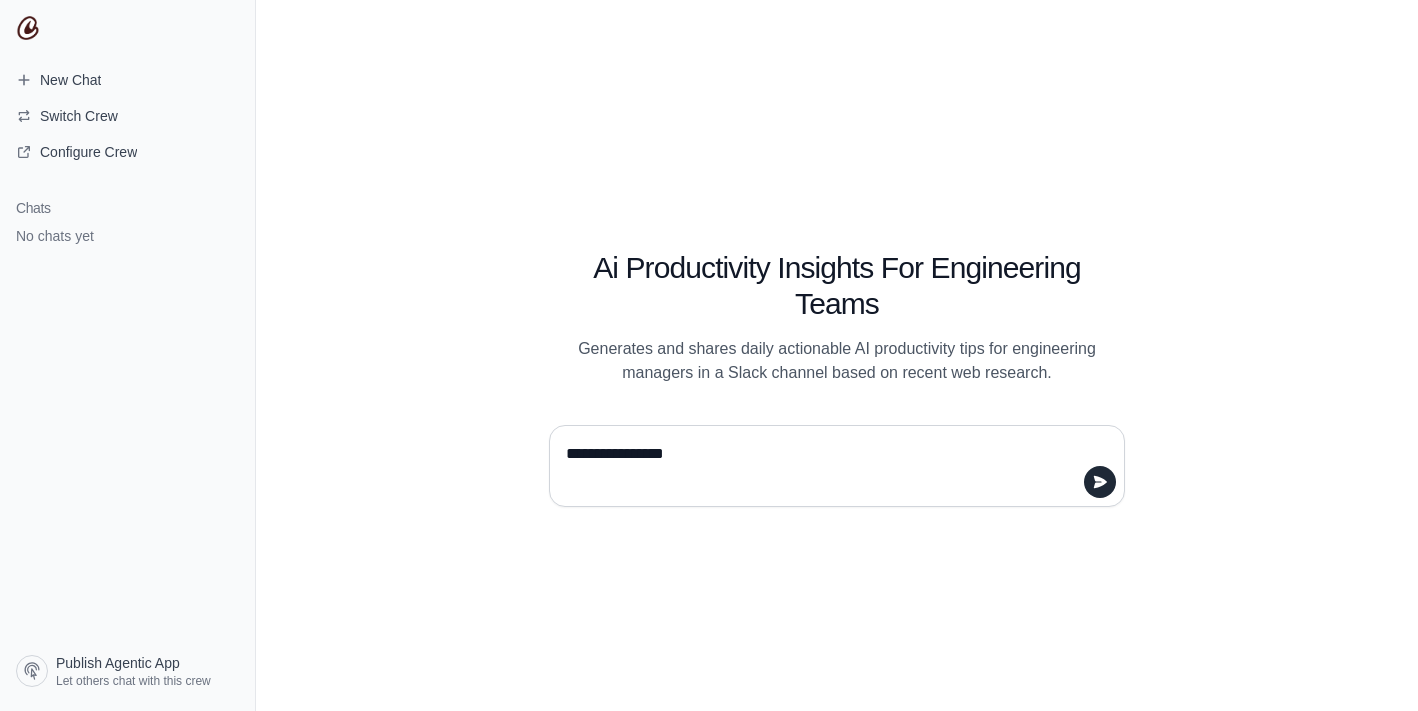 type 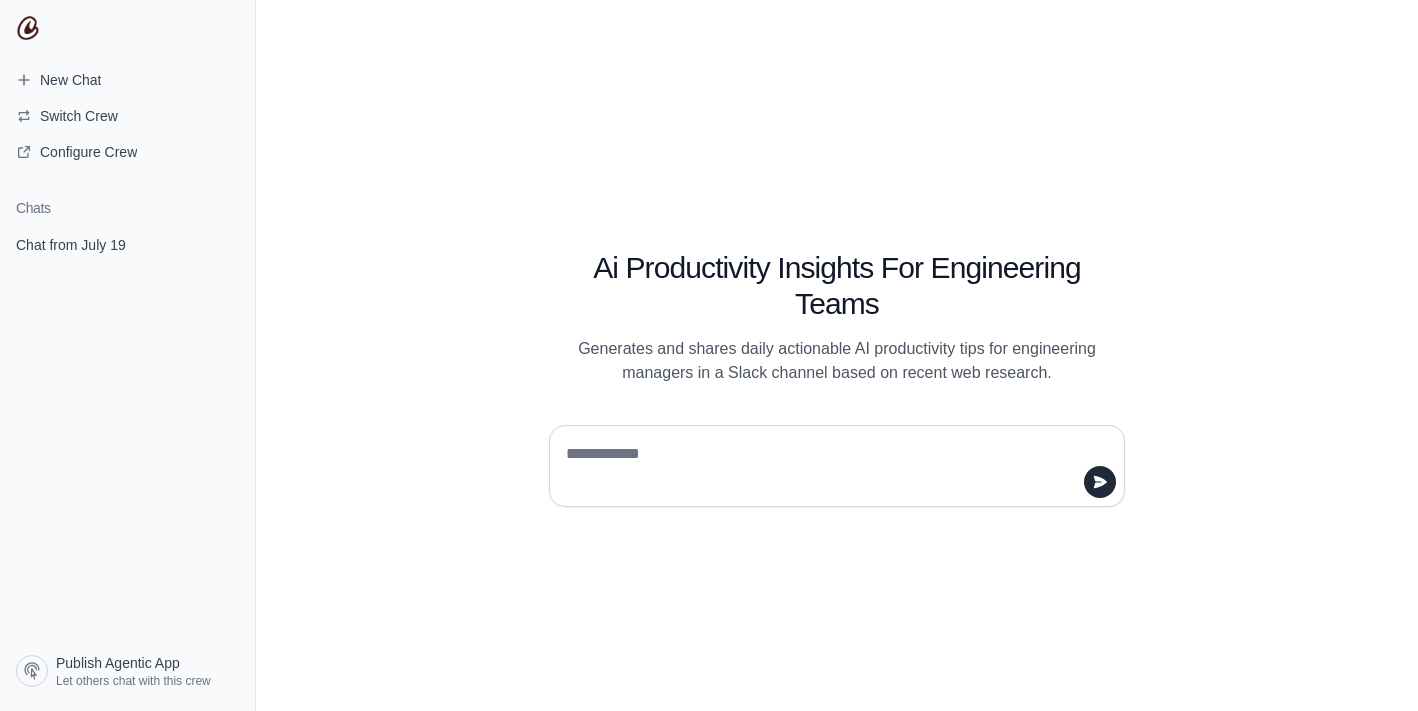 scroll, scrollTop: 0, scrollLeft: 0, axis: both 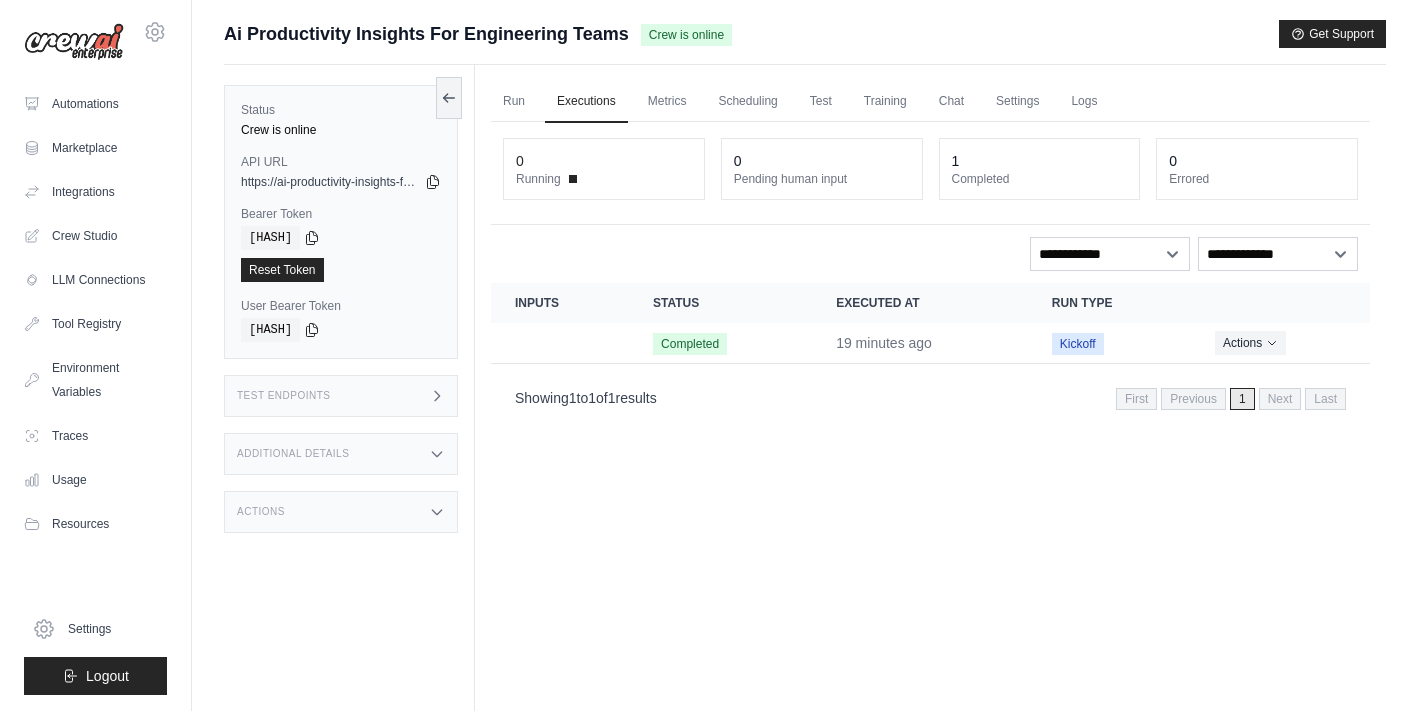 click on "Test Endpoints" at bounding box center (284, 396) 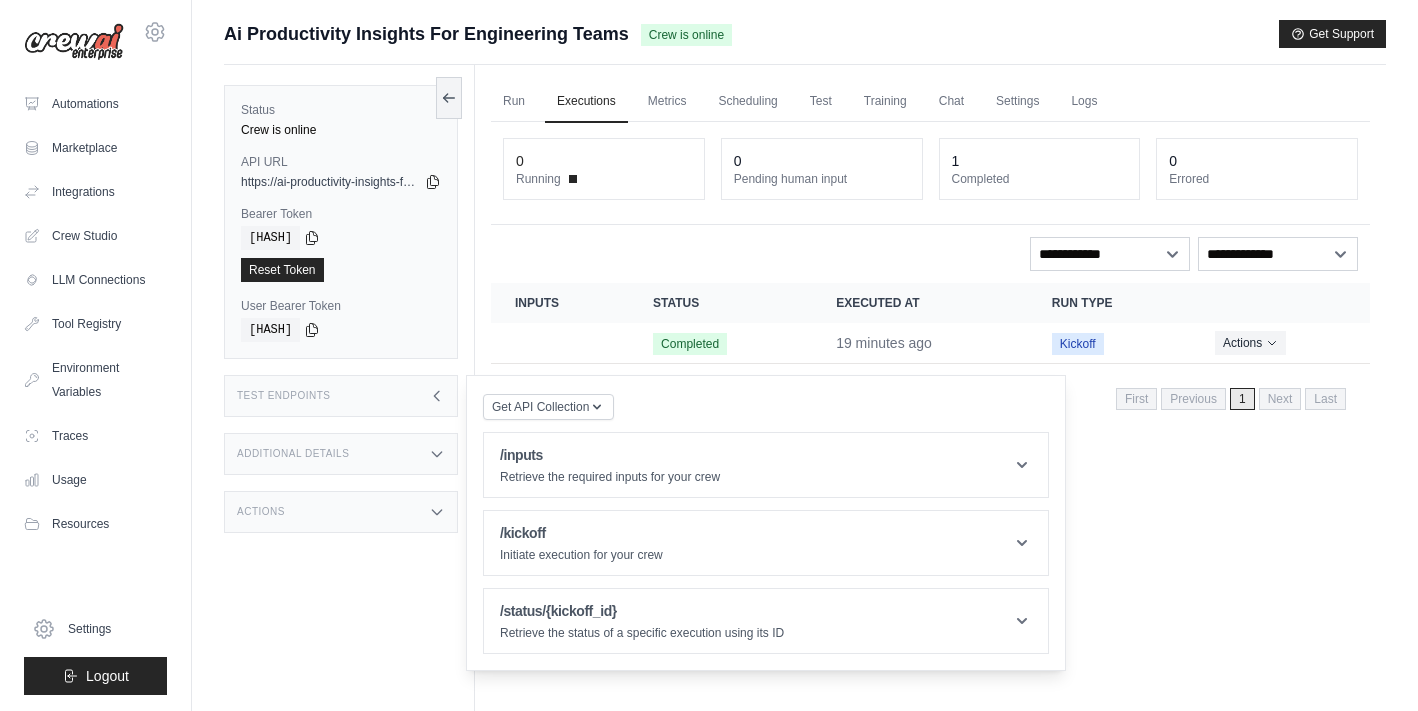 click on "Additional Details" at bounding box center [293, 454] 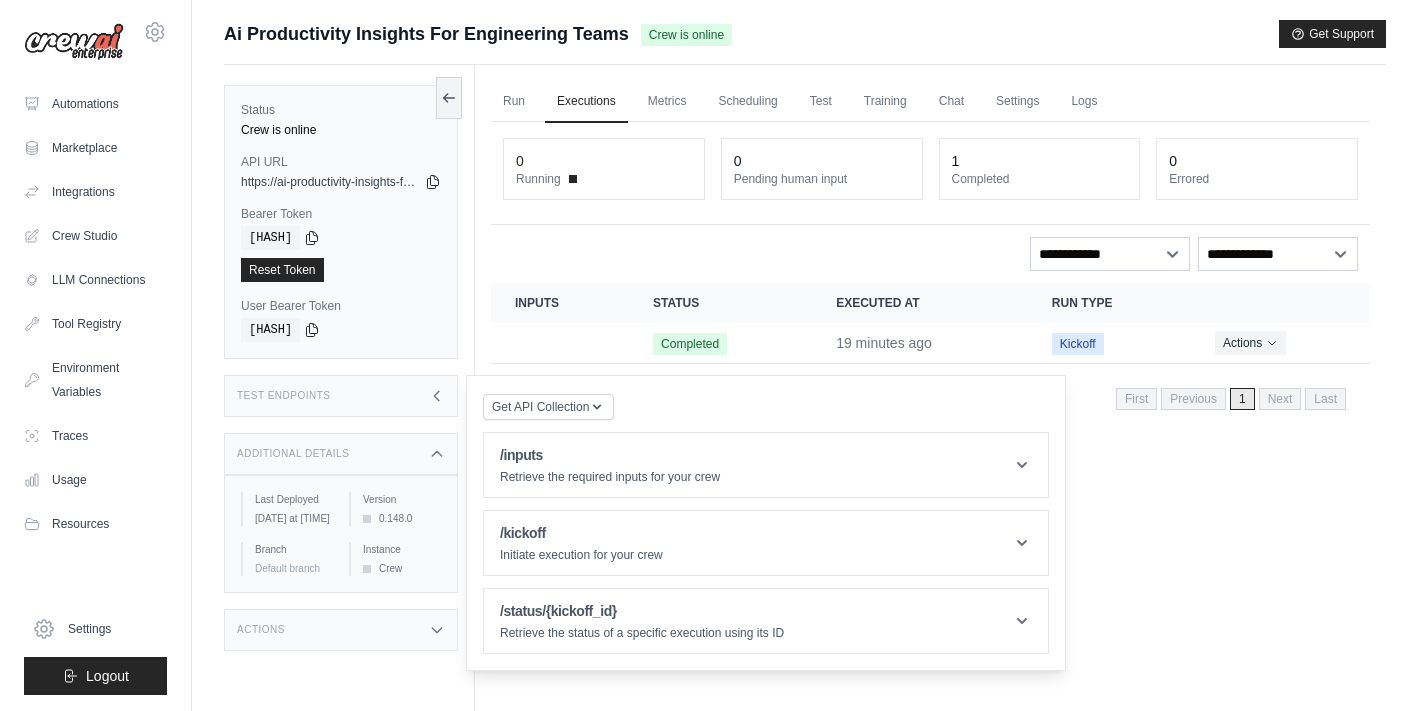 click on "Additional Details" at bounding box center [293, 454] 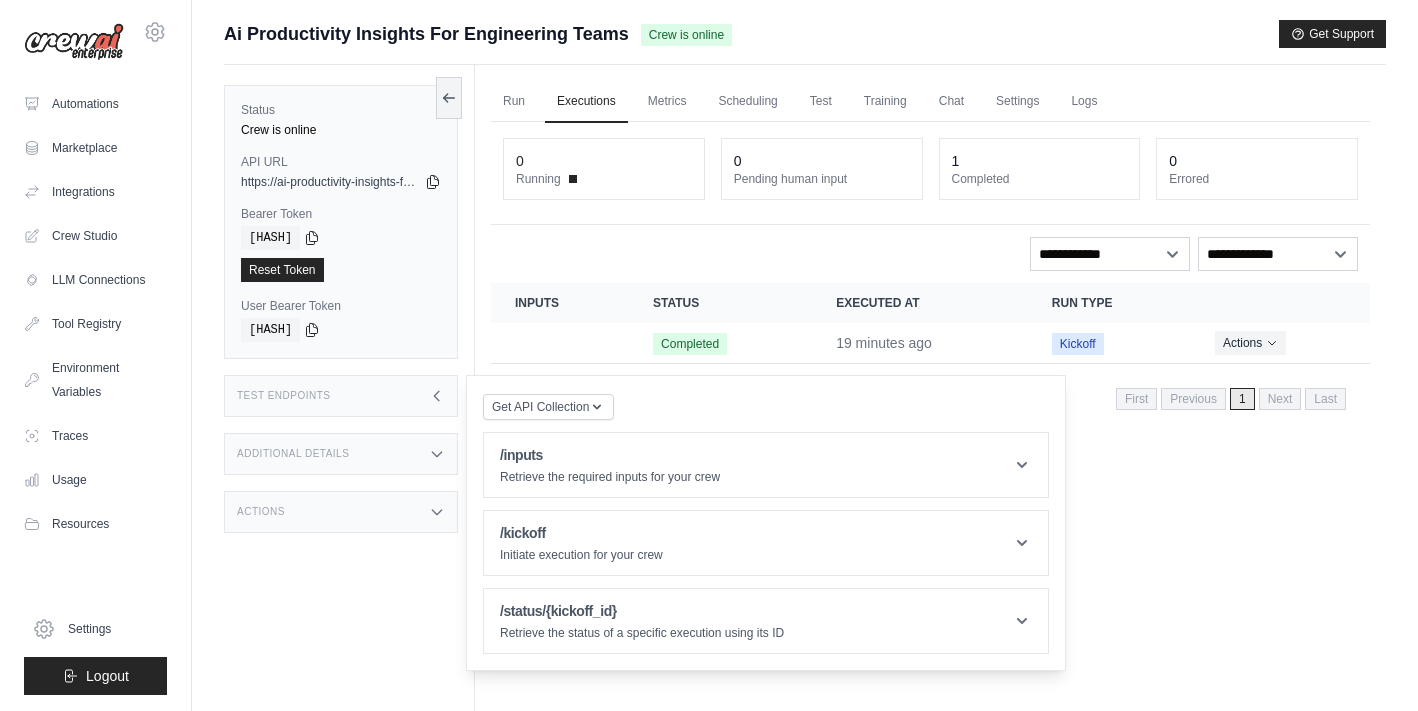 click on "Actions" at bounding box center [341, 512] 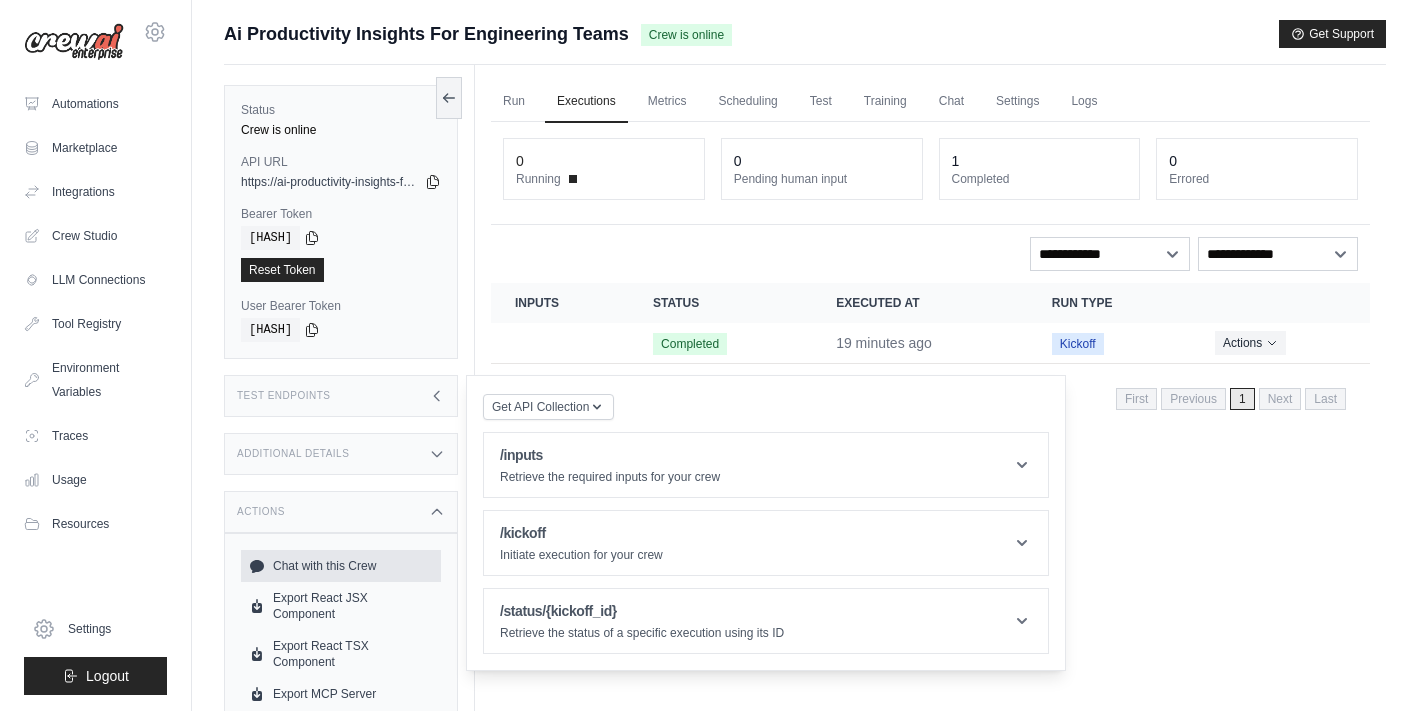 scroll, scrollTop: 0, scrollLeft: 0, axis: both 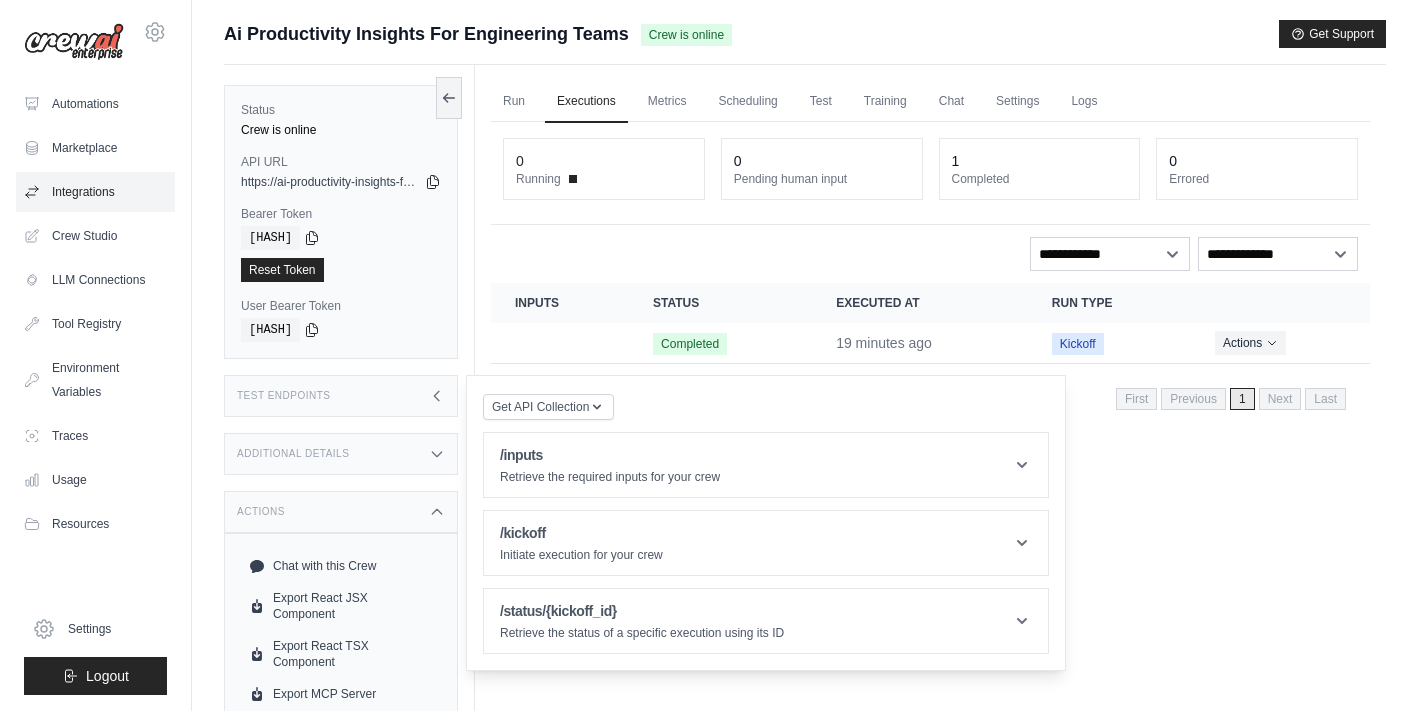 click on "Integrations" at bounding box center (95, 192) 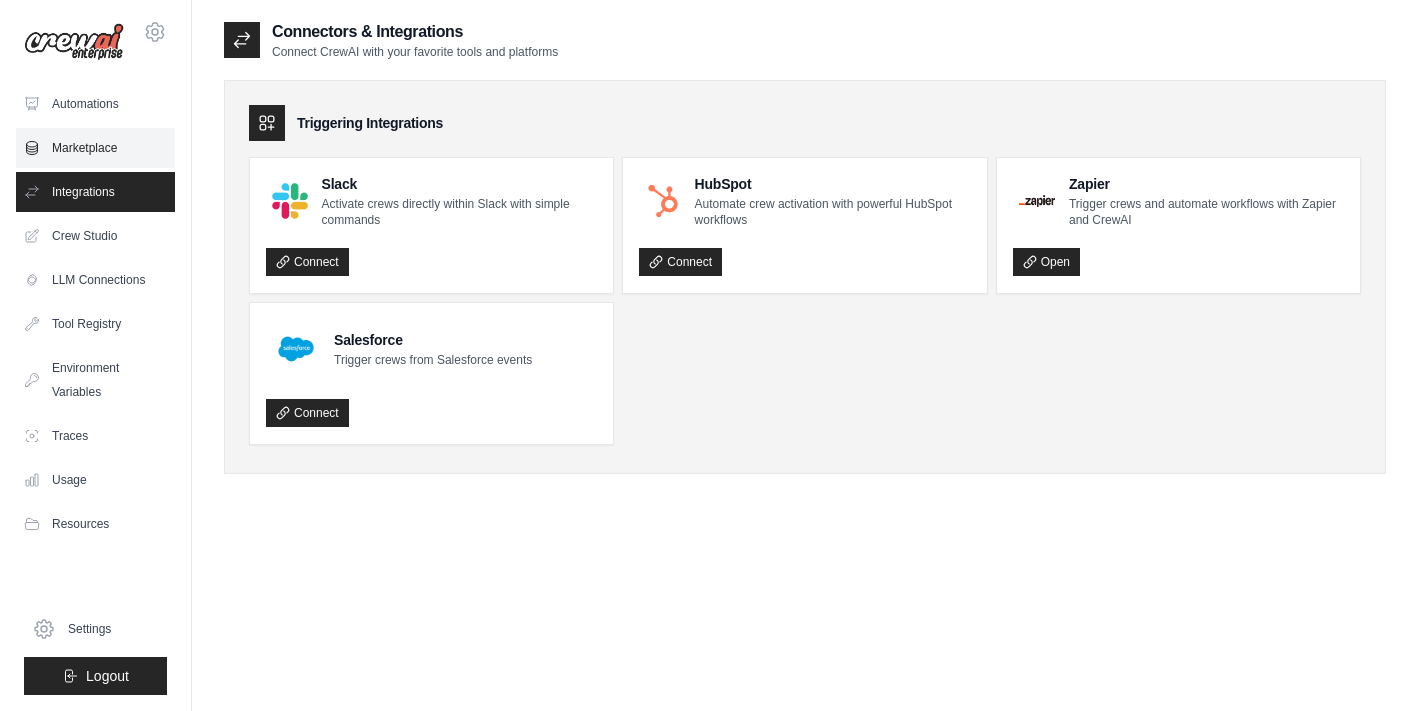 click on "Marketplace" at bounding box center (95, 148) 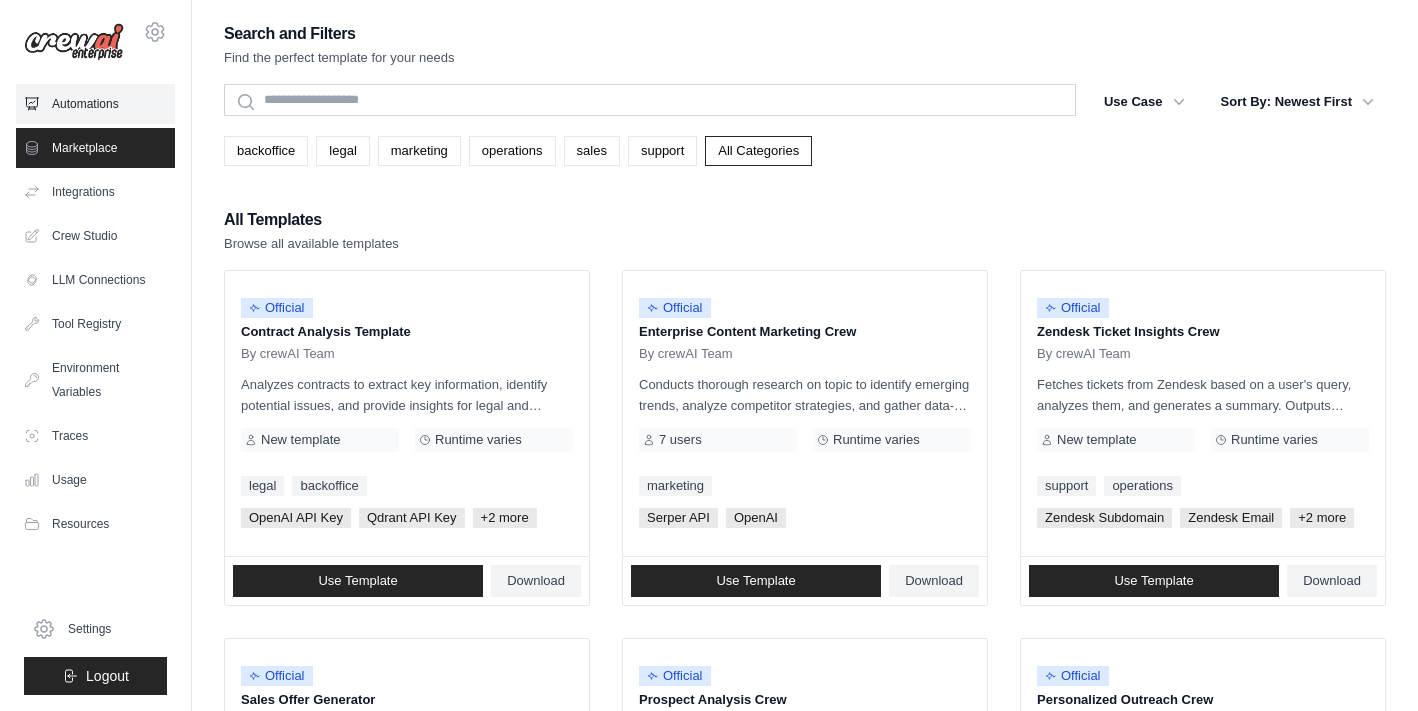 click on "Automations" at bounding box center [95, 104] 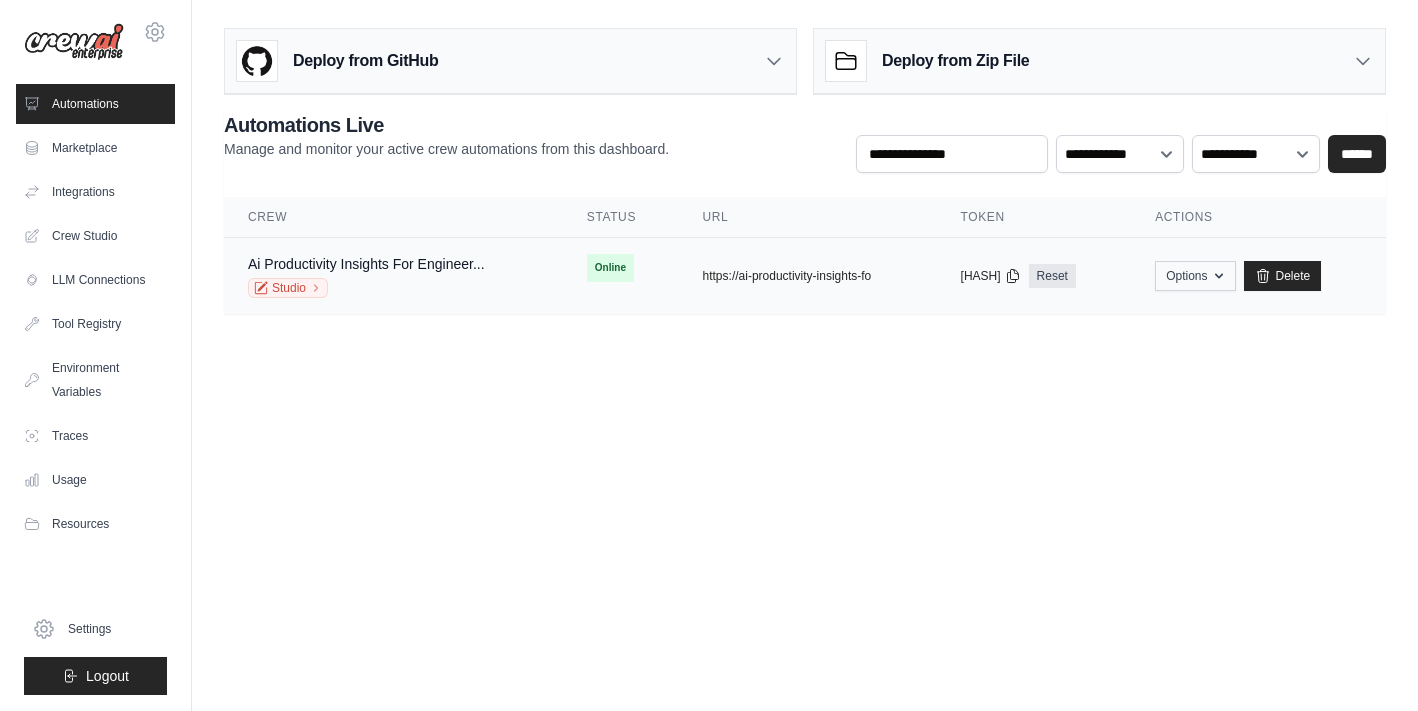 click on "Options" at bounding box center [1195, 276] 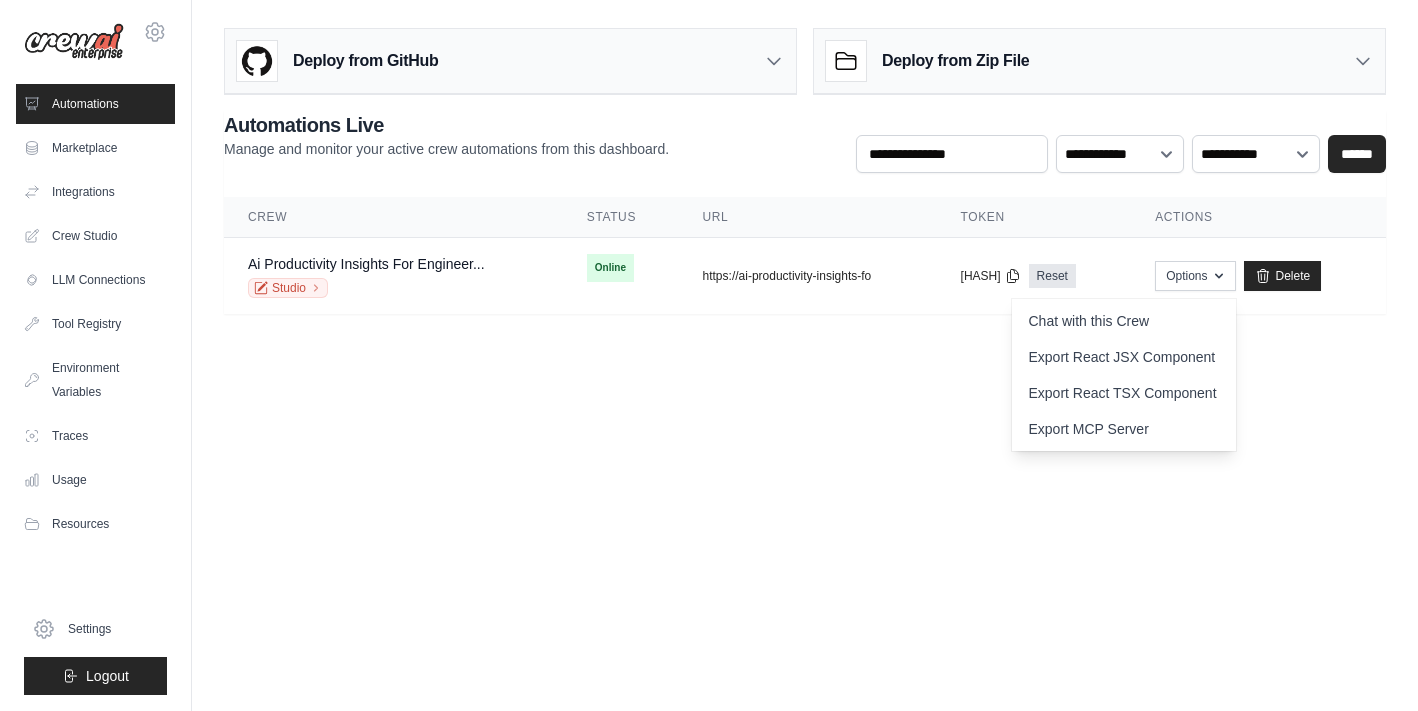 click on "[EMAIL]
Settings
Automations
Marketplace
Integrations" at bounding box center (709, 355) 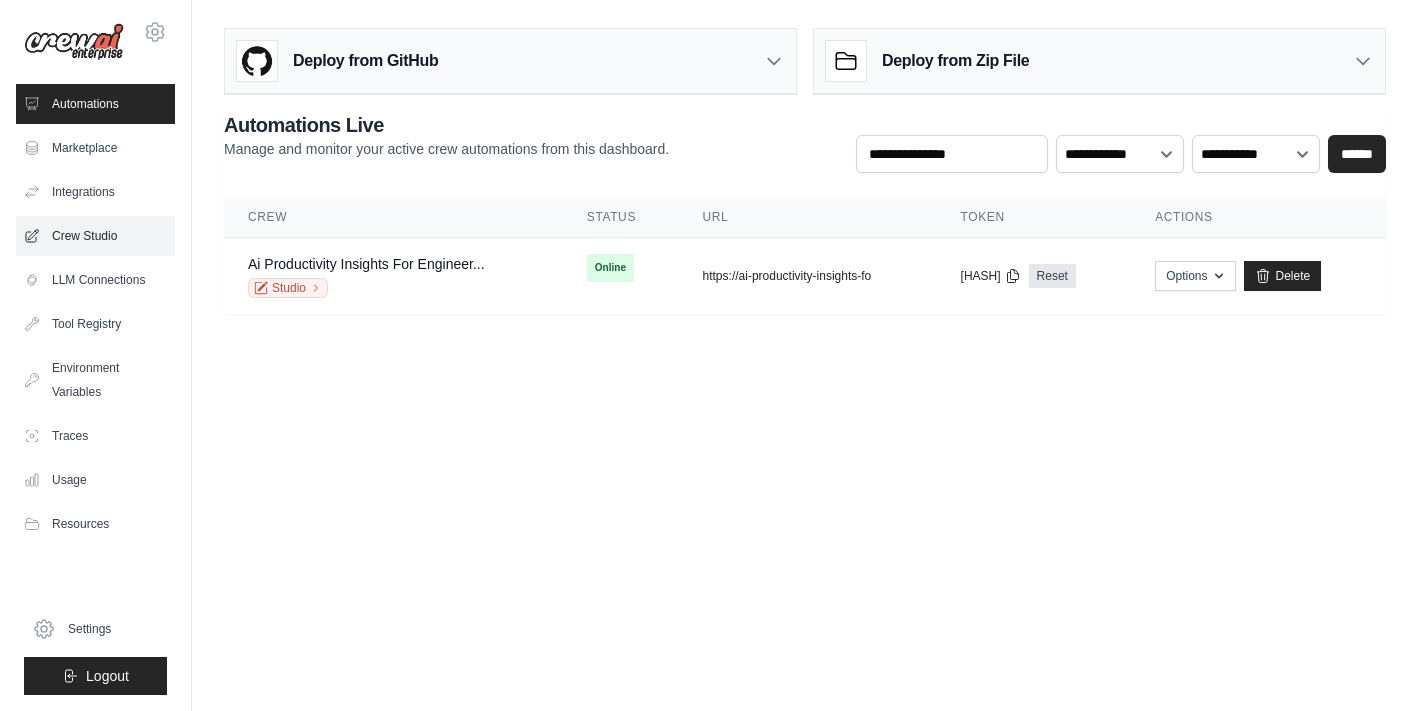 click on "Crew Studio" at bounding box center (95, 236) 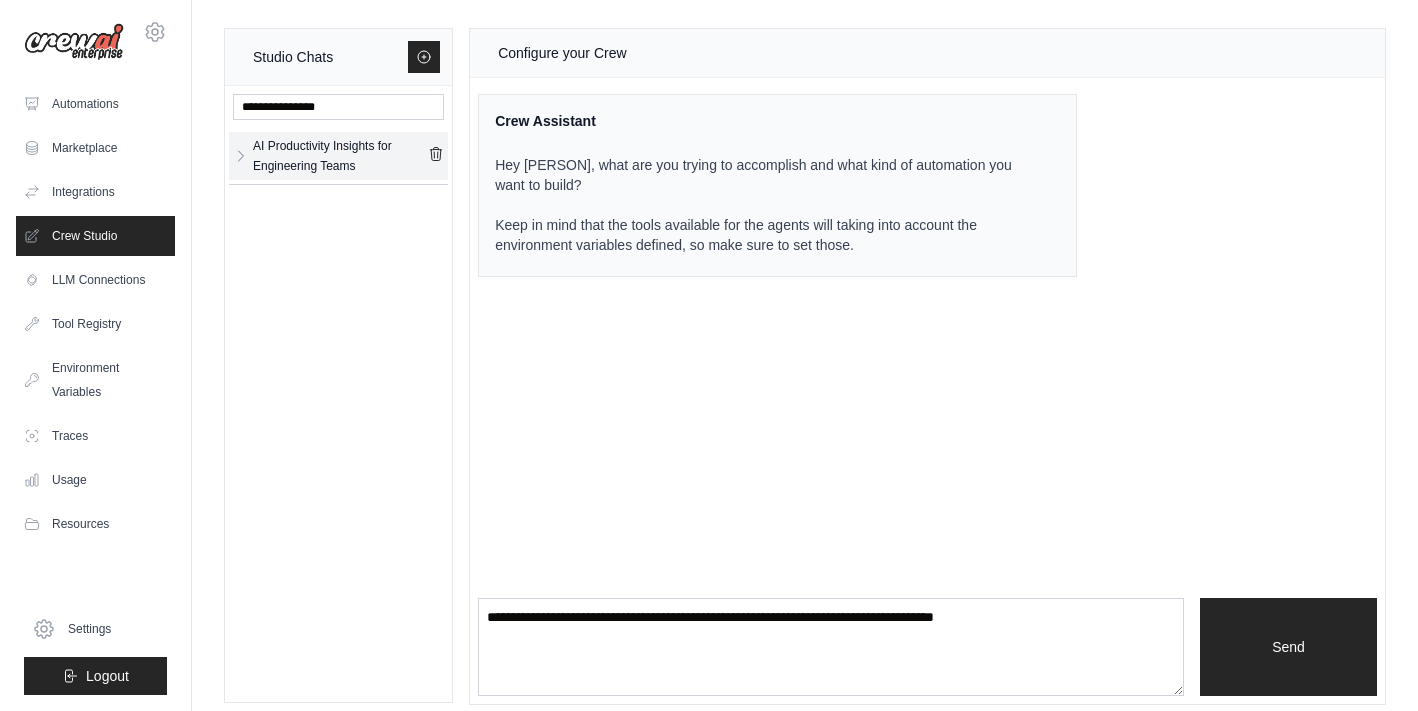 click on "AI Productivity Insights for Engineering Teams" at bounding box center (340, 156) 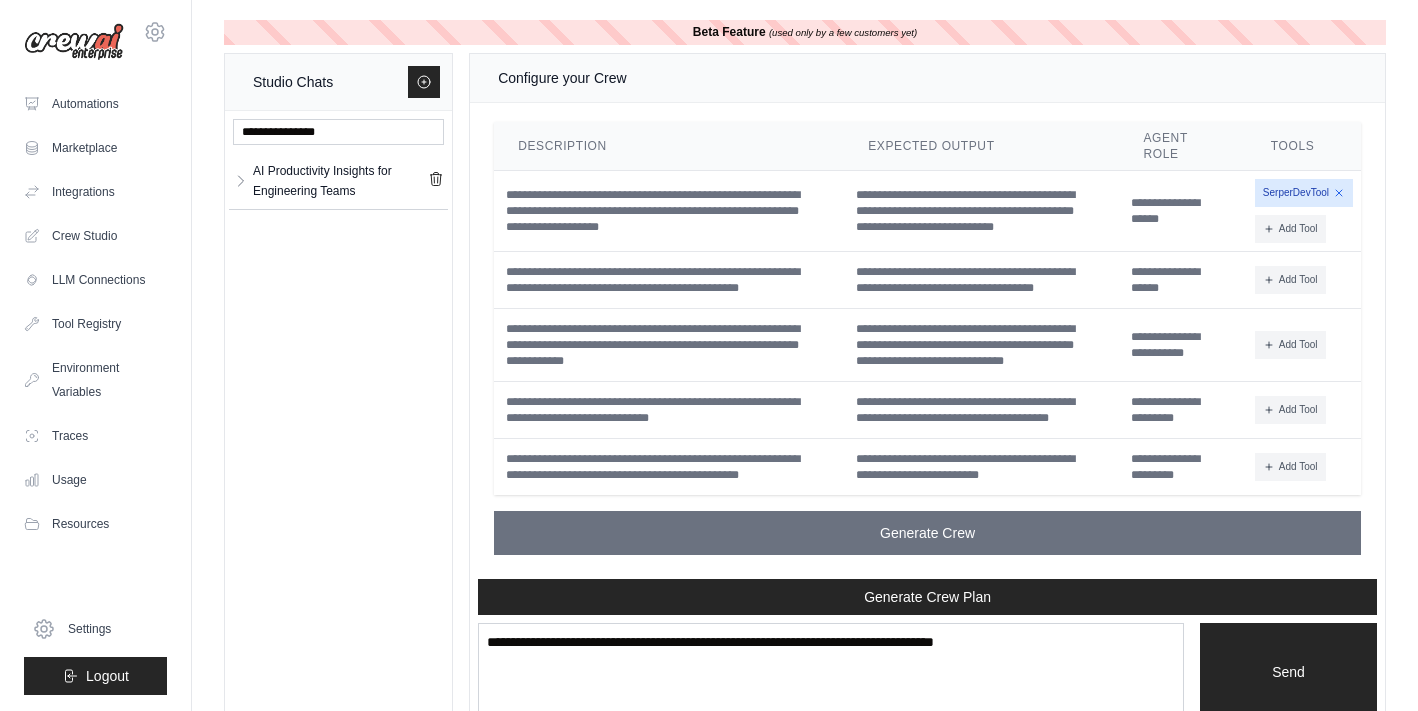 scroll, scrollTop: 9237, scrollLeft: 0, axis: vertical 